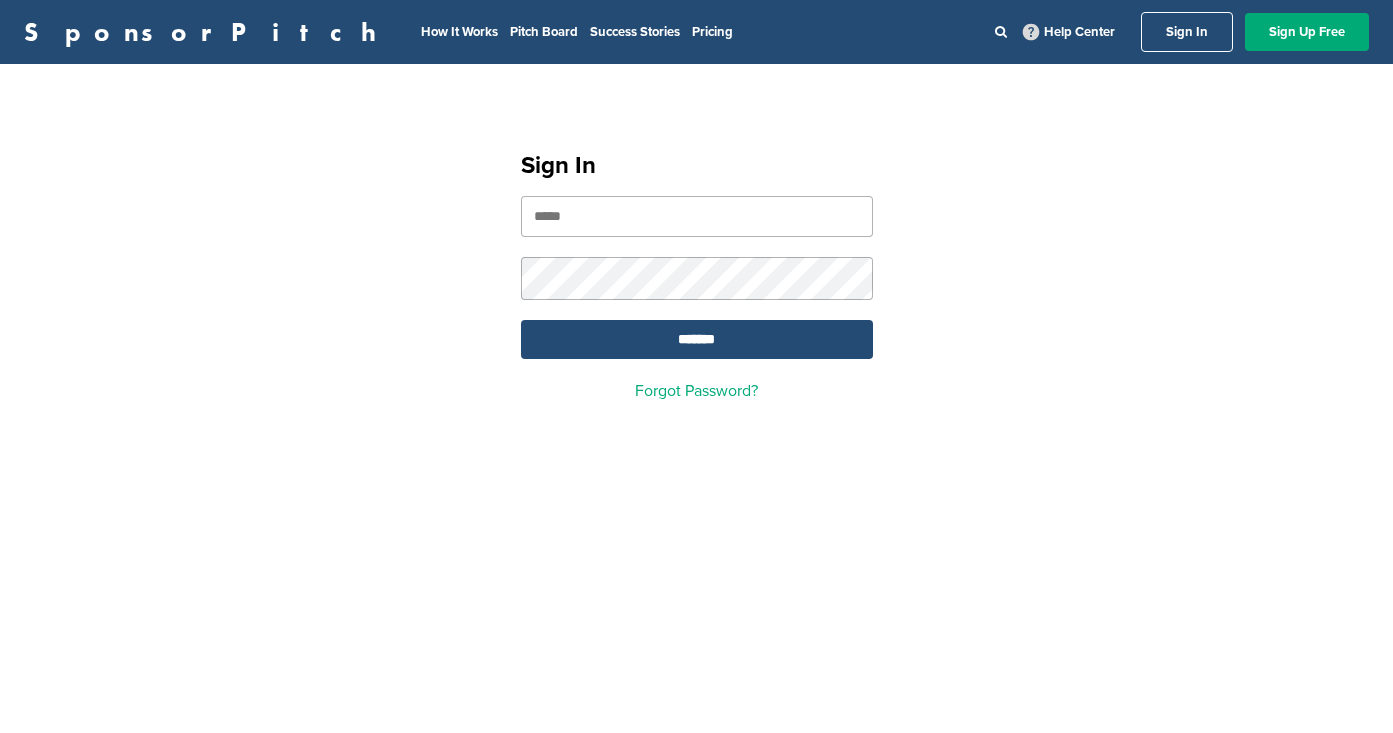 scroll, scrollTop: 0, scrollLeft: 0, axis: both 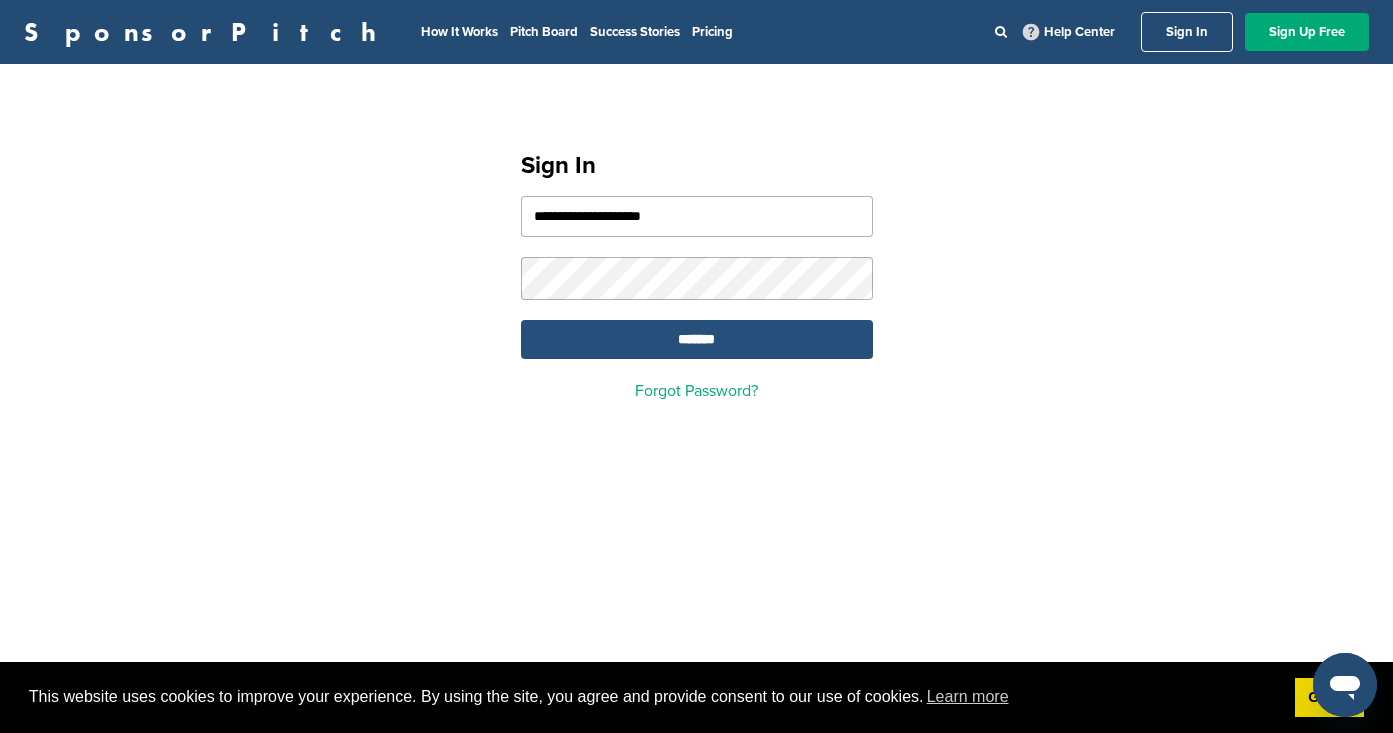 click on "*******" at bounding box center (697, 339) 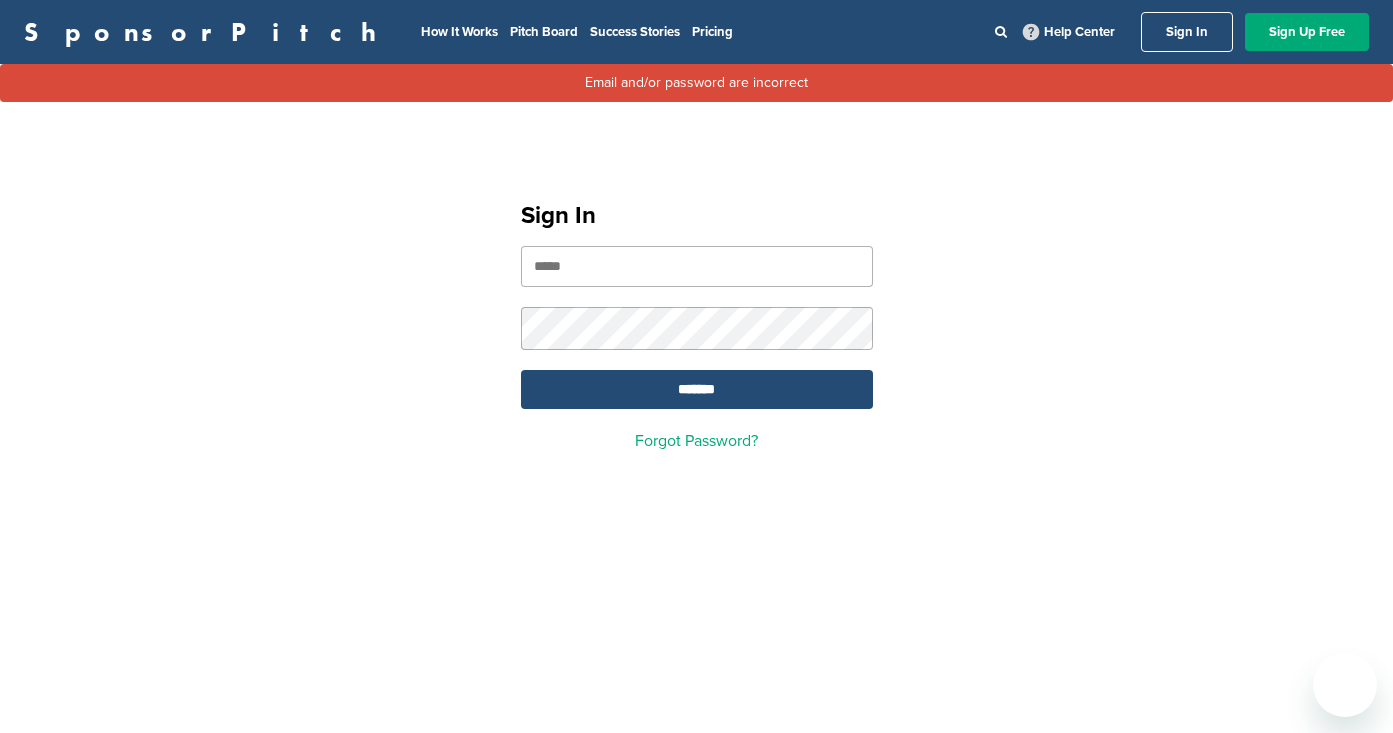 scroll, scrollTop: 0, scrollLeft: 0, axis: both 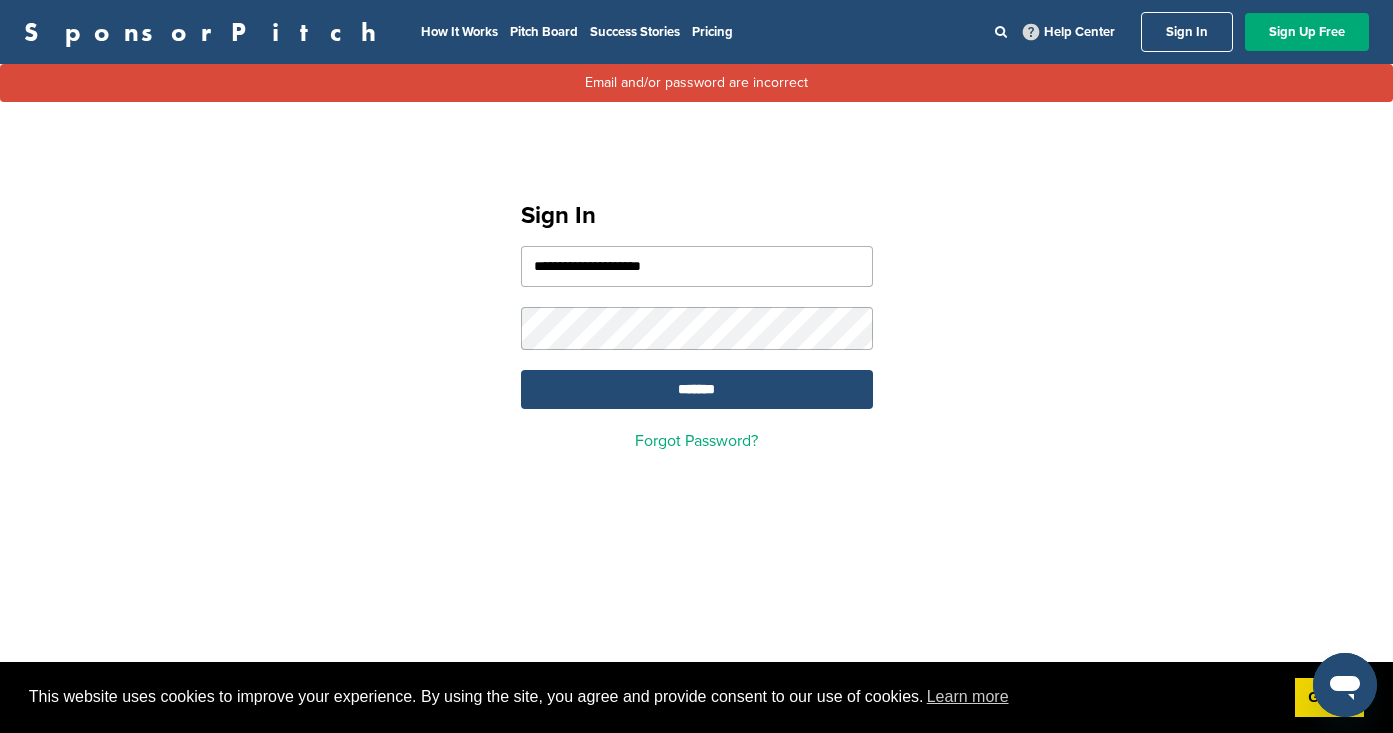 click on "**********" at bounding box center [697, 266] 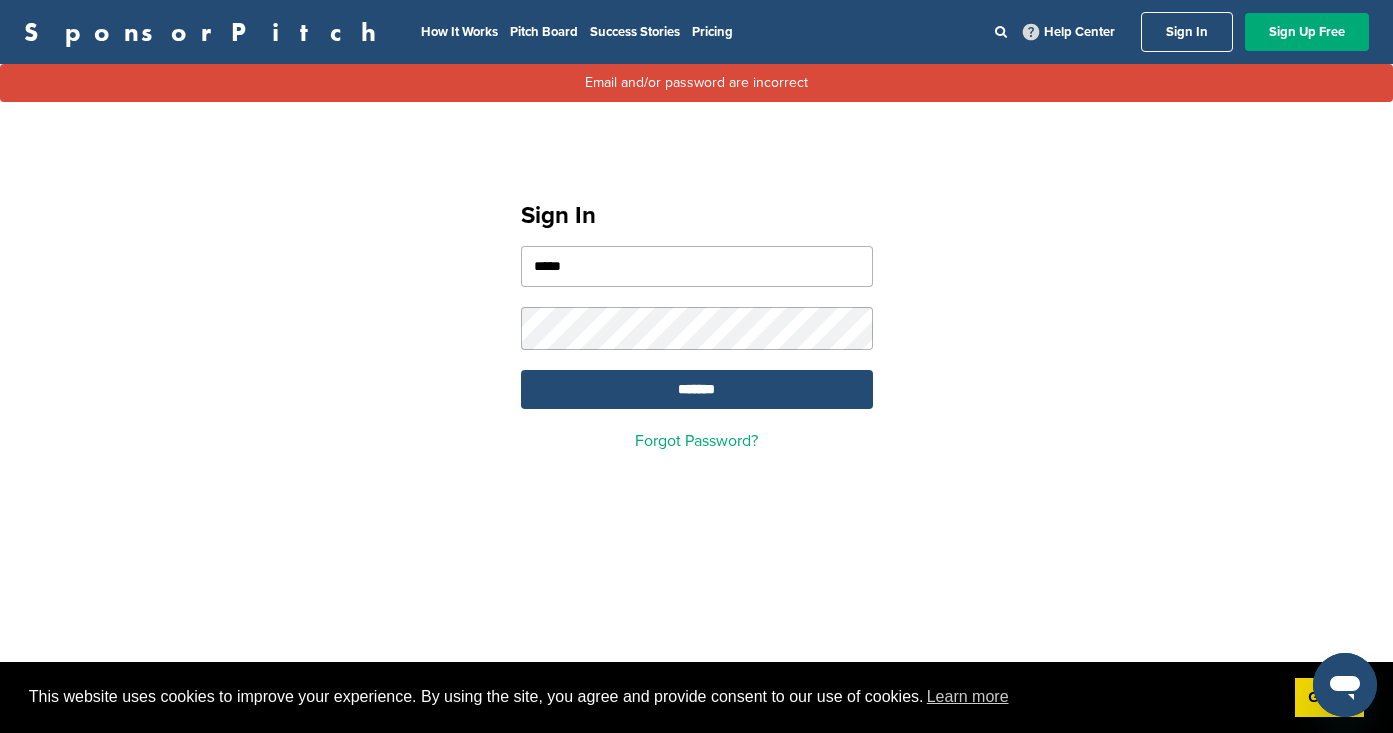 type on "**********" 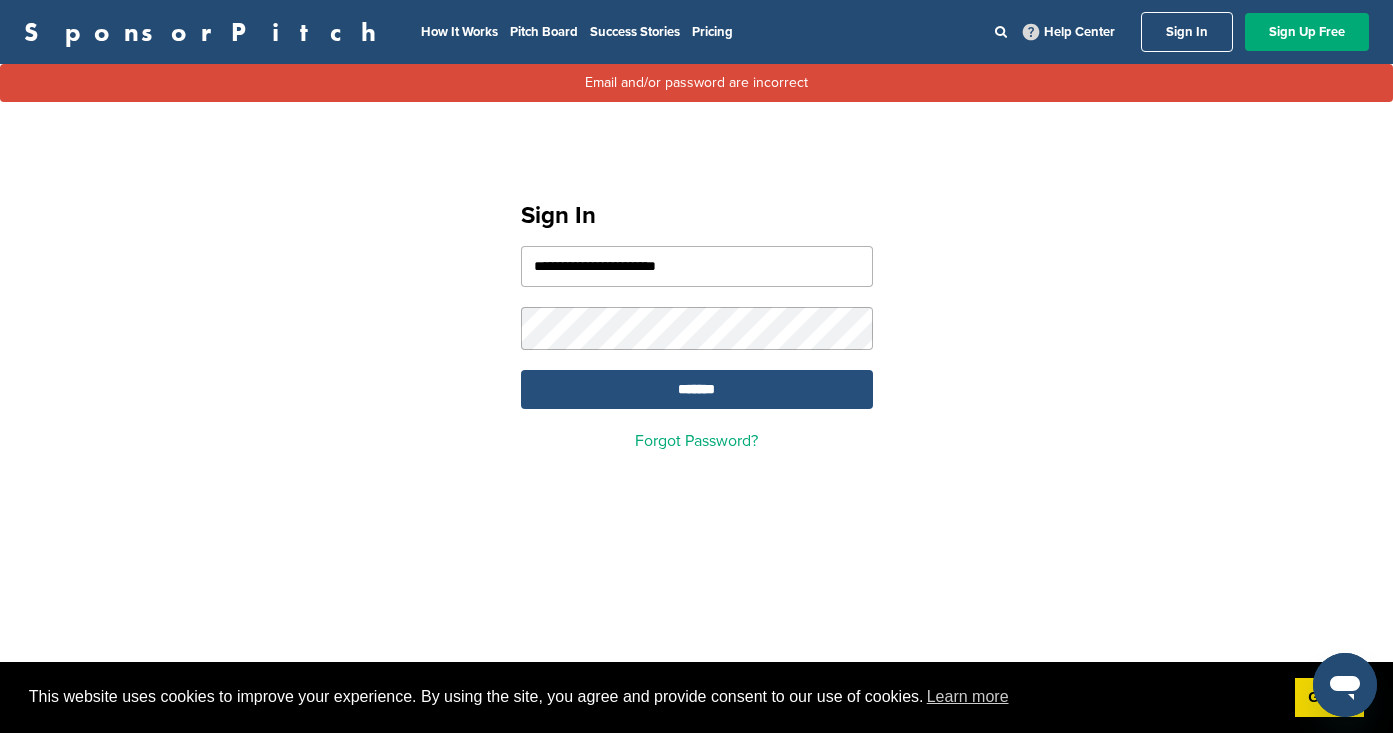 click on "*******" at bounding box center [697, 389] 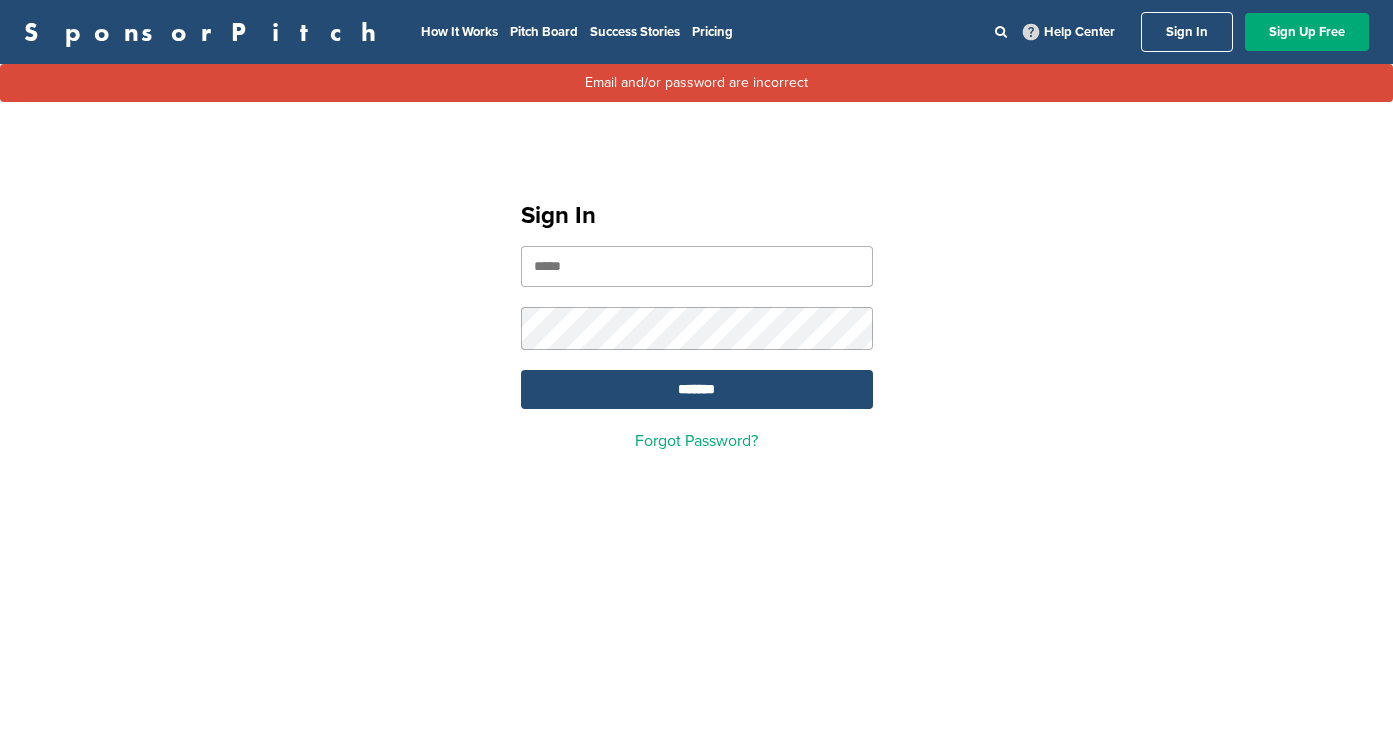 scroll, scrollTop: 0, scrollLeft: 0, axis: both 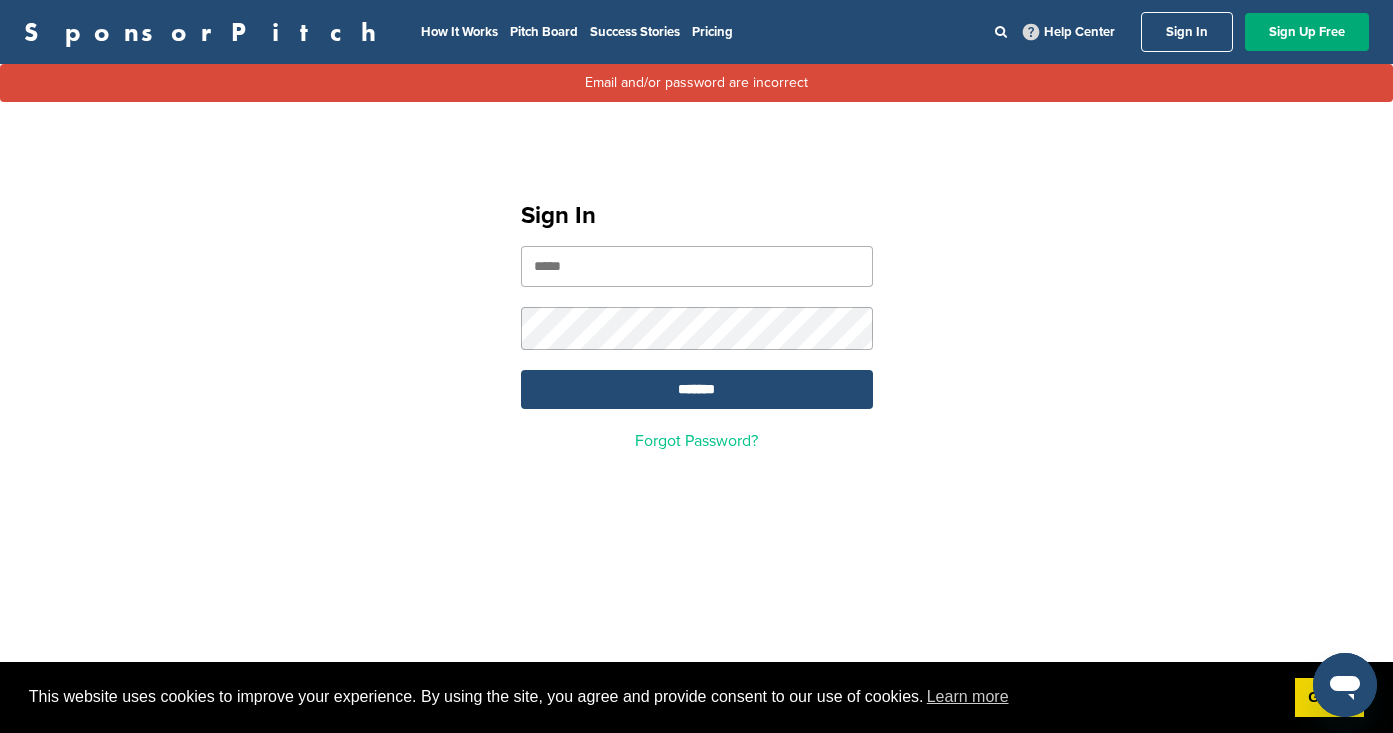 type on "**********" 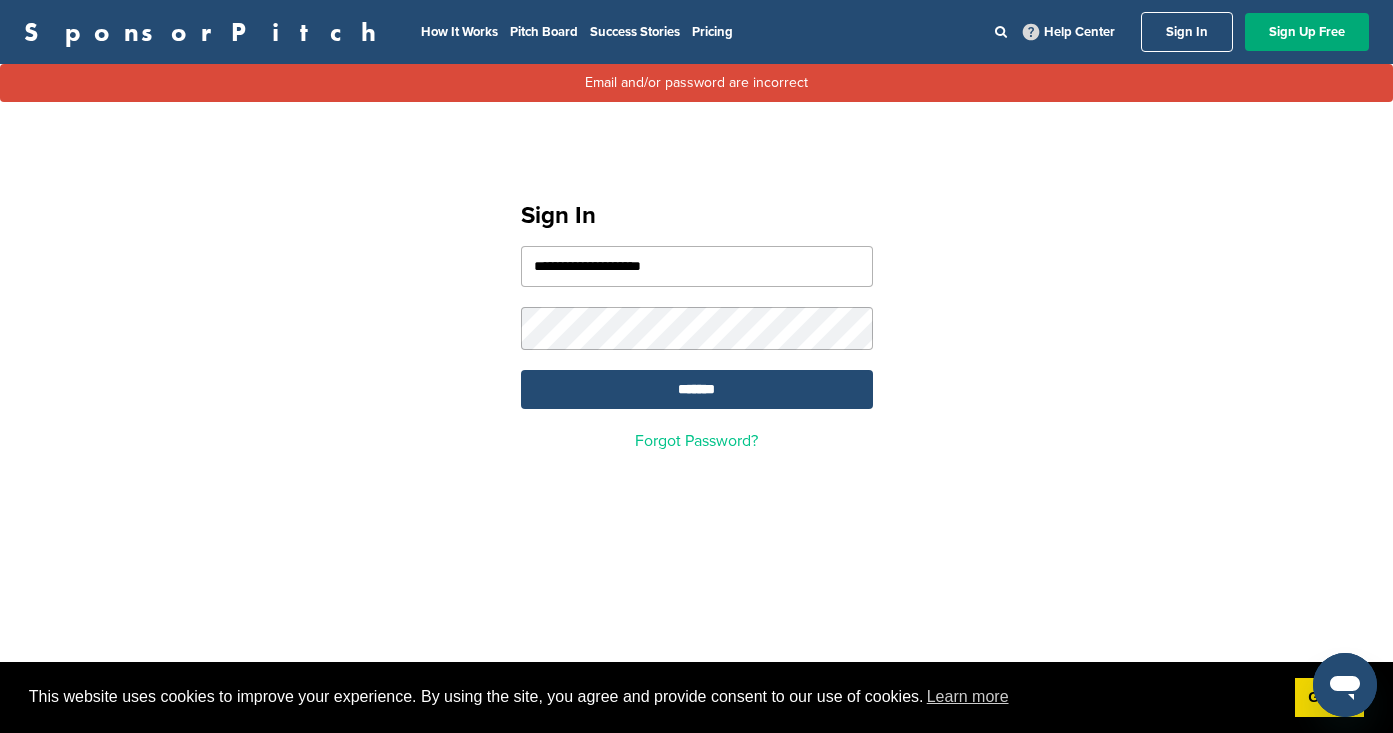 click on "Forgot Password?" at bounding box center (696, 441) 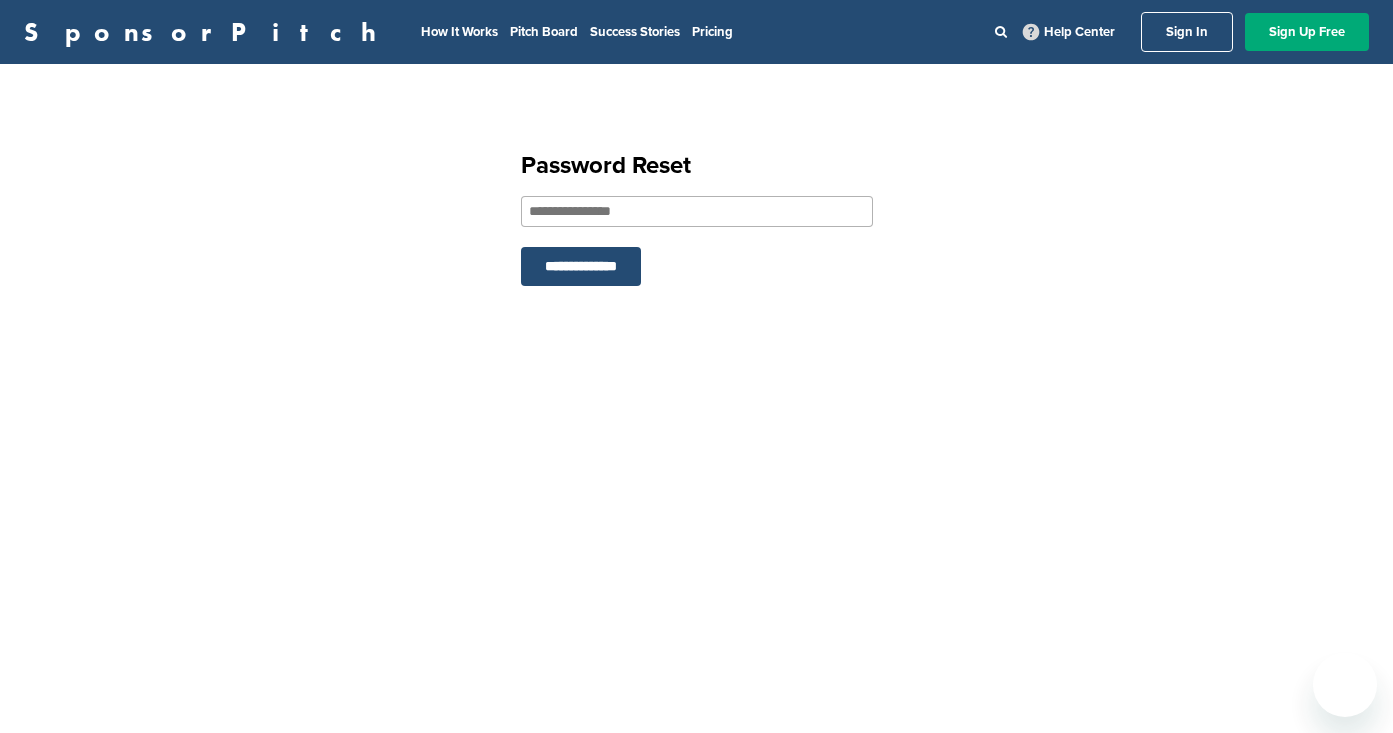 scroll, scrollTop: 0, scrollLeft: 0, axis: both 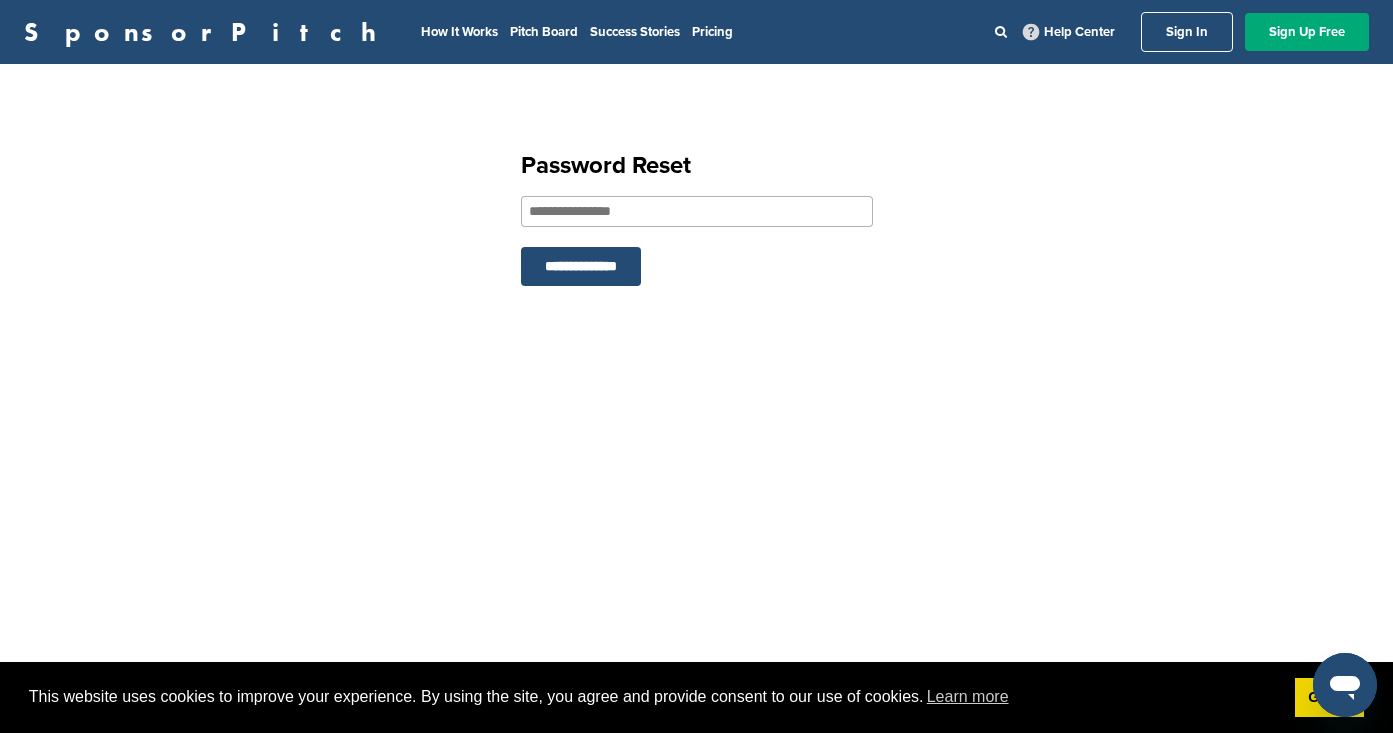 click at bounding box center [697, 211] 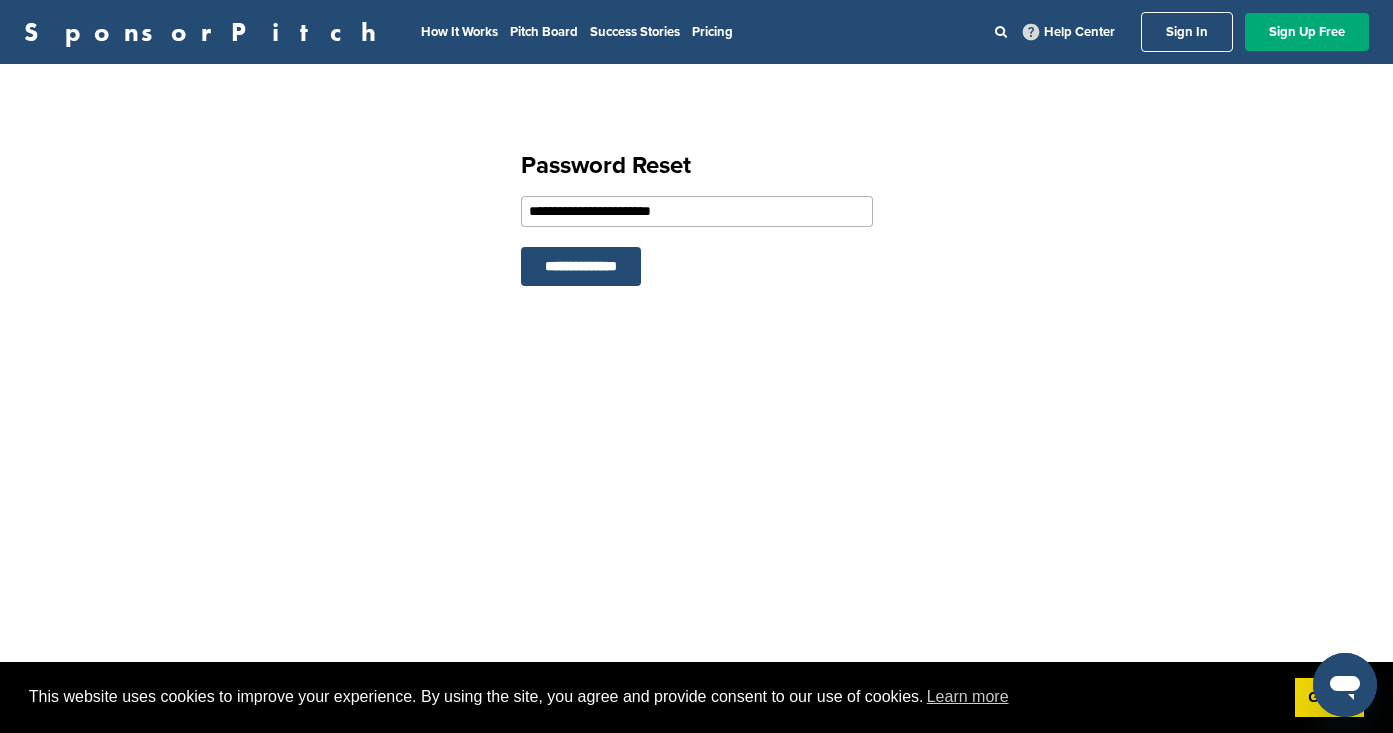 type on "**********" 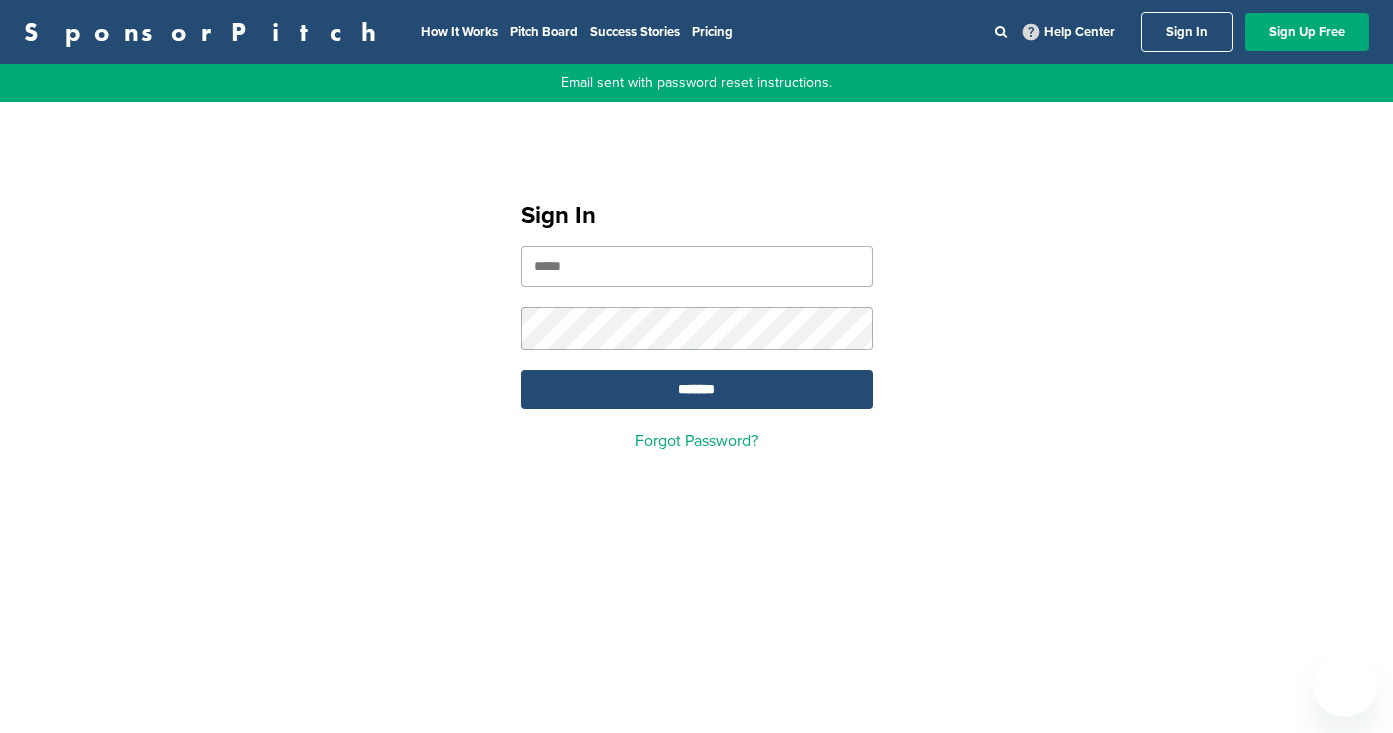scroll, scrollTop: 0, scrollLeft: 0, axis: both 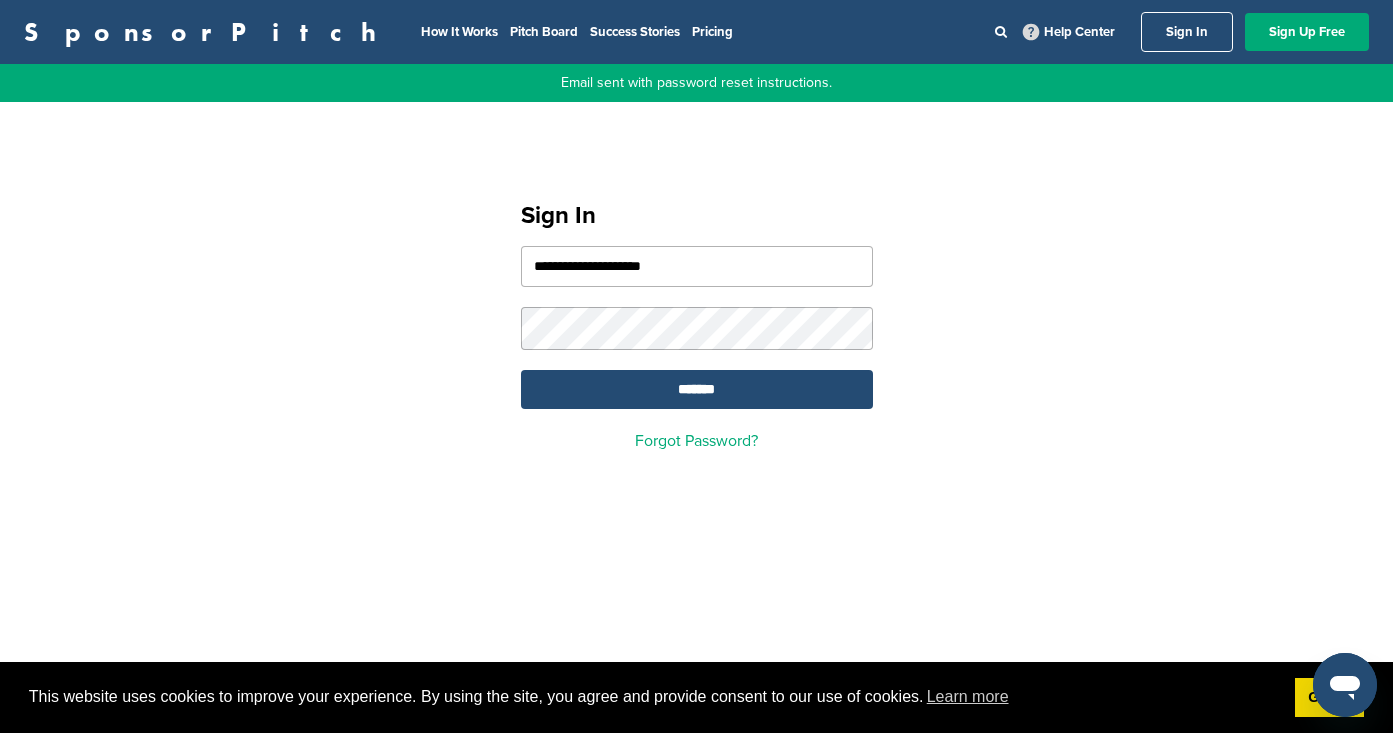 drag, startPoint x: 725, startPoint y: 265, endPoint x: 414, endPoint y: 263, distance: 311.00644 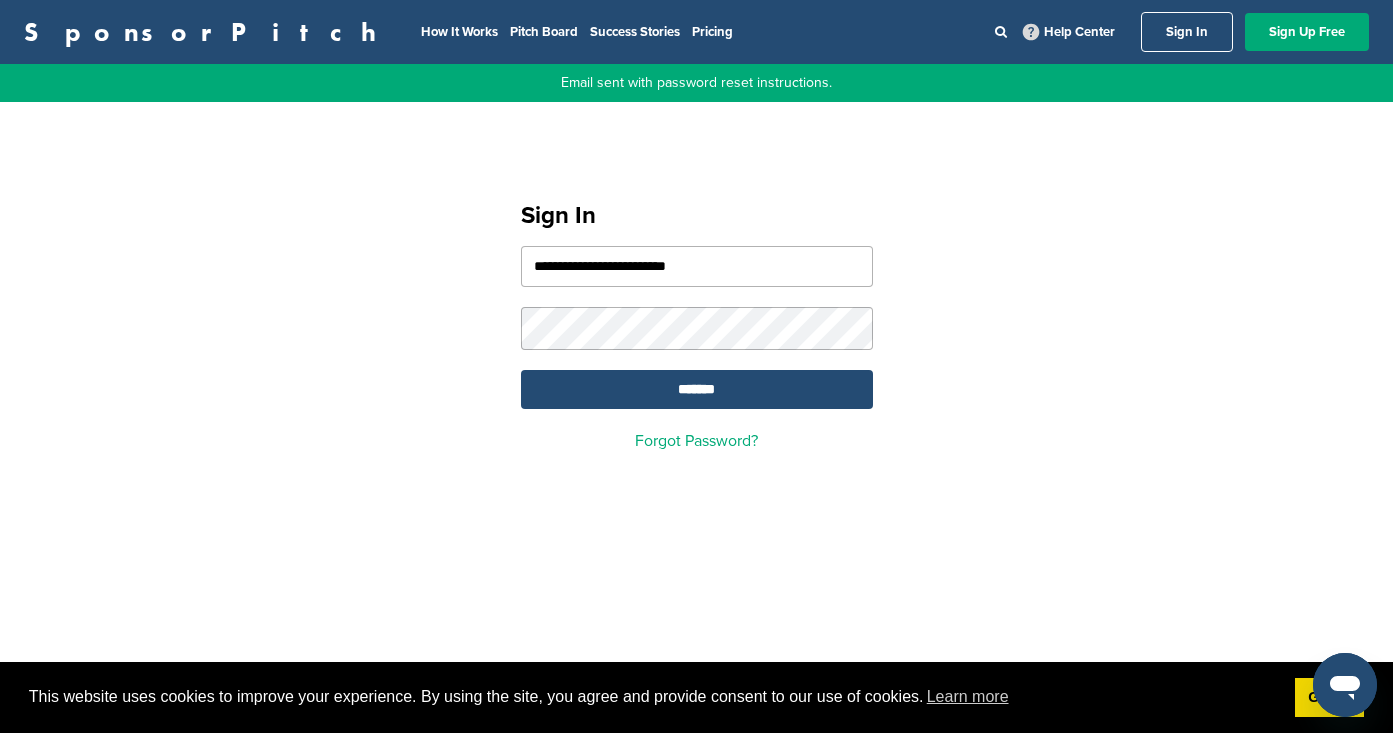 click on "**********" at bounding box center (697, 266) 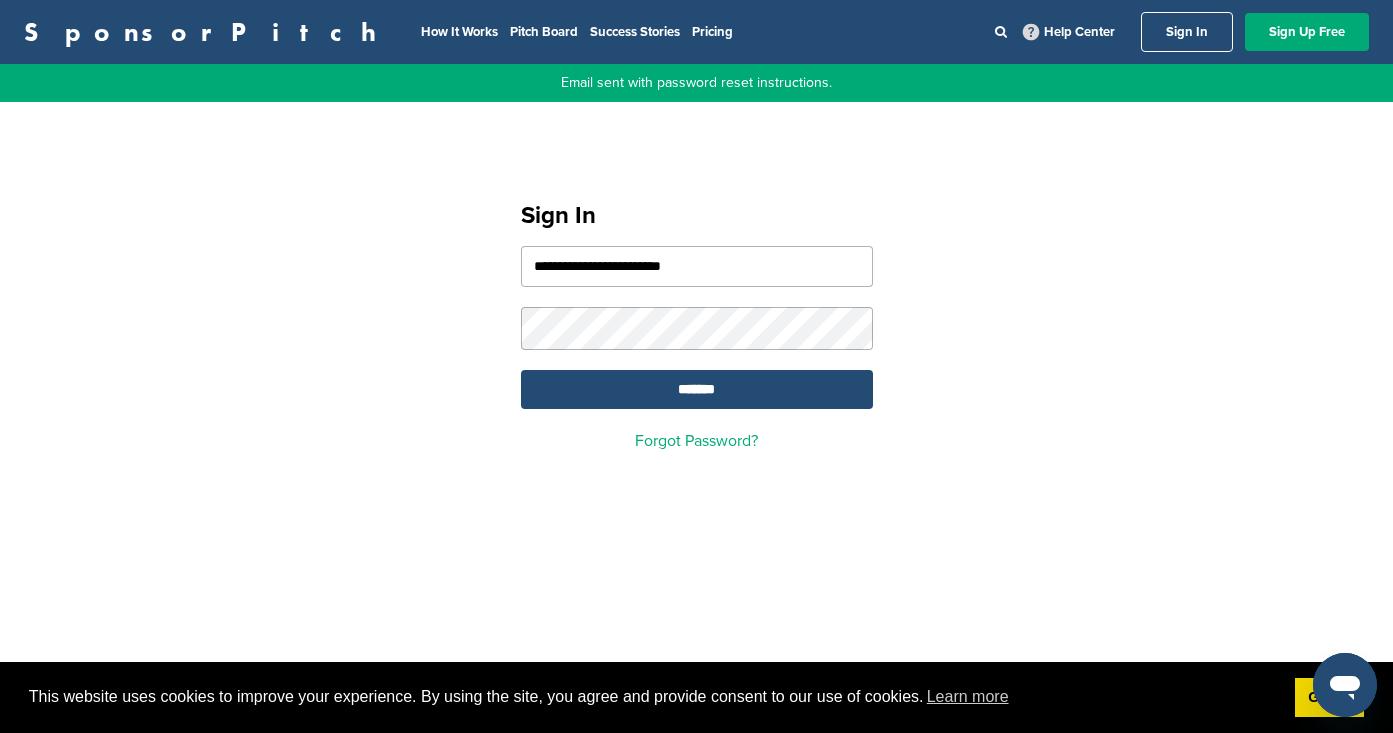 click on "**********" at bounding box center [697, 266] 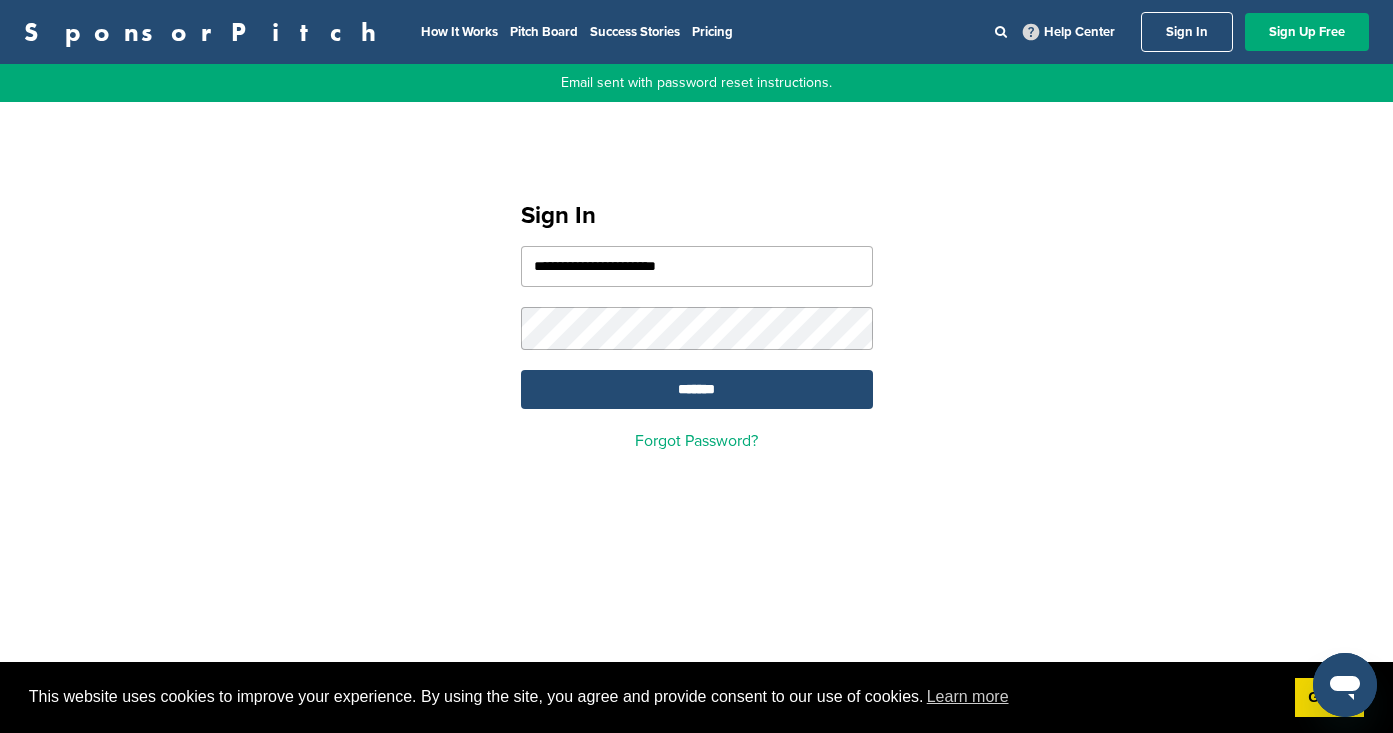 type on "**********" 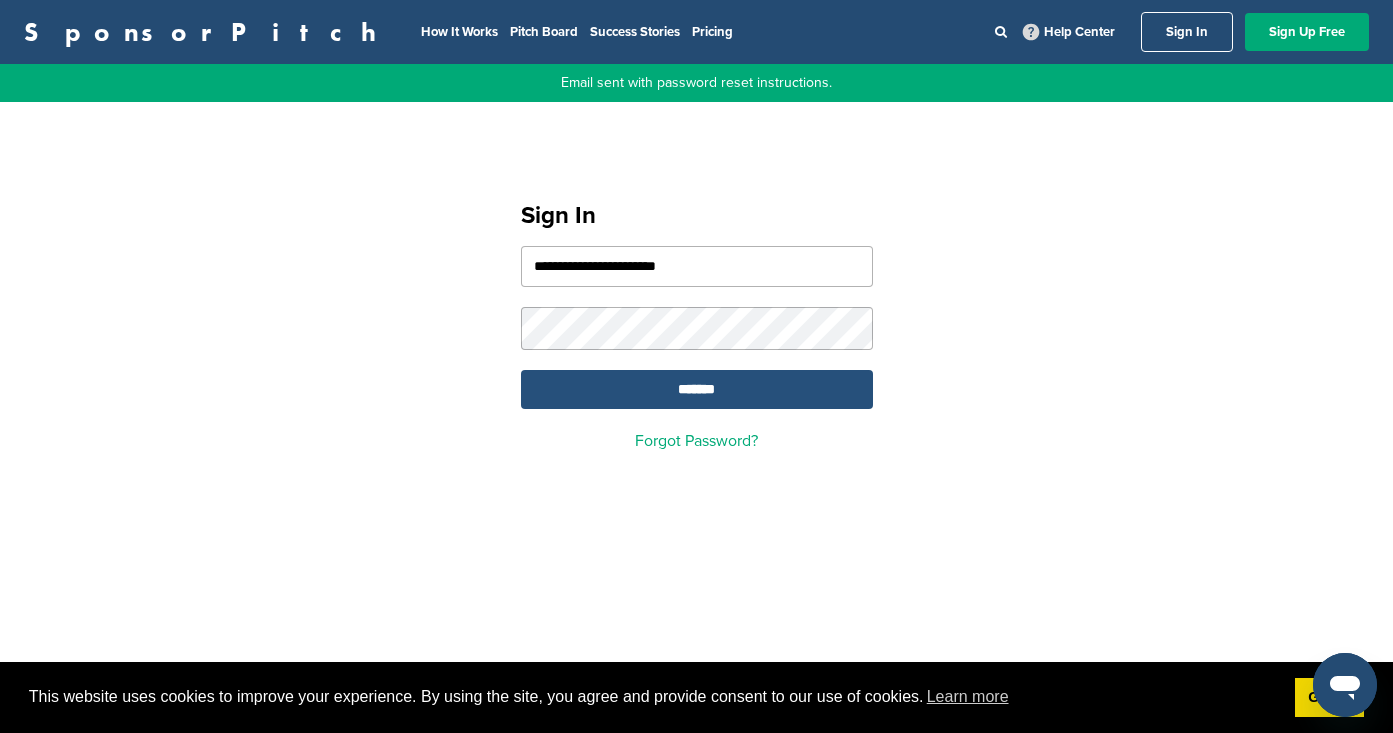 click on "*******" at bounding box center [697, 389] 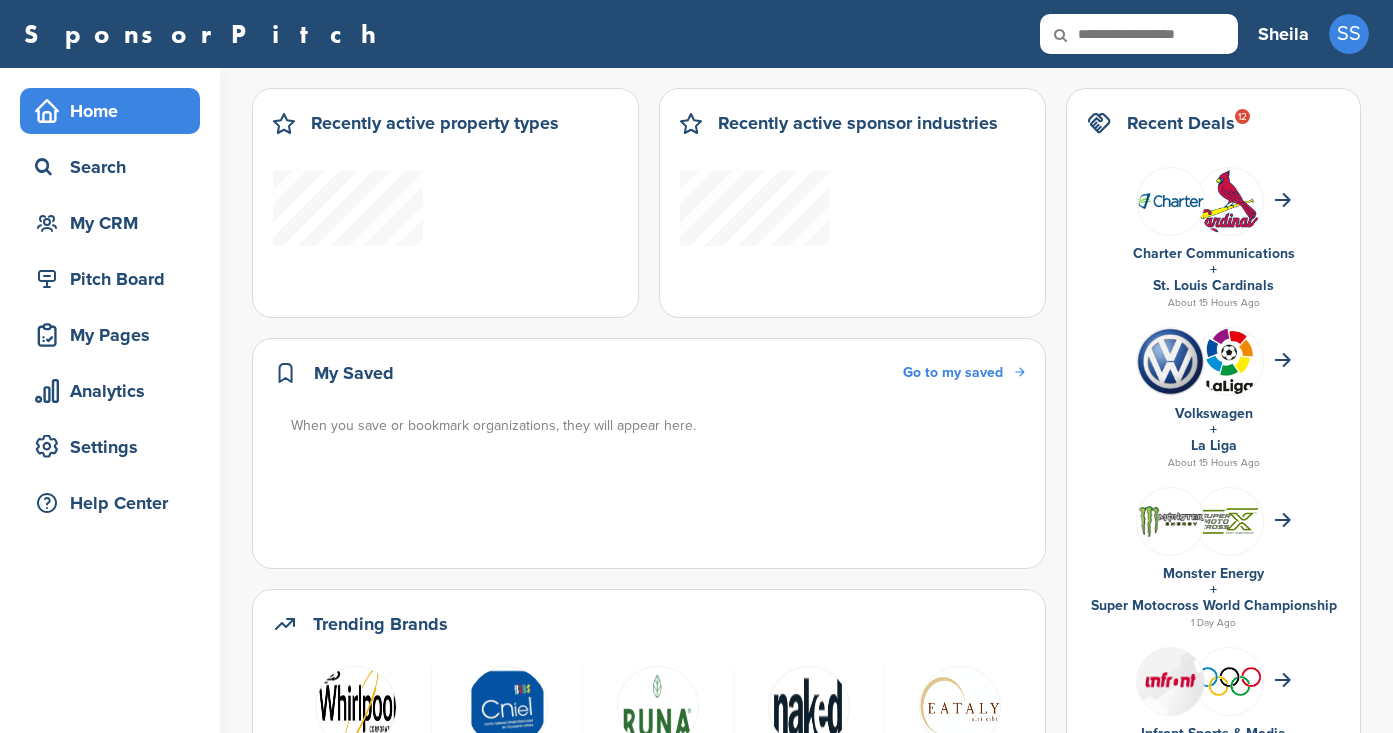 scroll, scrollTop: 0, scrollLeft: 0, axis: both 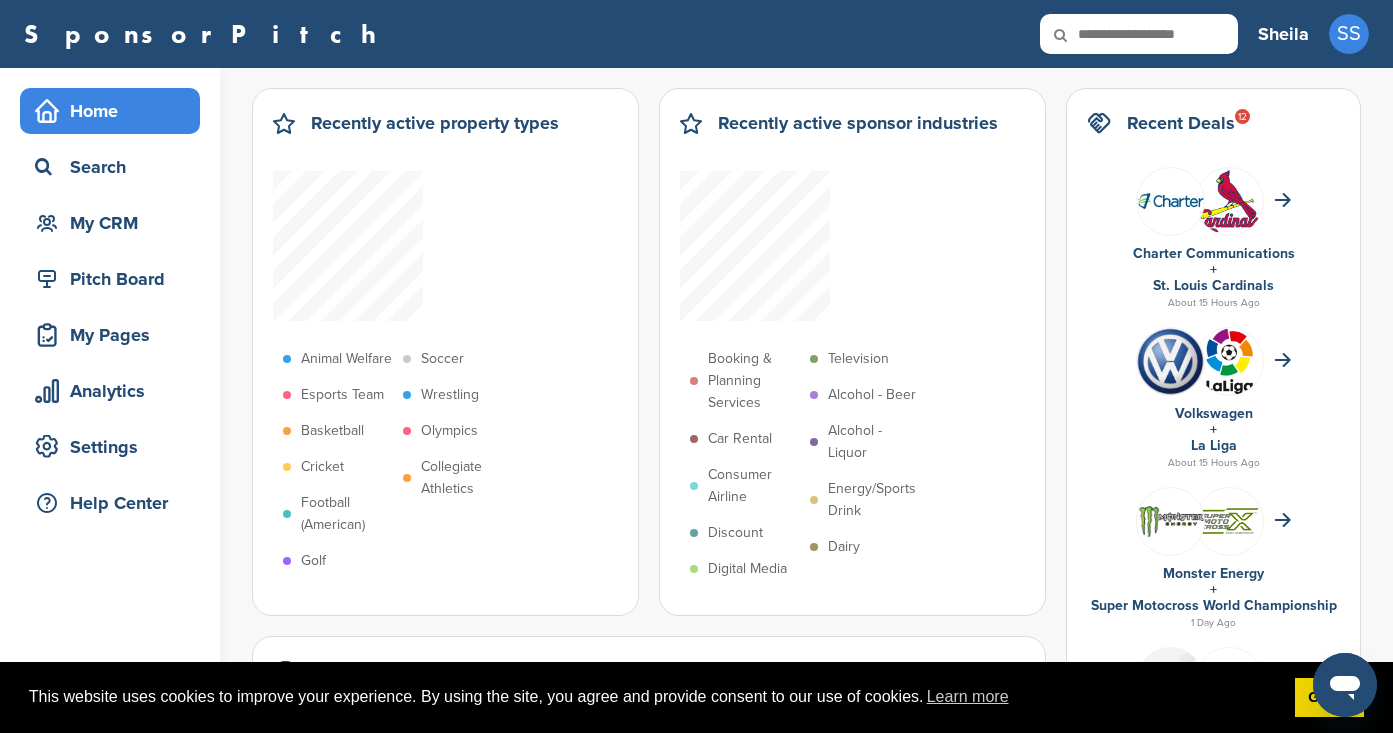 click on "Recently active property types
Animal Welfare Esports Team Basketball Cricket Football (American) Golf Soccer Wrestling Olympics Collegiate Athletics" at bounding box center (445, 352) 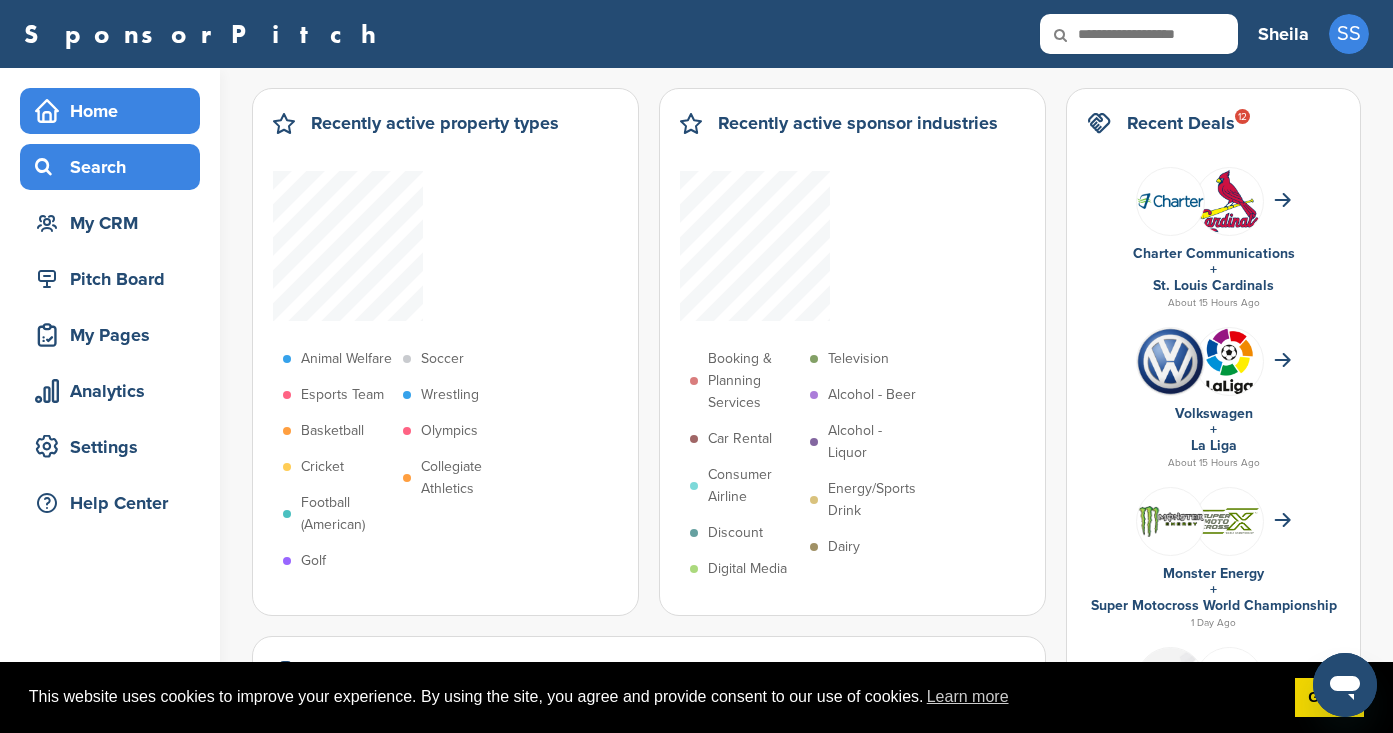 click on "Search" at bounding box center [115, 167] 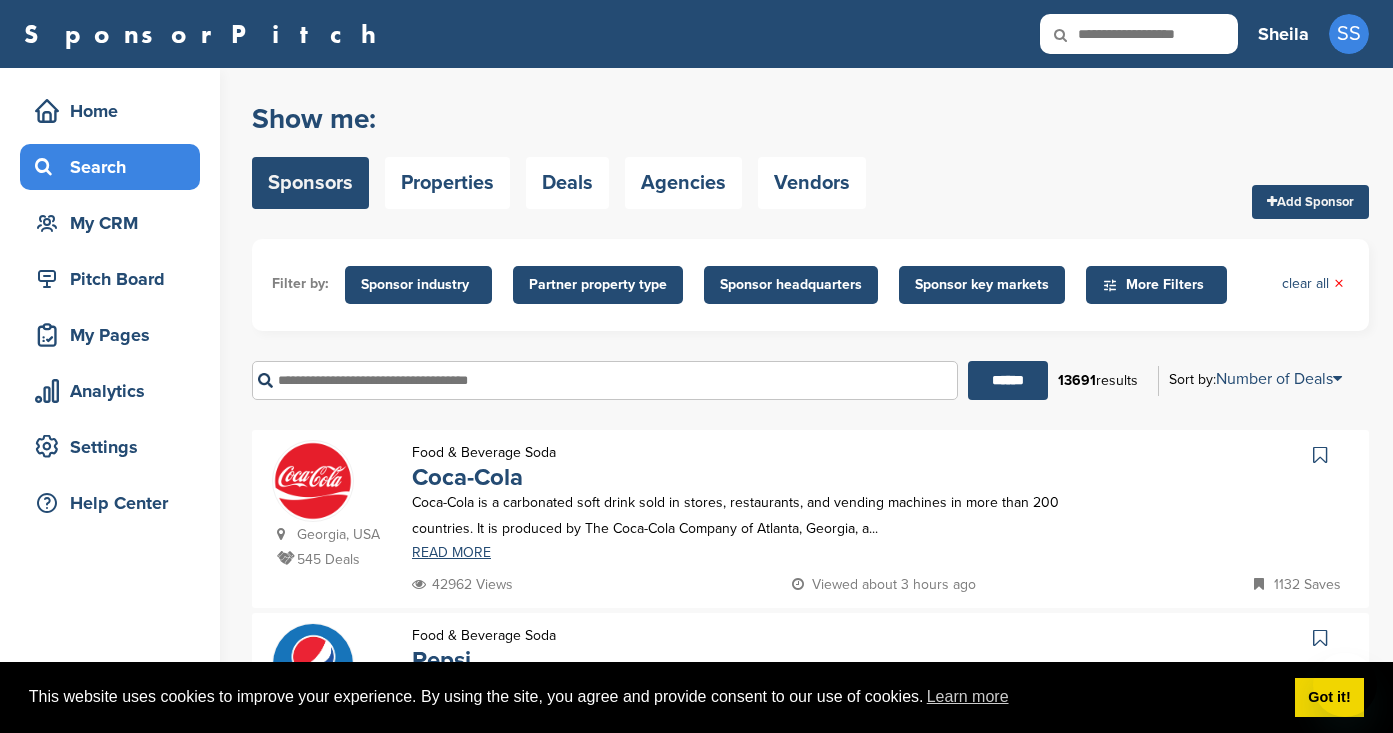 scroll, scrollTop: 53, scrollLeft: 0, axis: vertical 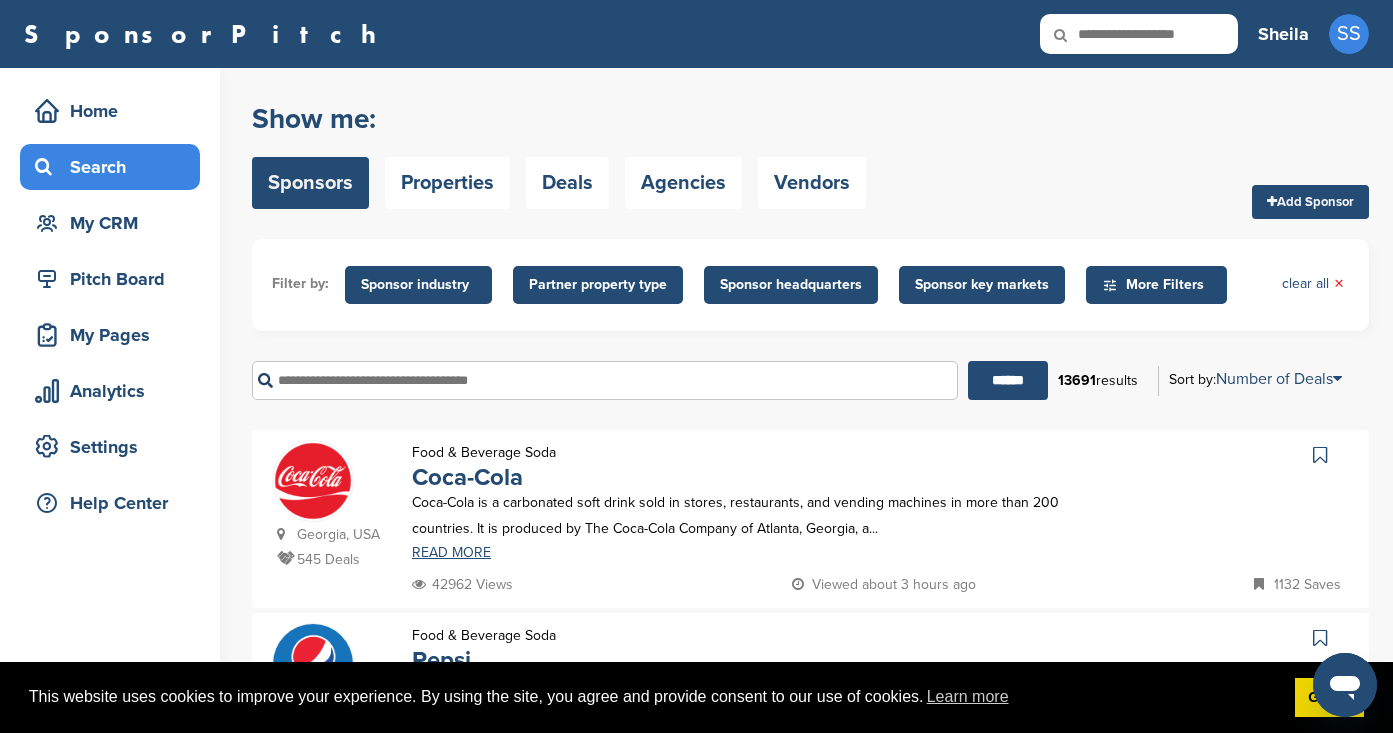 click on "Sponsor industry" at bounding box center (418, 285) 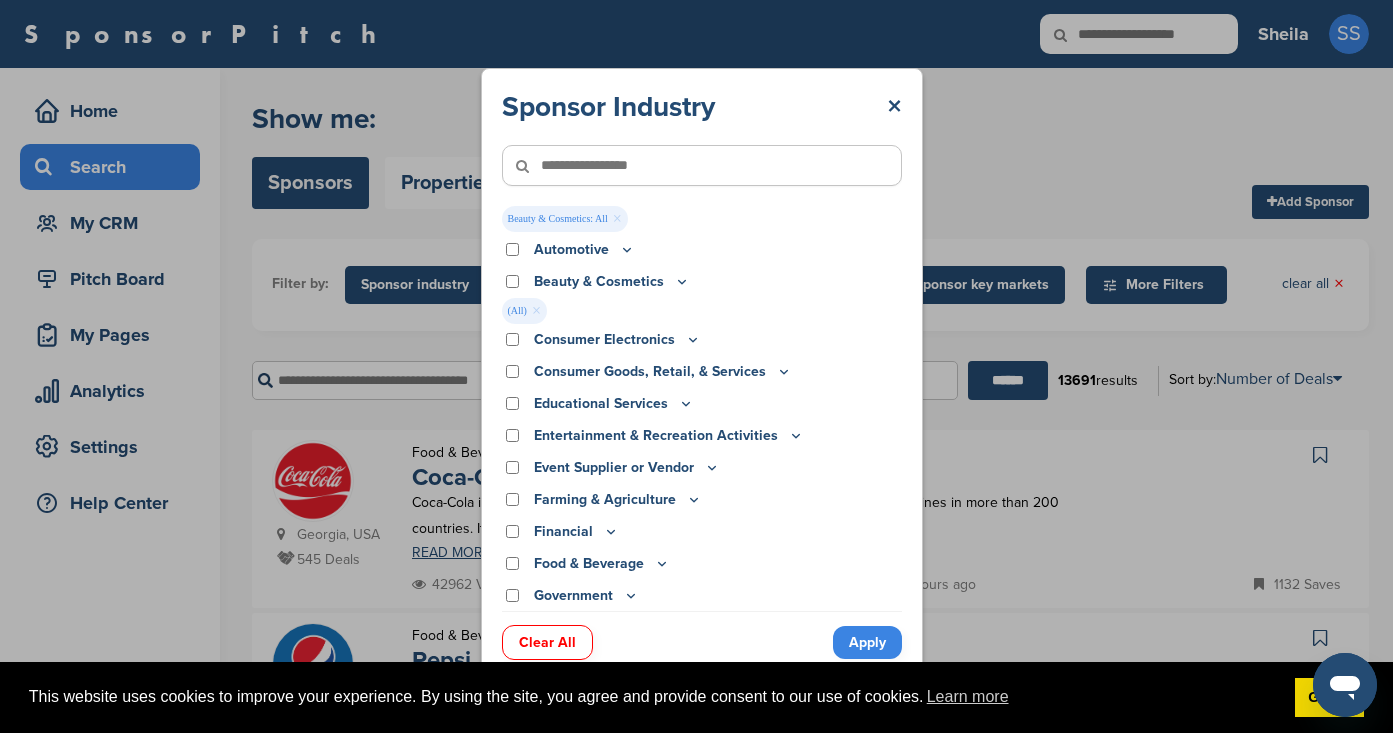 scroll, scrollTop: 34, scrollLeft: 0, axis: vertical 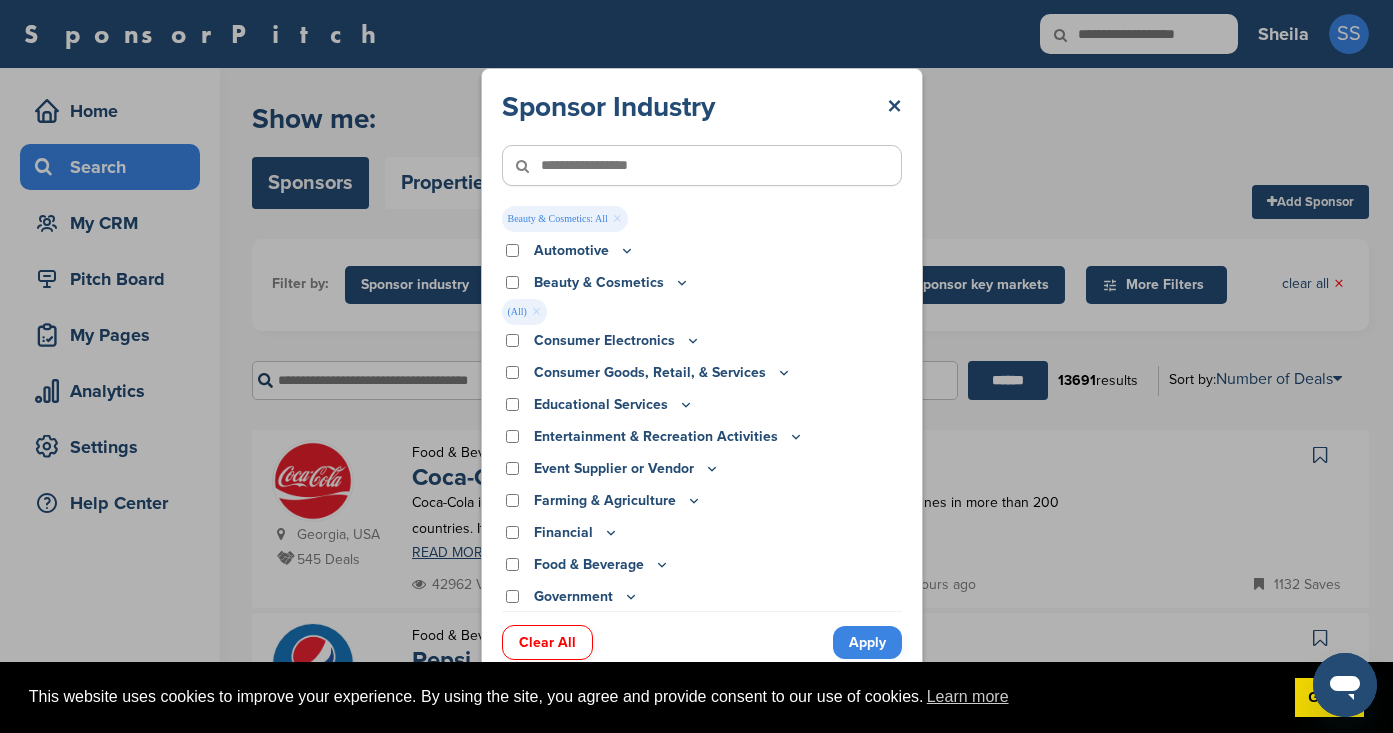 click 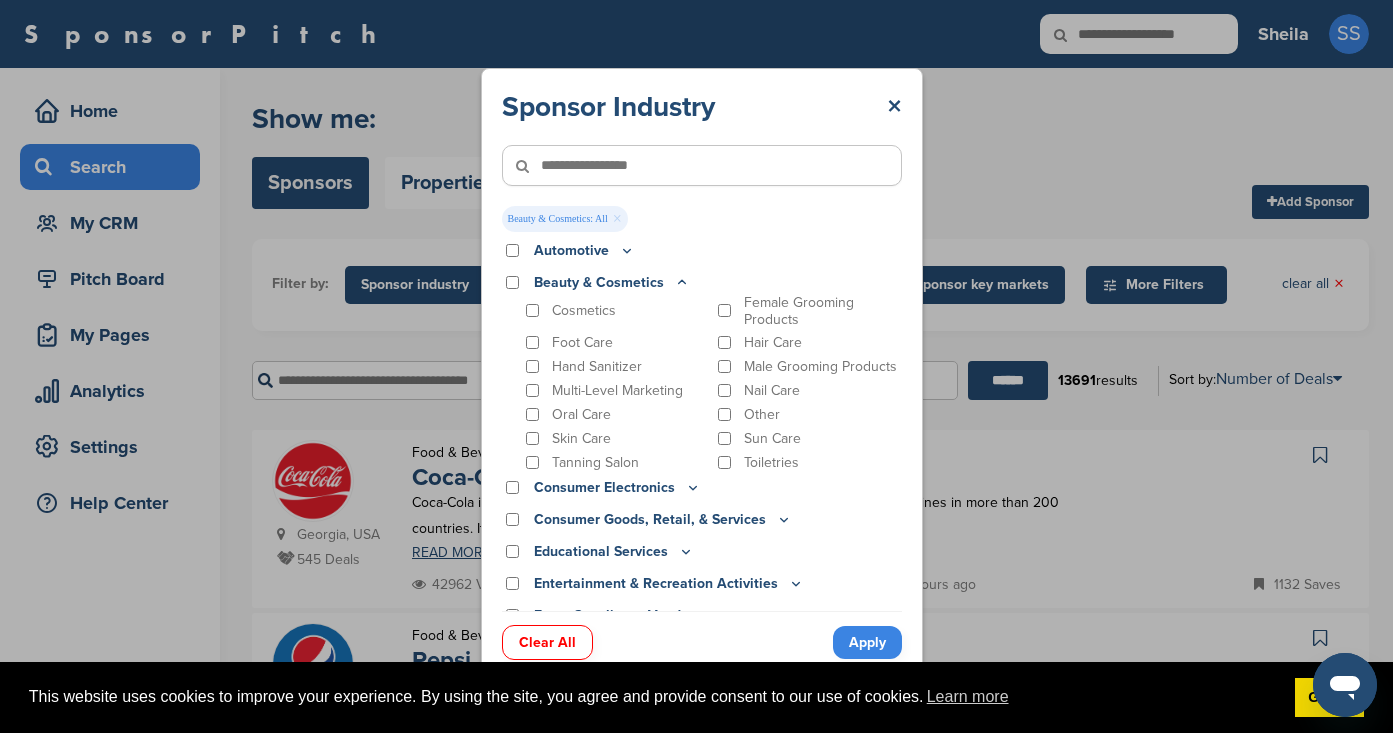 click on "Foot Care" at bounding box center [616, 342] 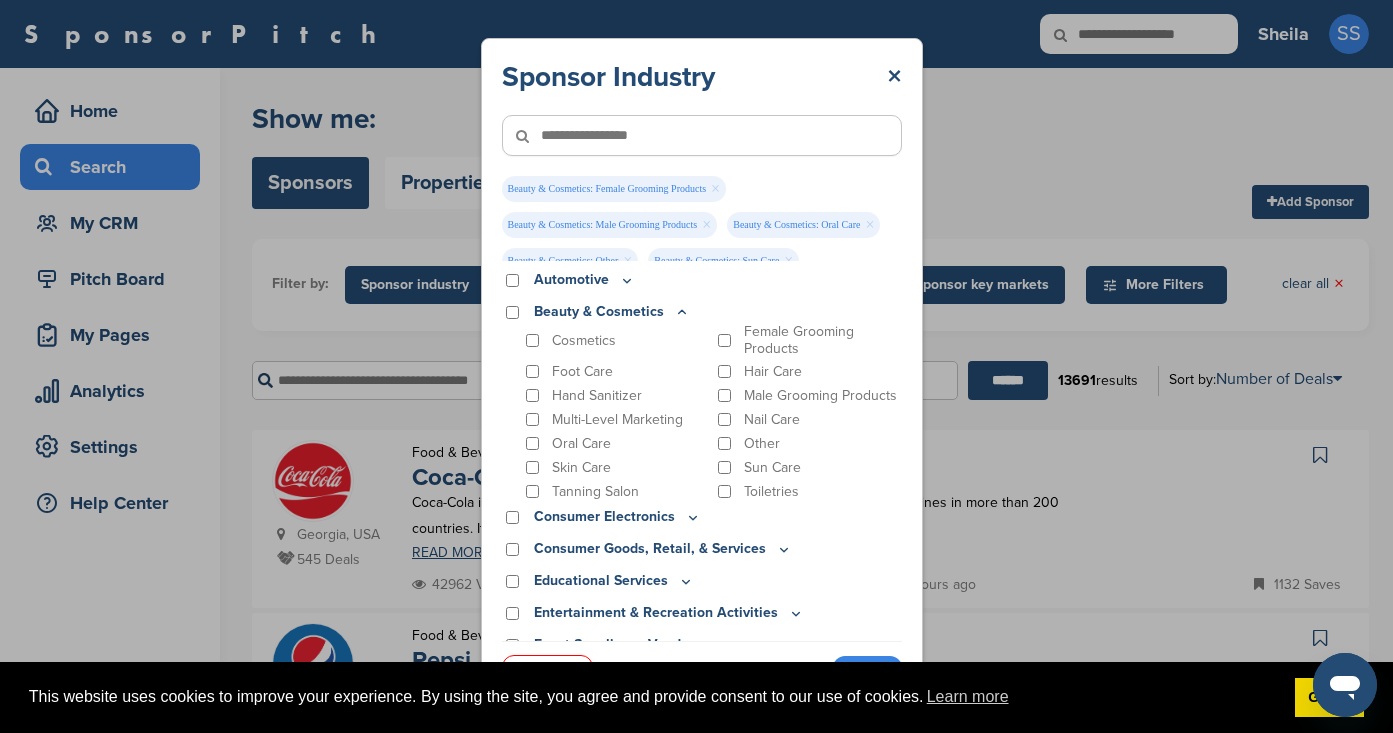 click on "Multi-Level Marketing" at bounding box center [616, 419] 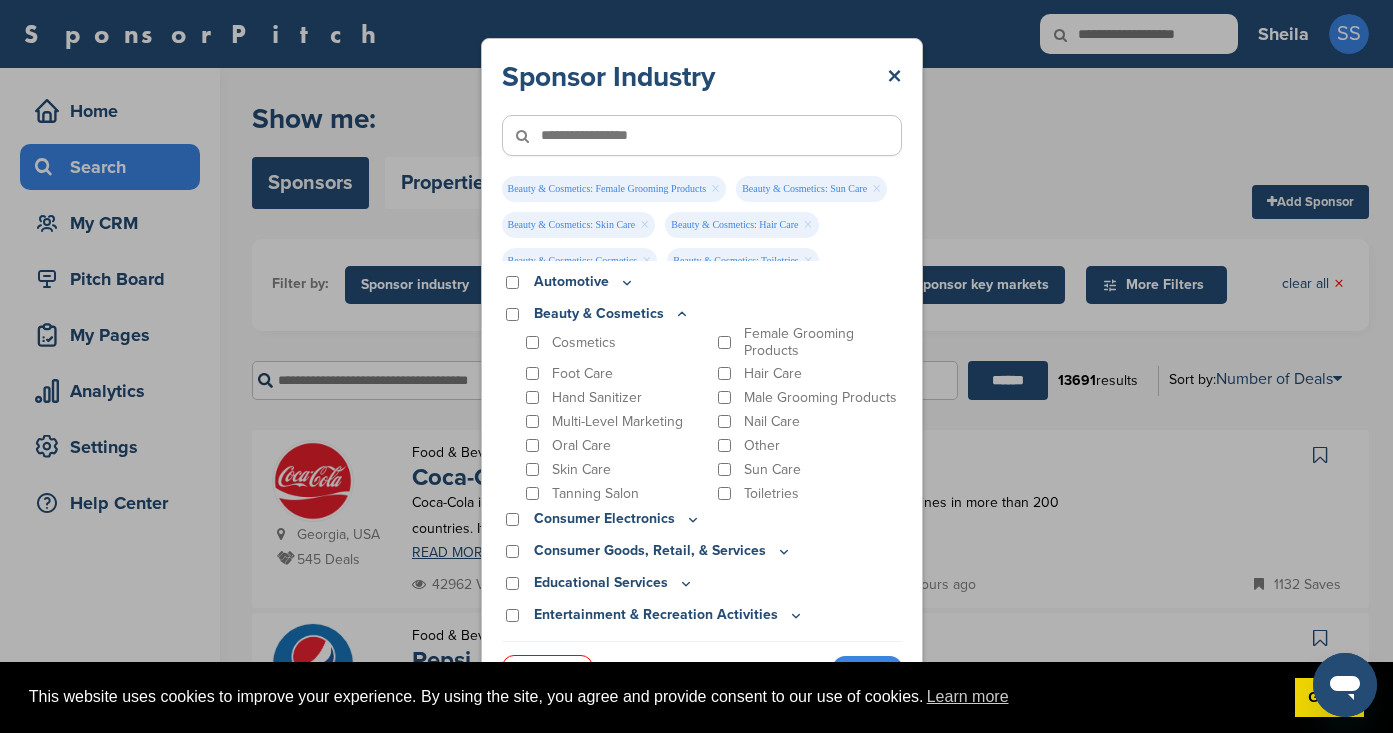 scroll, scrollTop: 0, scrollLeft: 0, axis: both 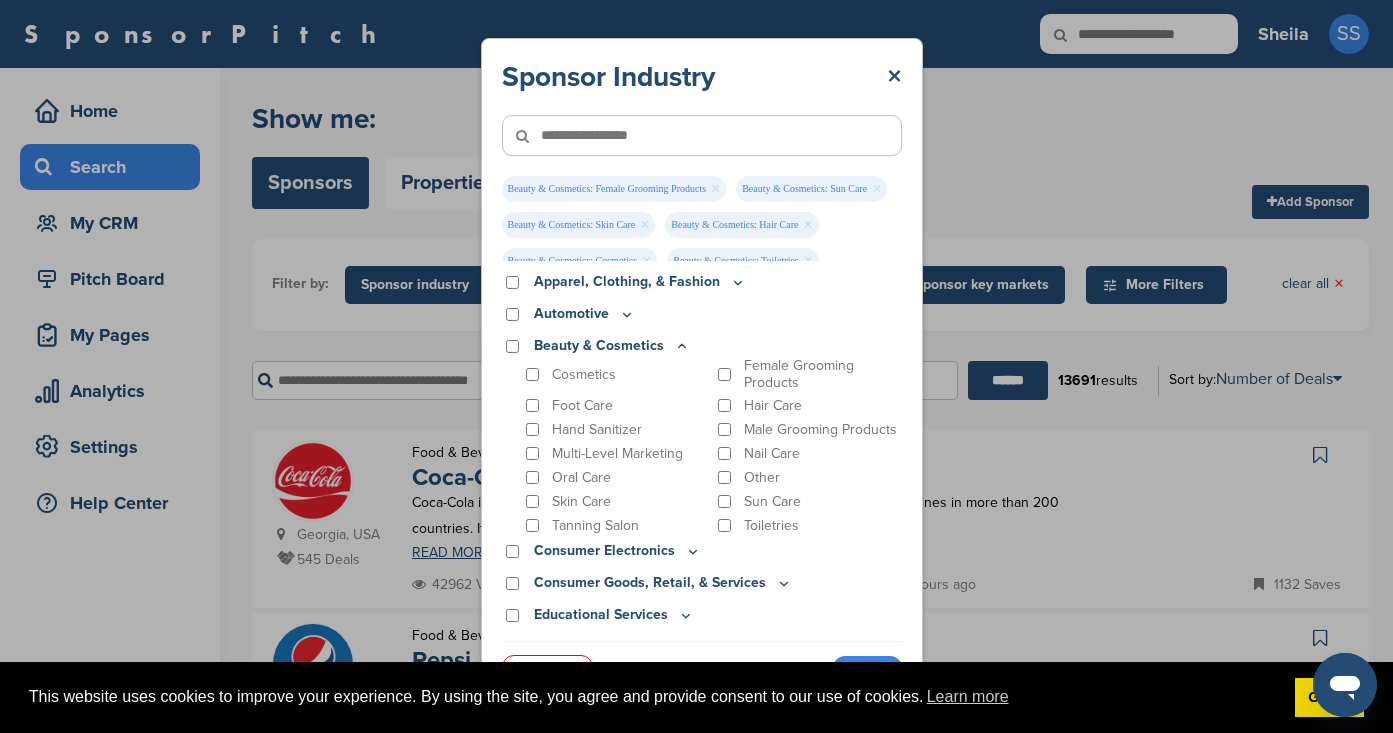 click on "Apparel, Clothing, & Fashion" at bounding box center [640, 282] 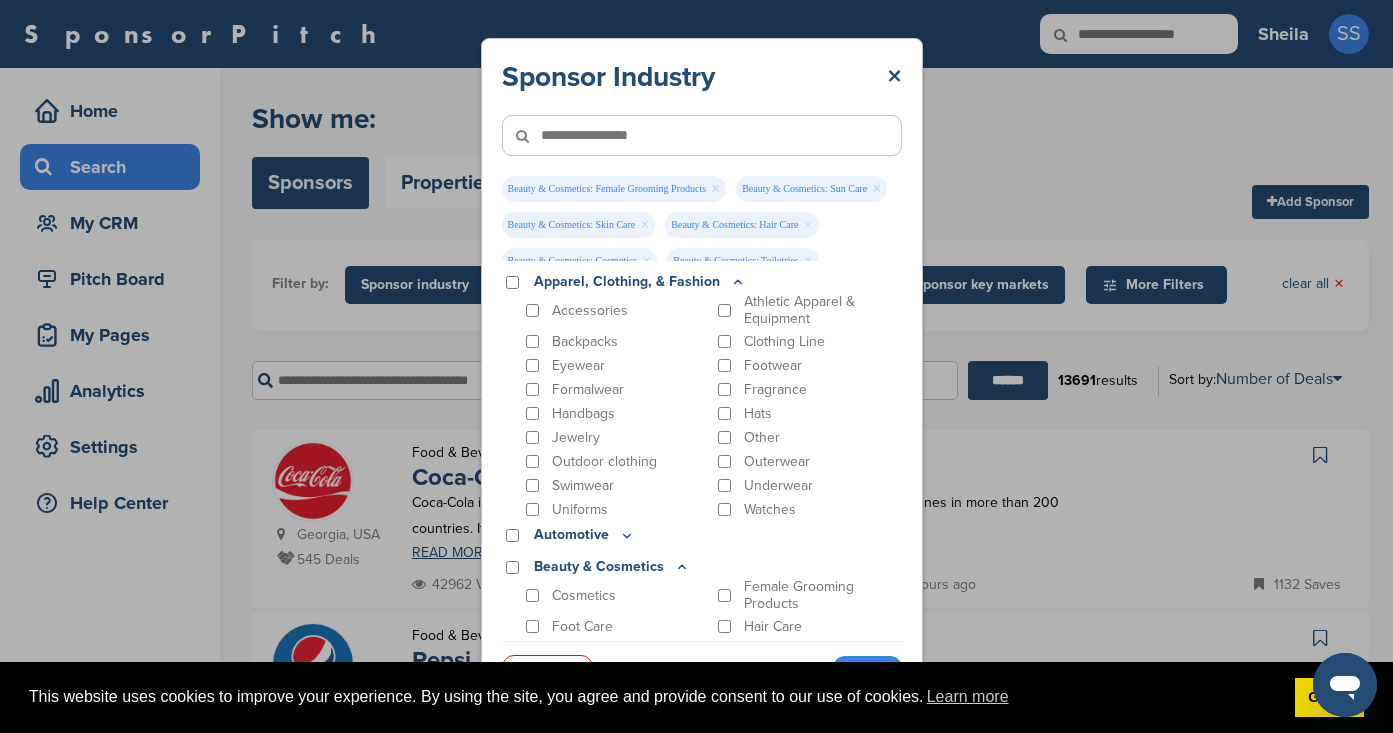 click on "Accessories" at bounding box center [616, 310] 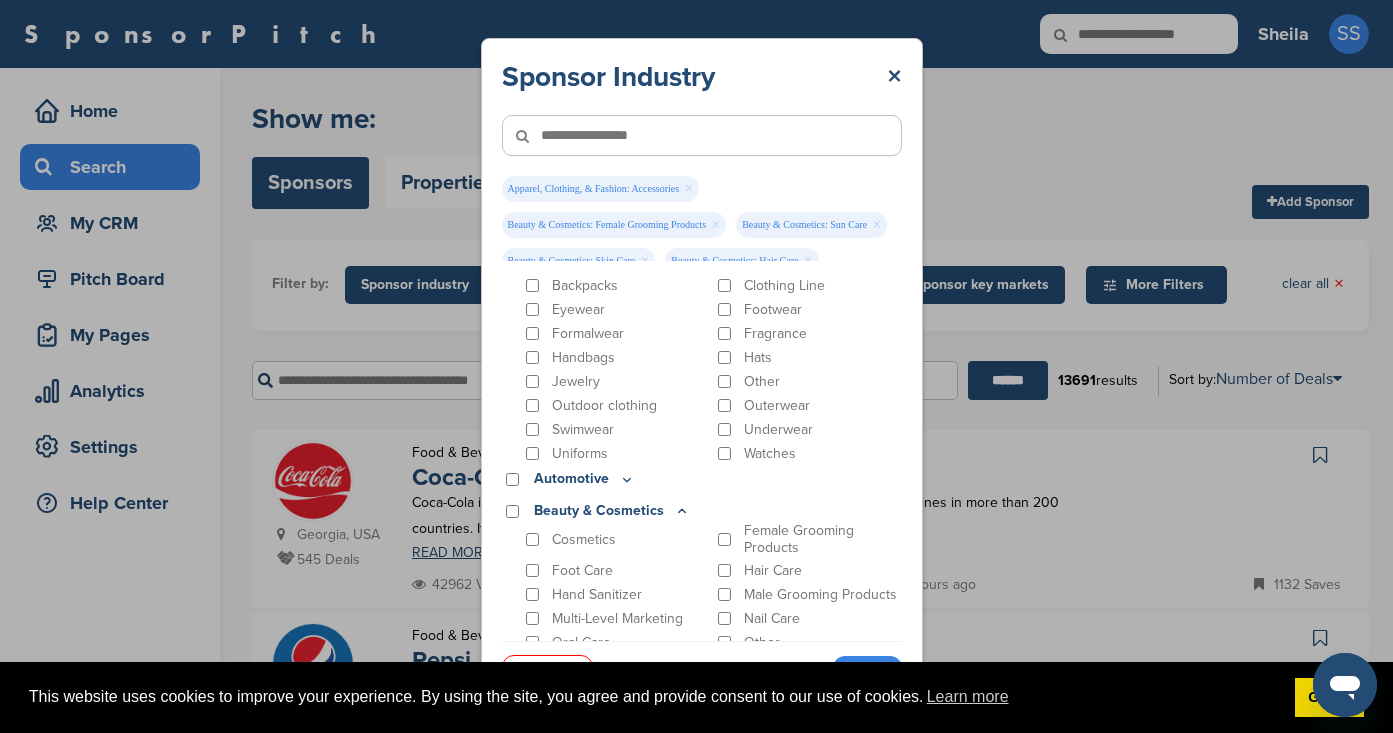 scroll, scrollTop: 0, scrollLeft: 0, axis: both 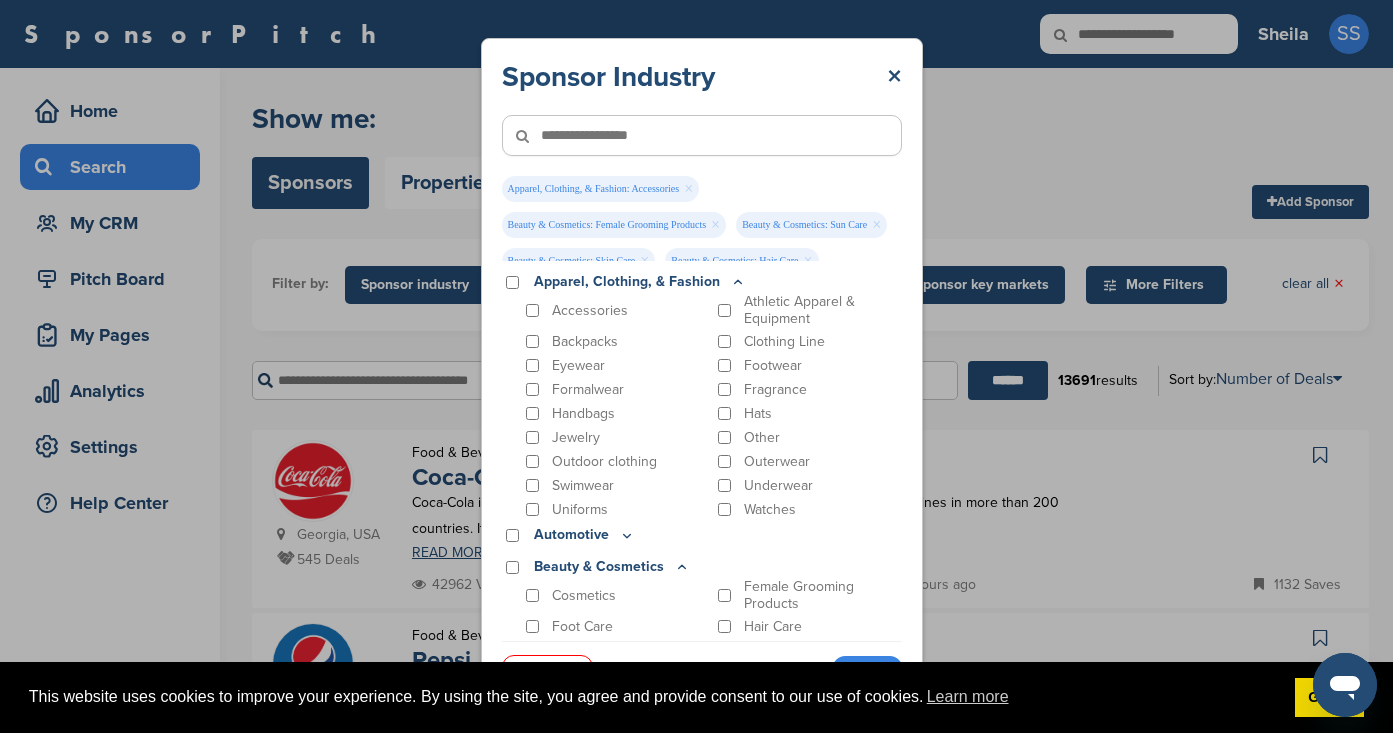 click at bounding box center (702, 135) 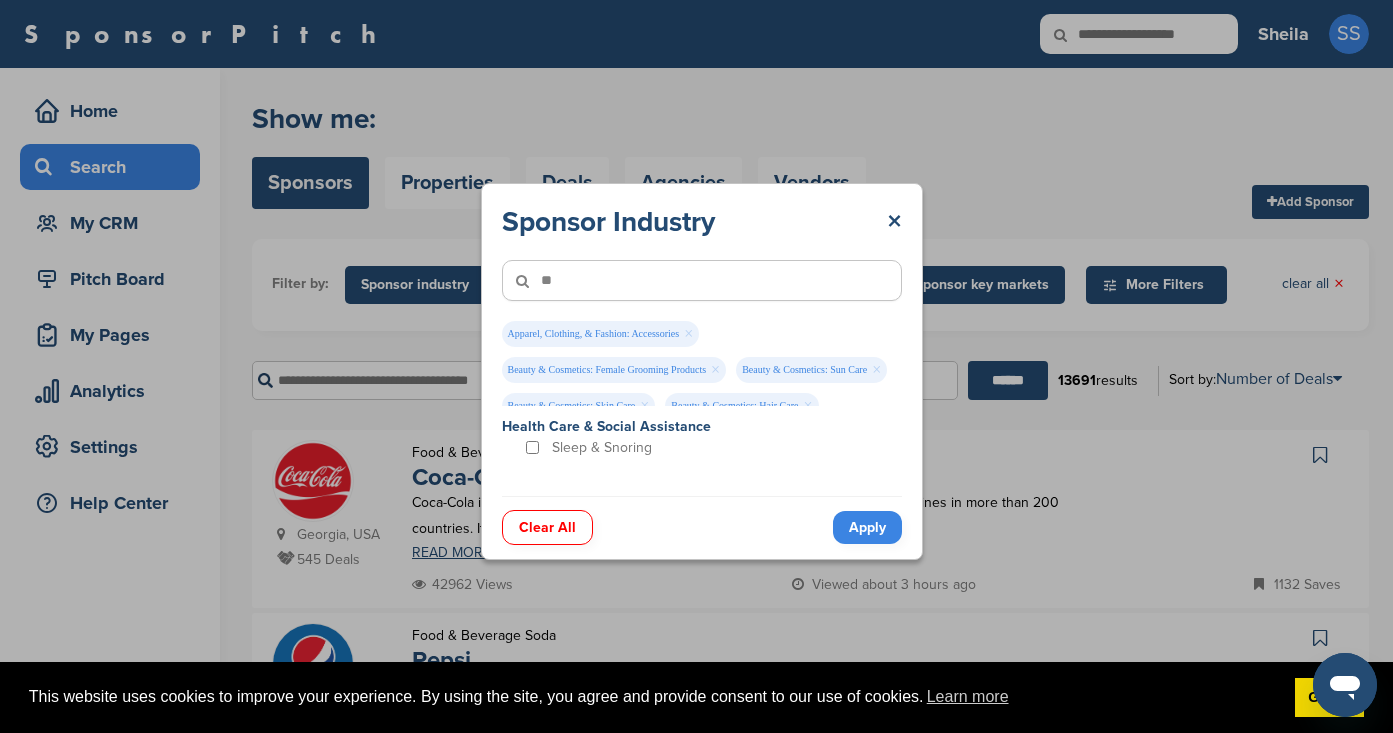 type on "*" 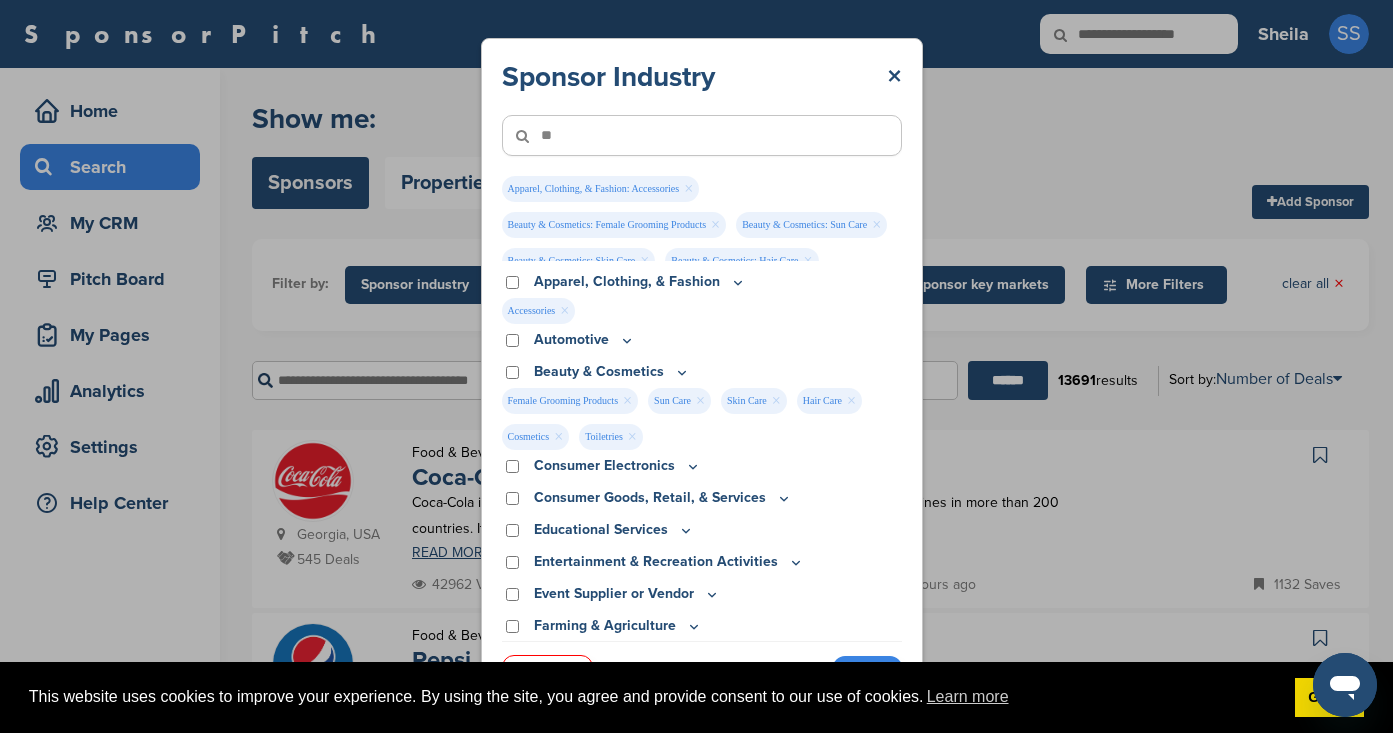 type on "*" 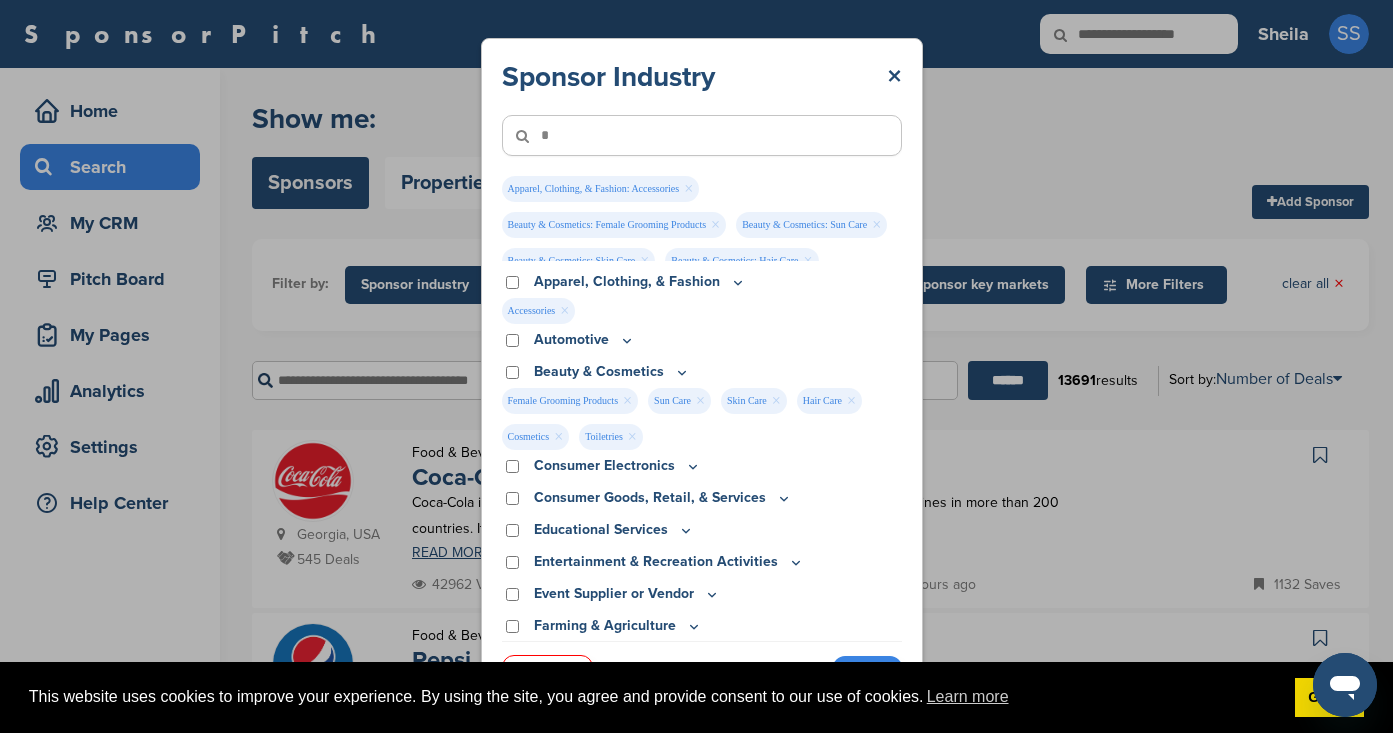 type 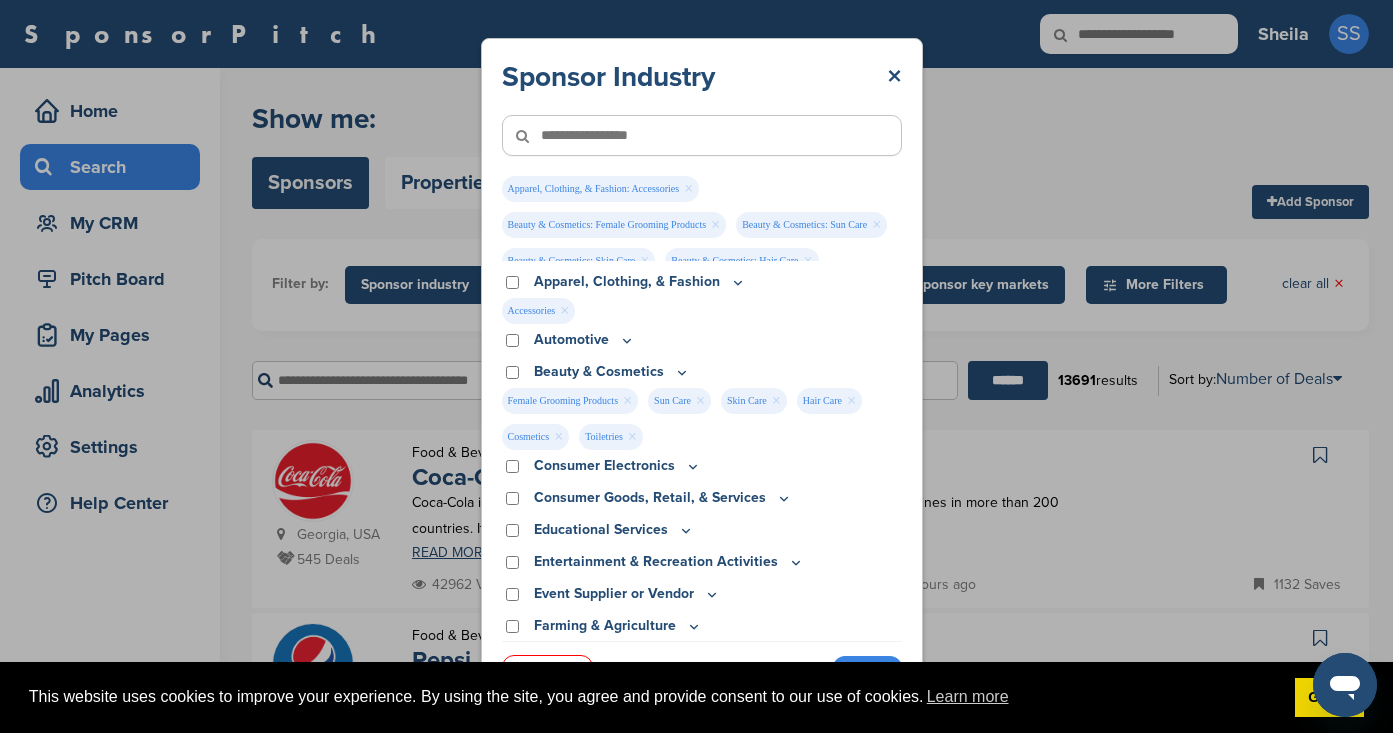 scroll, scrollTop: 49, scrollLeft: 0, axis: vertical 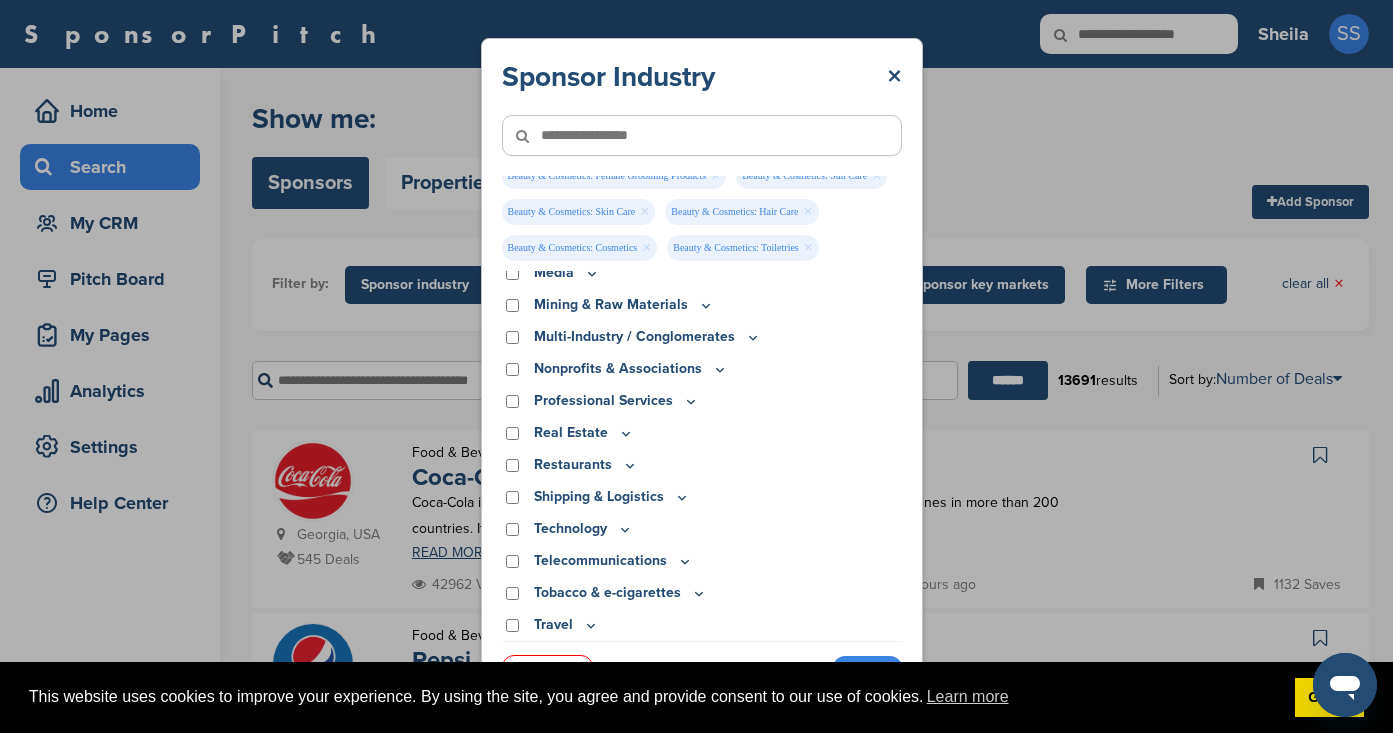 click on "Apply" at bounding box center [867, 672] 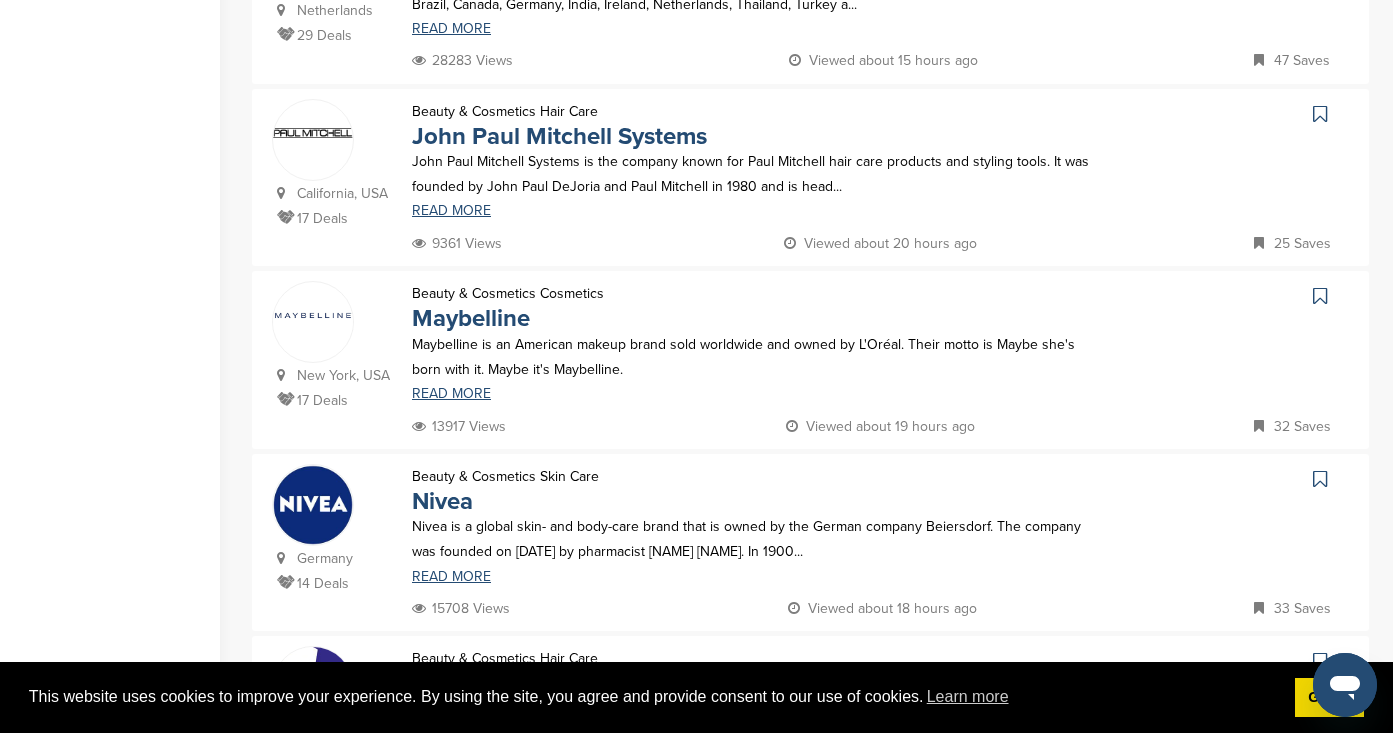 scroll, scrollTop: 1537, scrollLeft: 0, axis: vertical 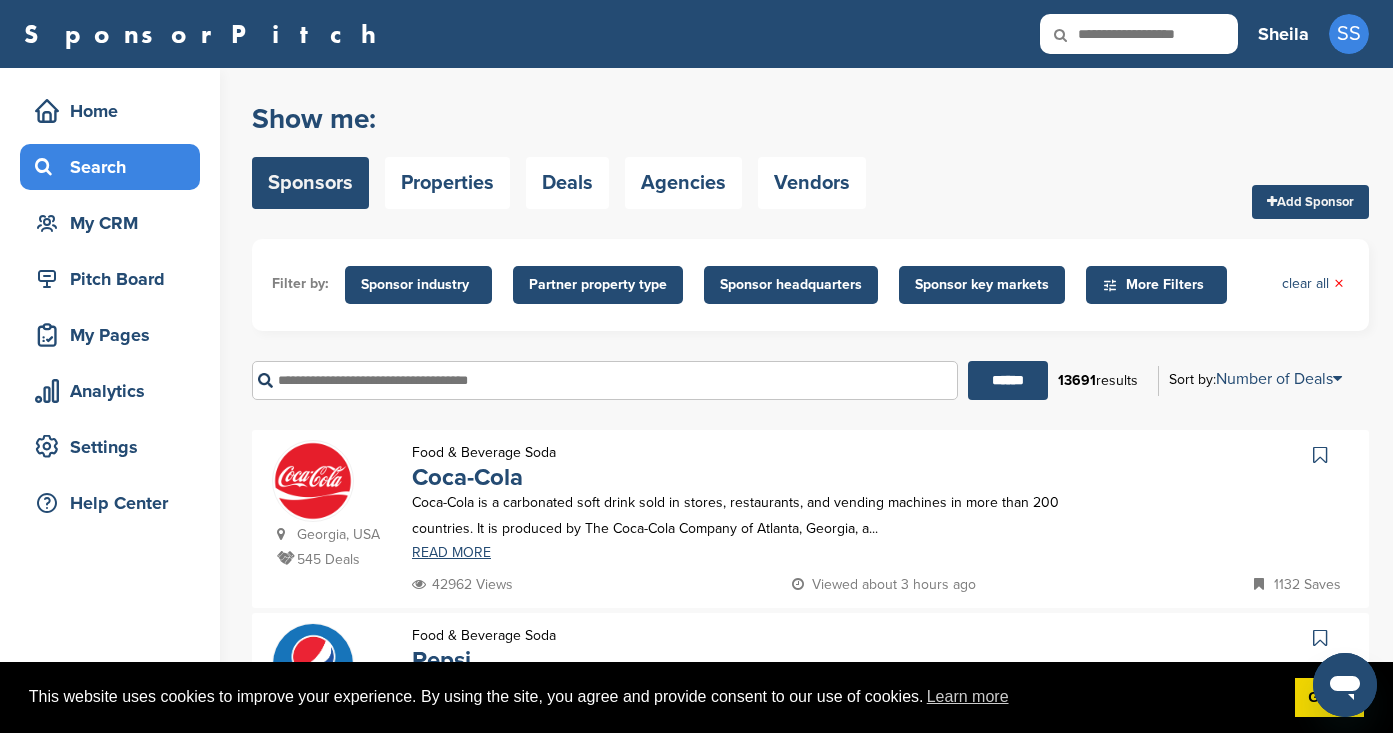 click on "Sponsor industry" at bounding box center (418, 285) 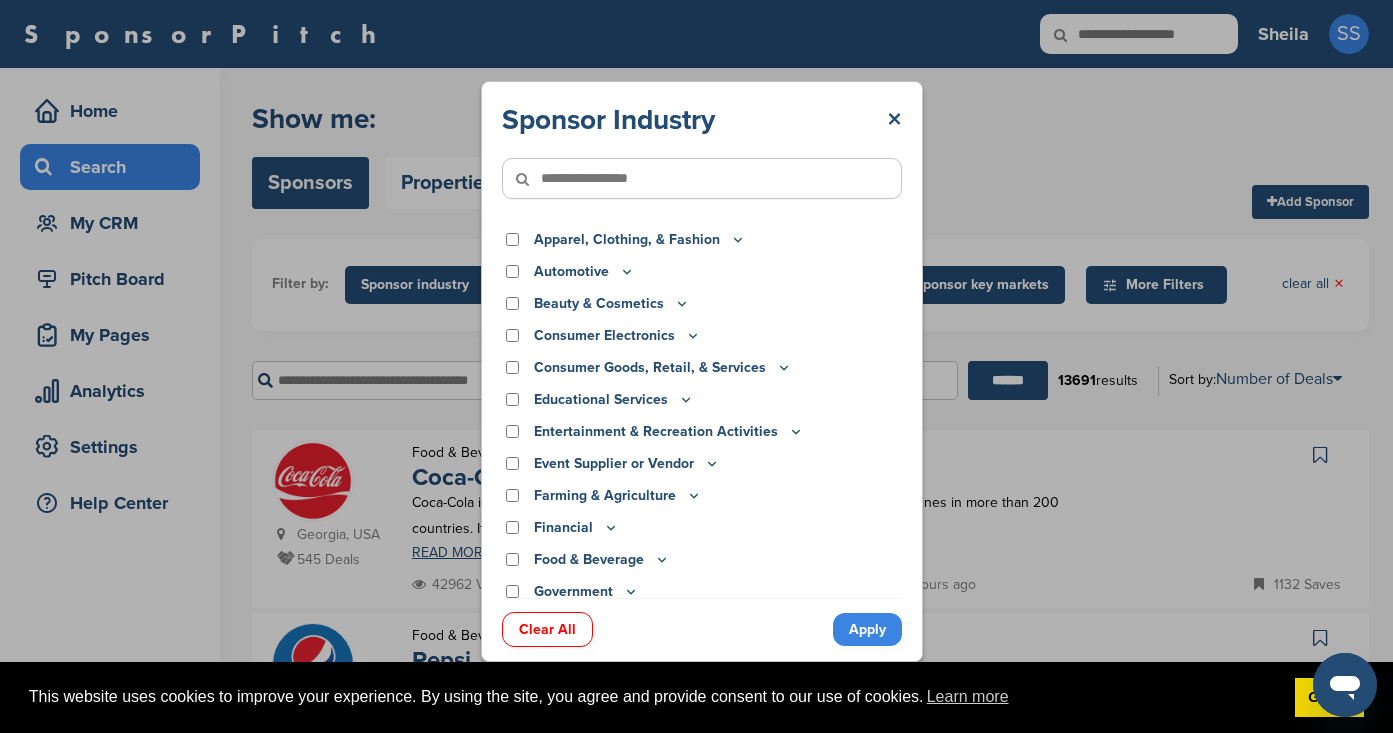 click on "Beauty & Cosmetics" at bounding box center (612, 304) 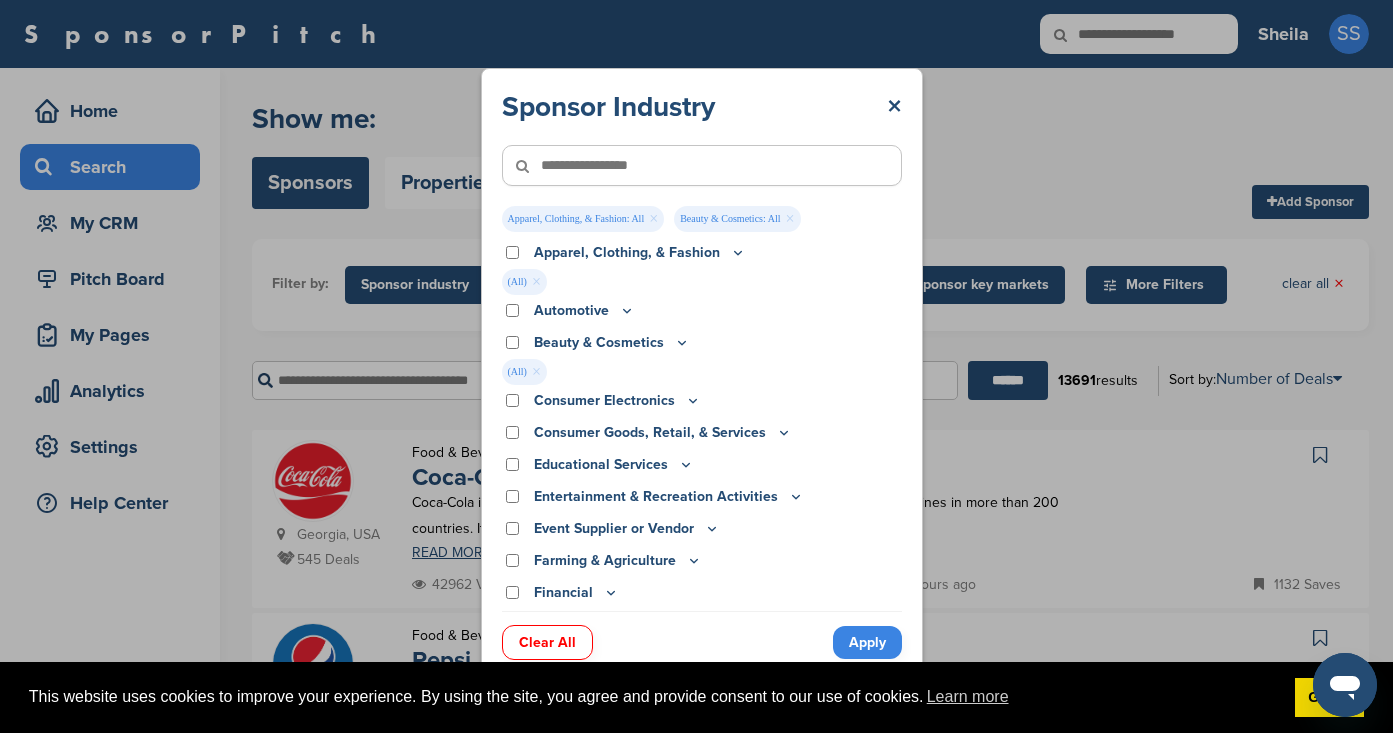 click 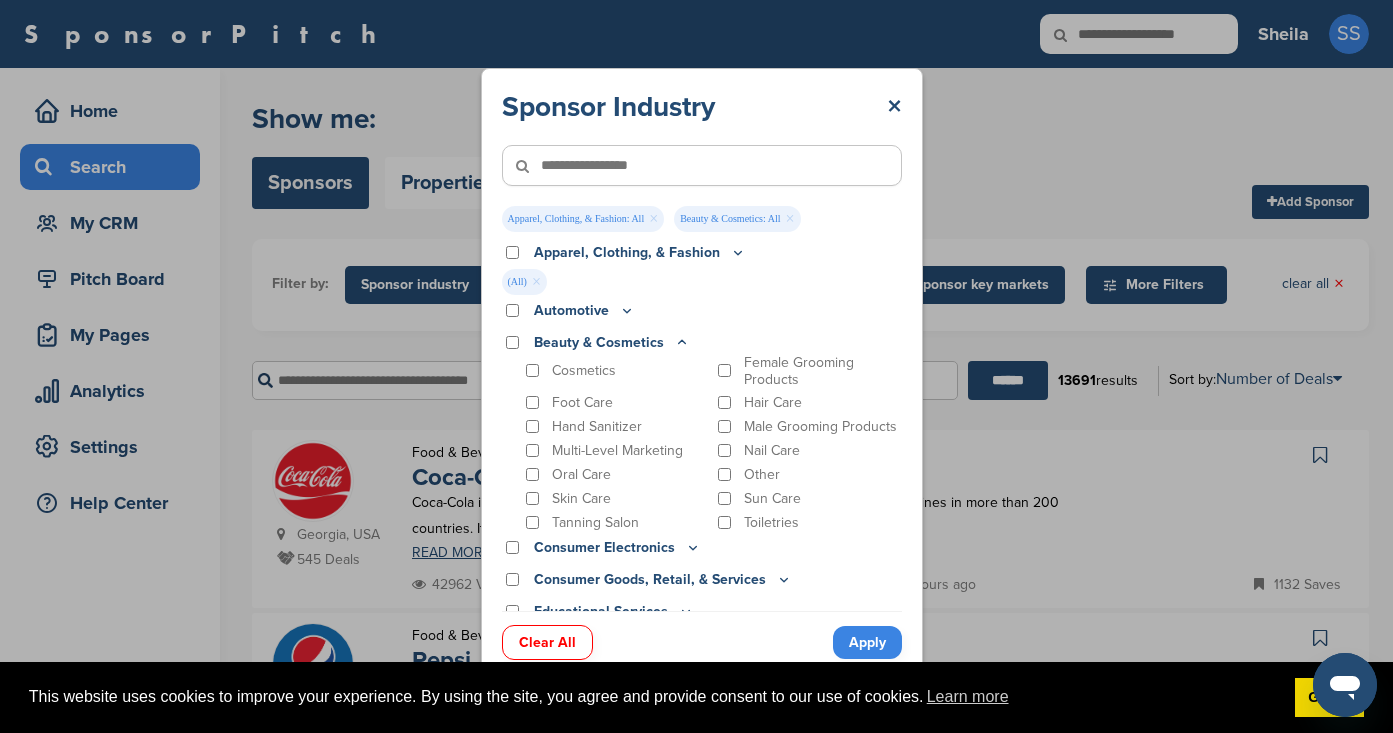 click on "Cosmetics
Female Grooming Products
Foot Care
Hair Care
Hand Sanitizer
Male Grooming Products
Multi-Level Marketing
Nail Care
Oral Care
Other
Skin Care
Sun Care
Tanning Salon
Toiletries" at bounding box center (702, 443) 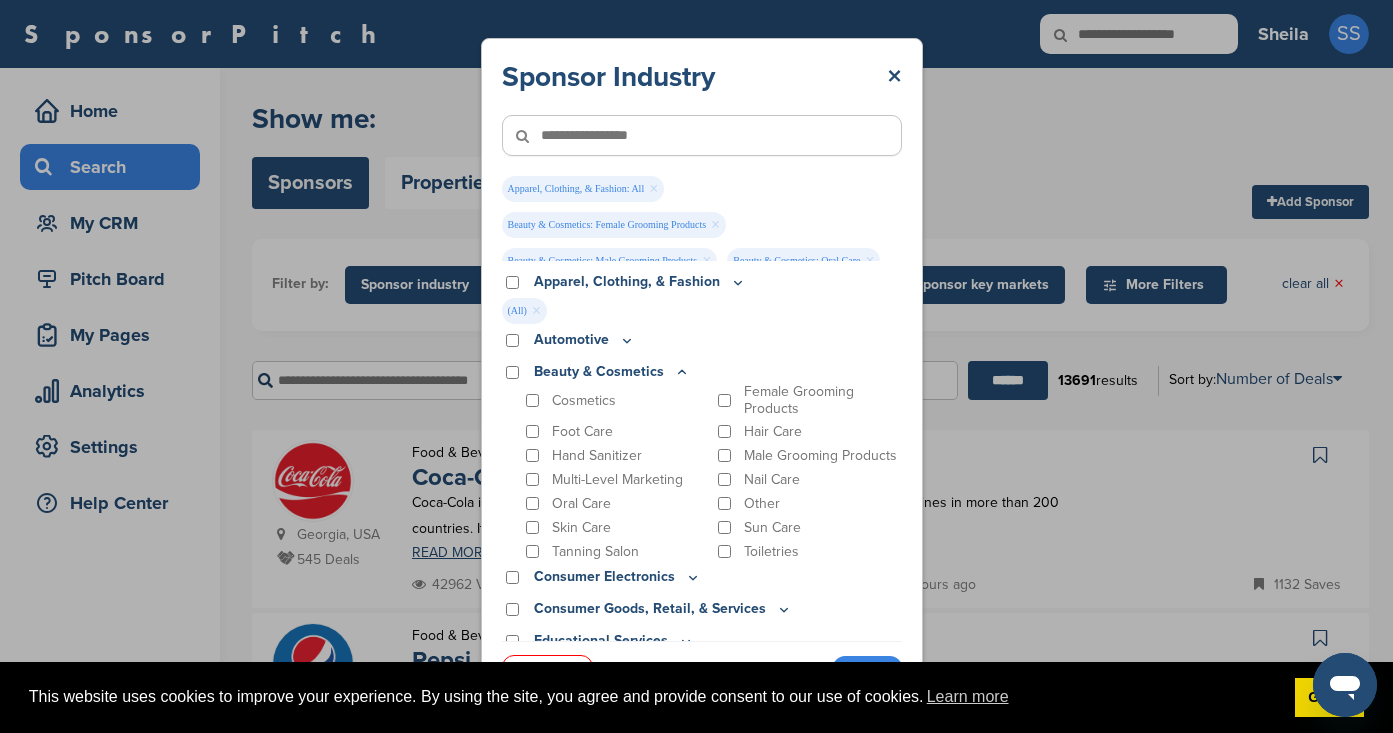 click on "Hand Sanitizer" at bounding box center [616, 455] 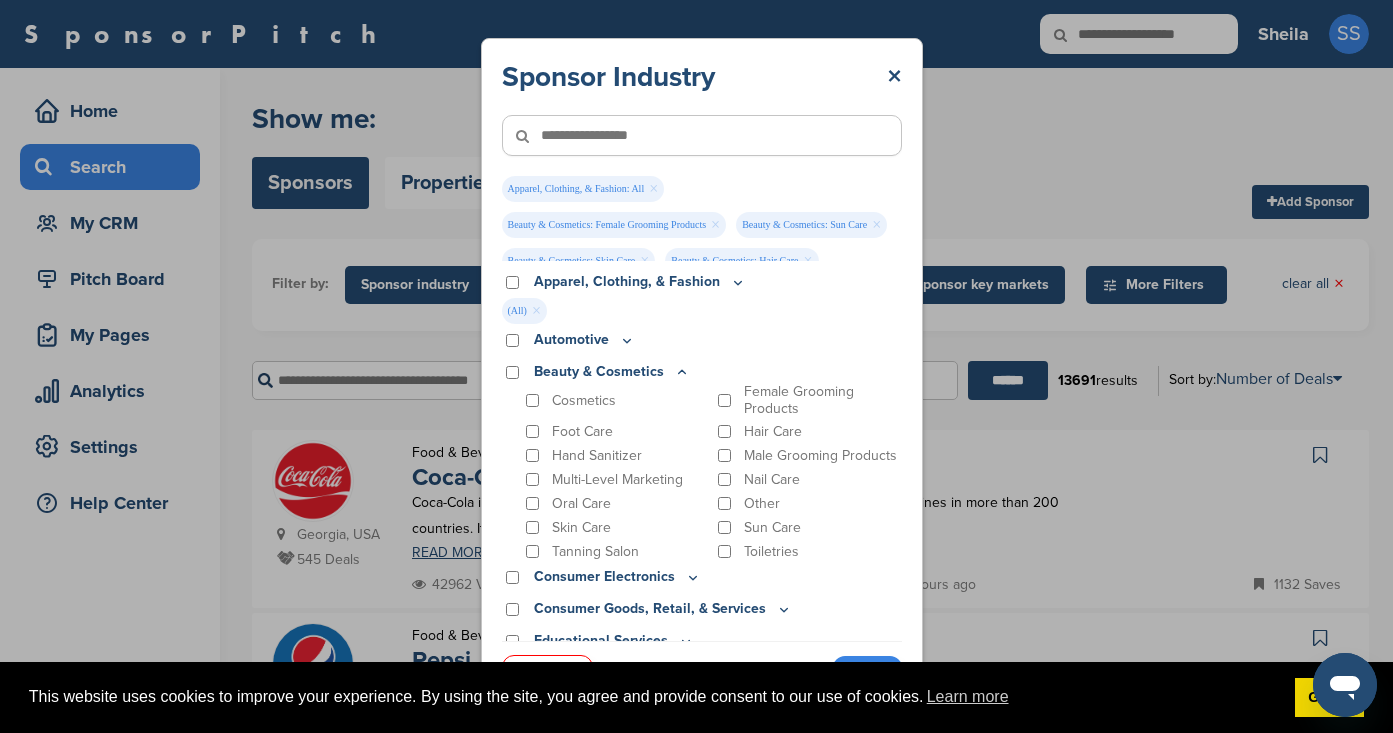 click on "Other" at bounding box center (808, 503) 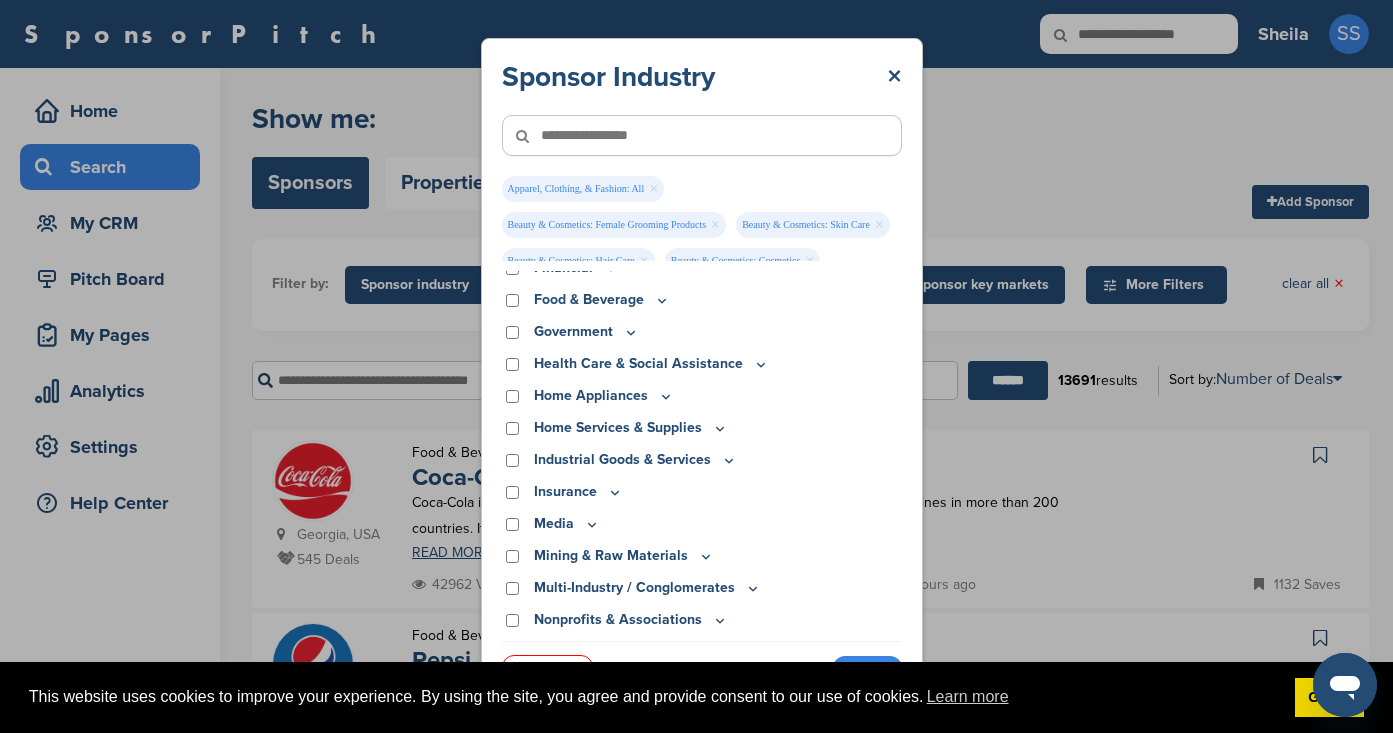 scroll, scrollTop: 752, scrollLeft: 0, axis: vertical 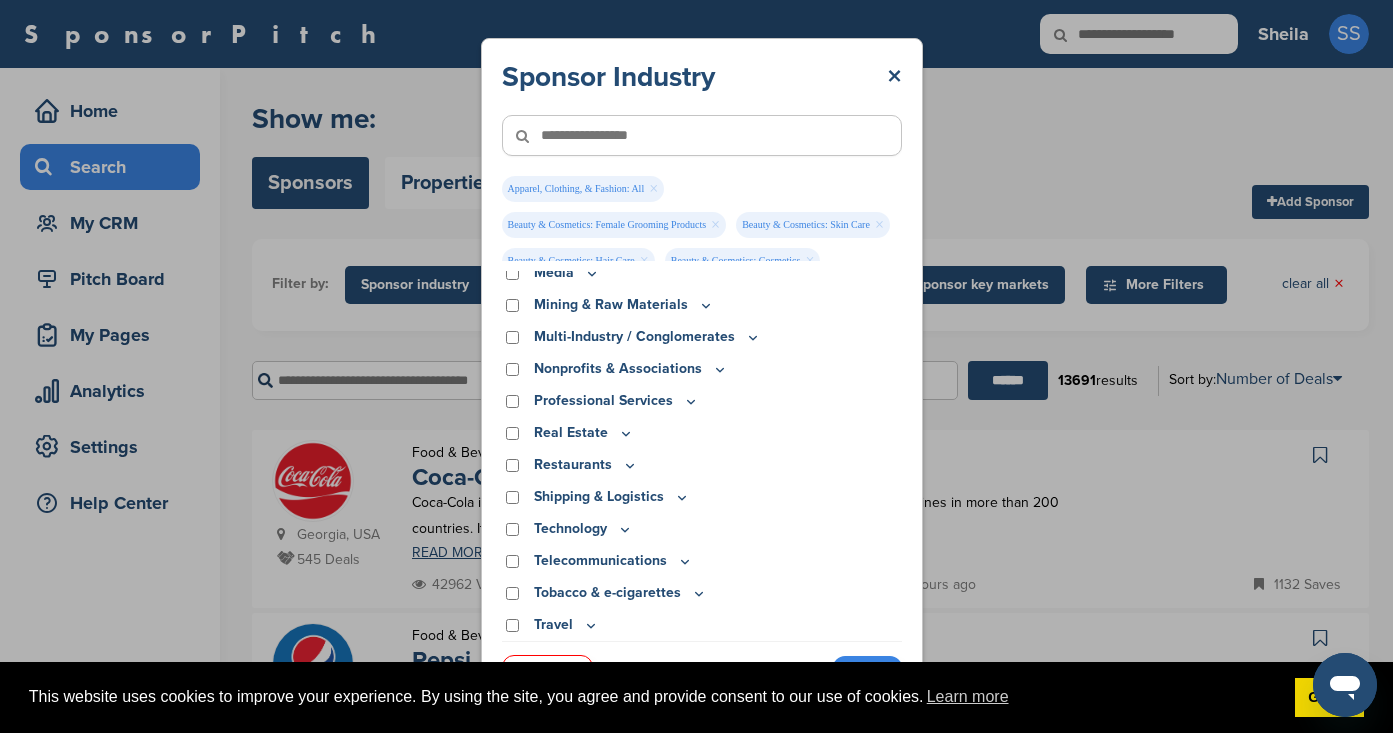 click on "Apply" at bounding box center [867, 672] 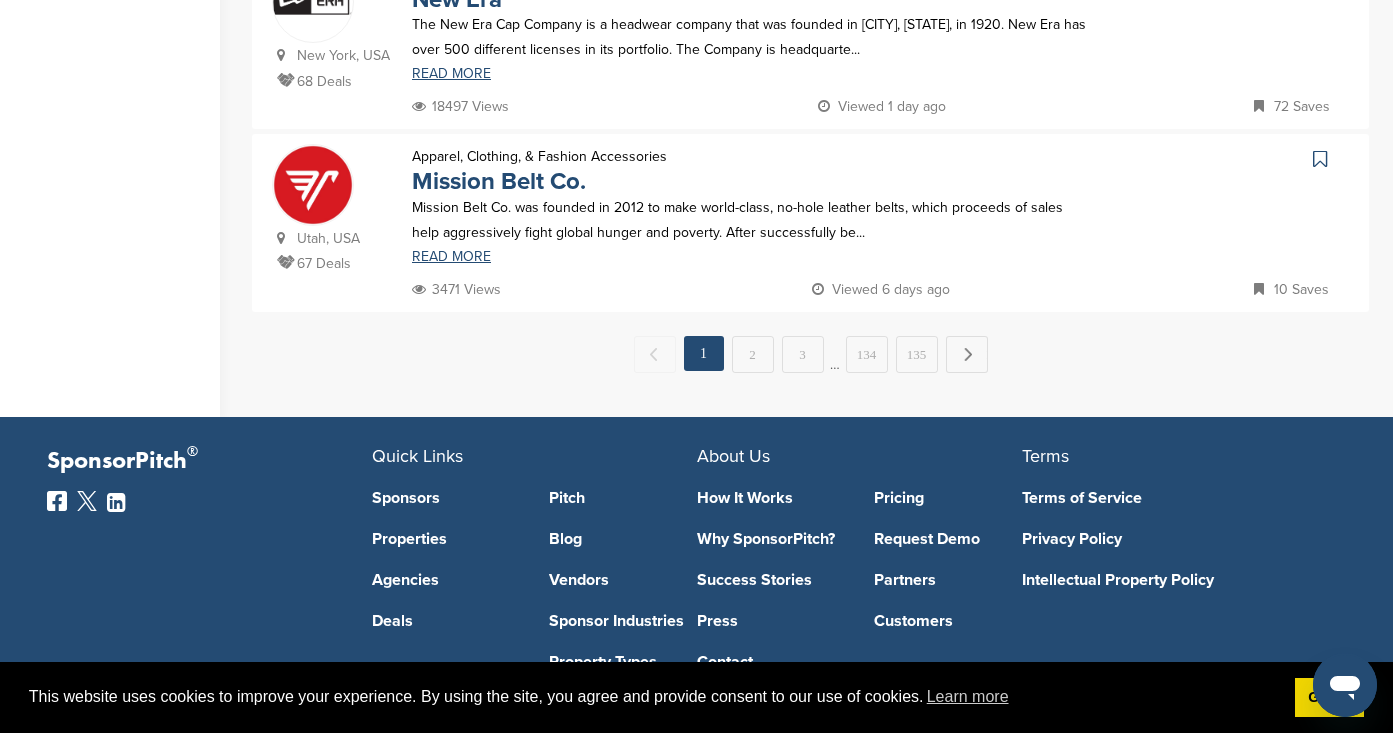 scroll, scrollTop: 2112, scrollLeft: 0, axis: vertical 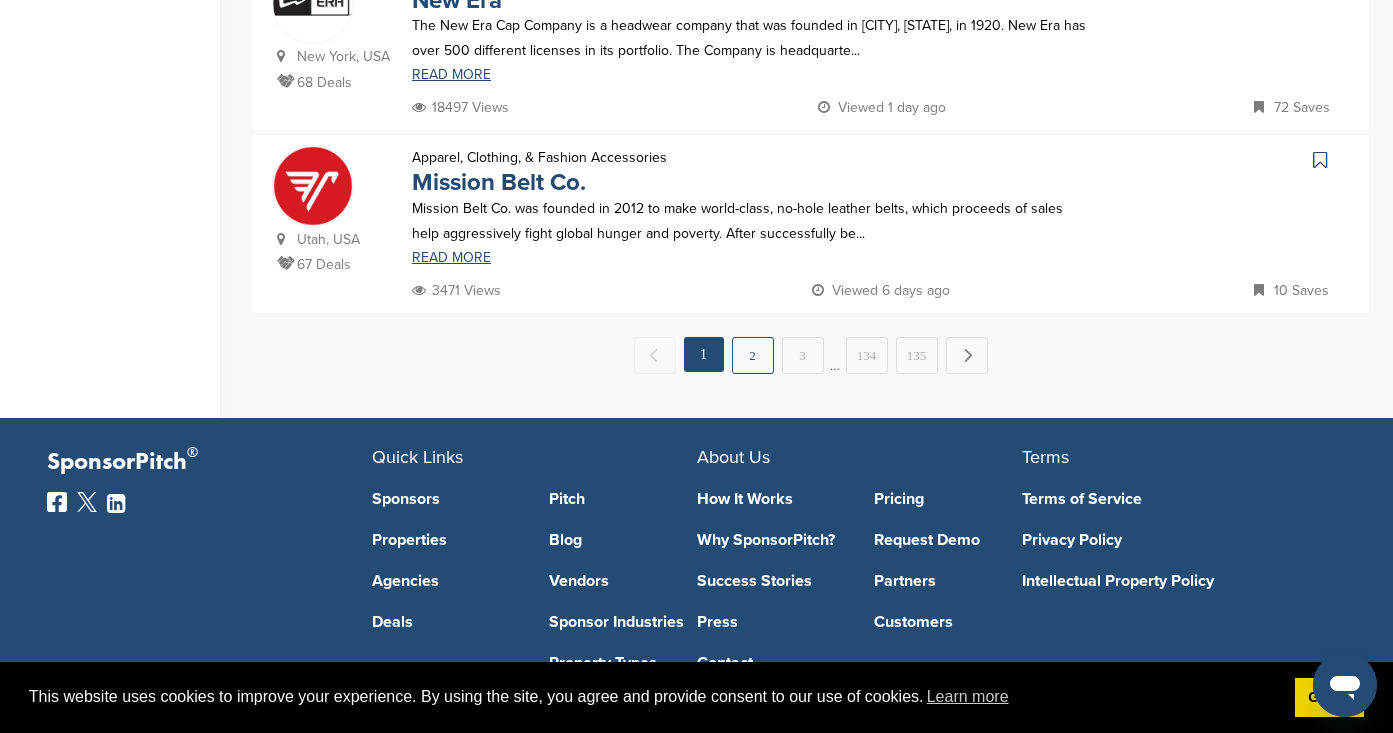 click on "2" at bounding box center [753, 355] 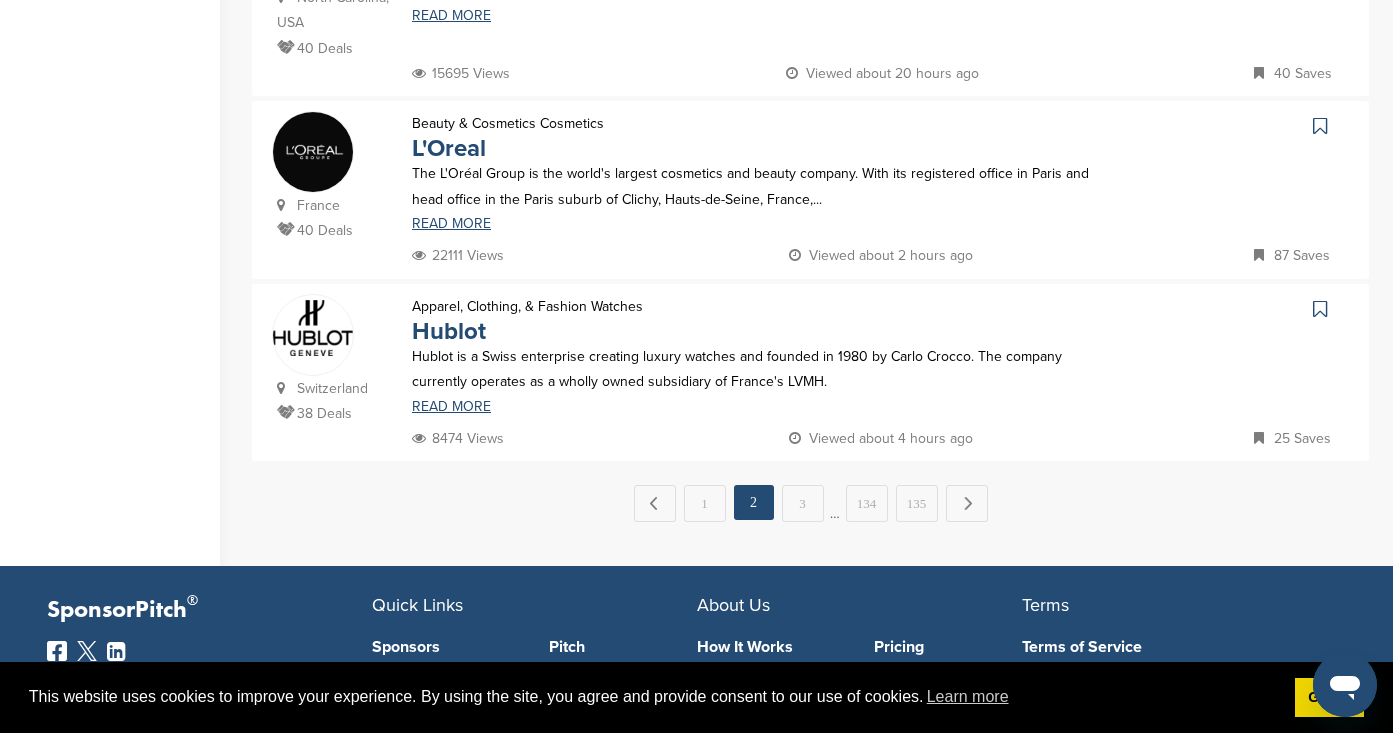 scroll, scrollTop: 1914, scrollLeft: 0, axis: vertical 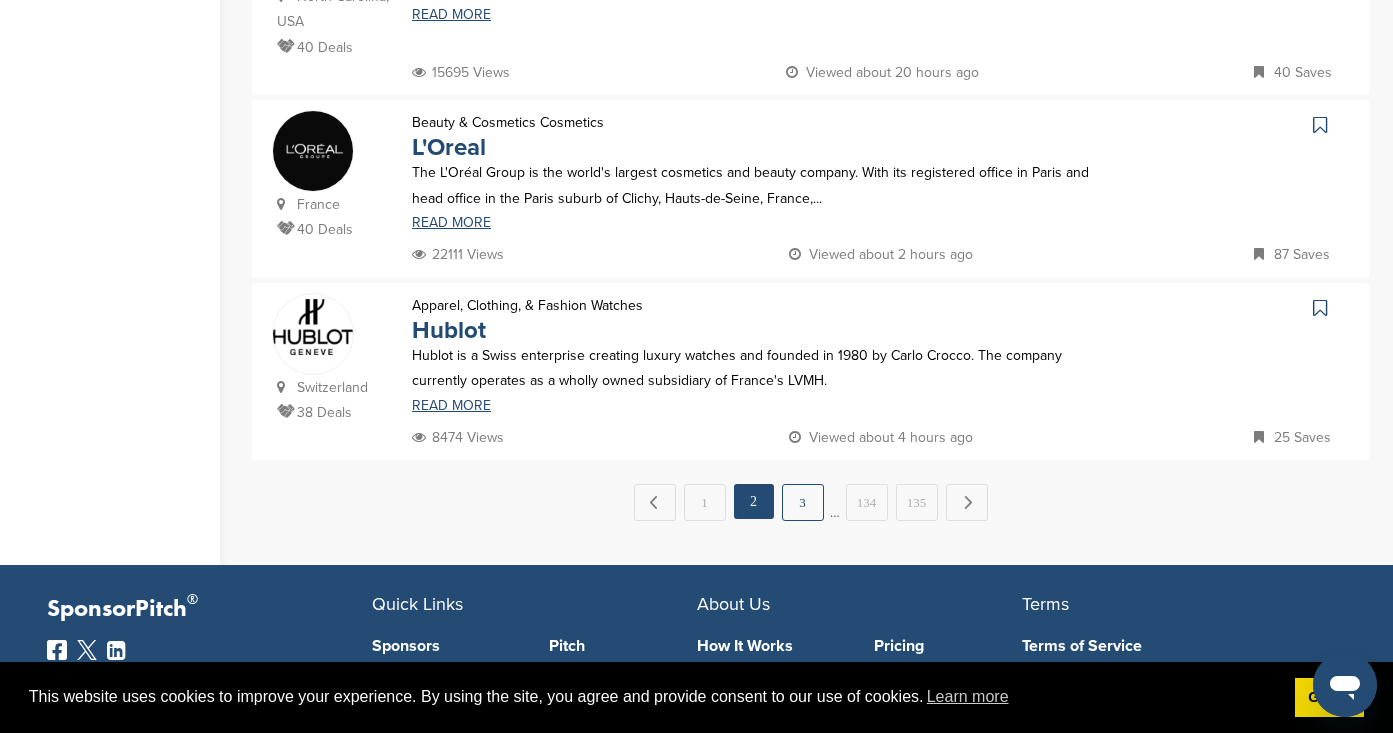 click on "3" at bounding box center [803, 502] 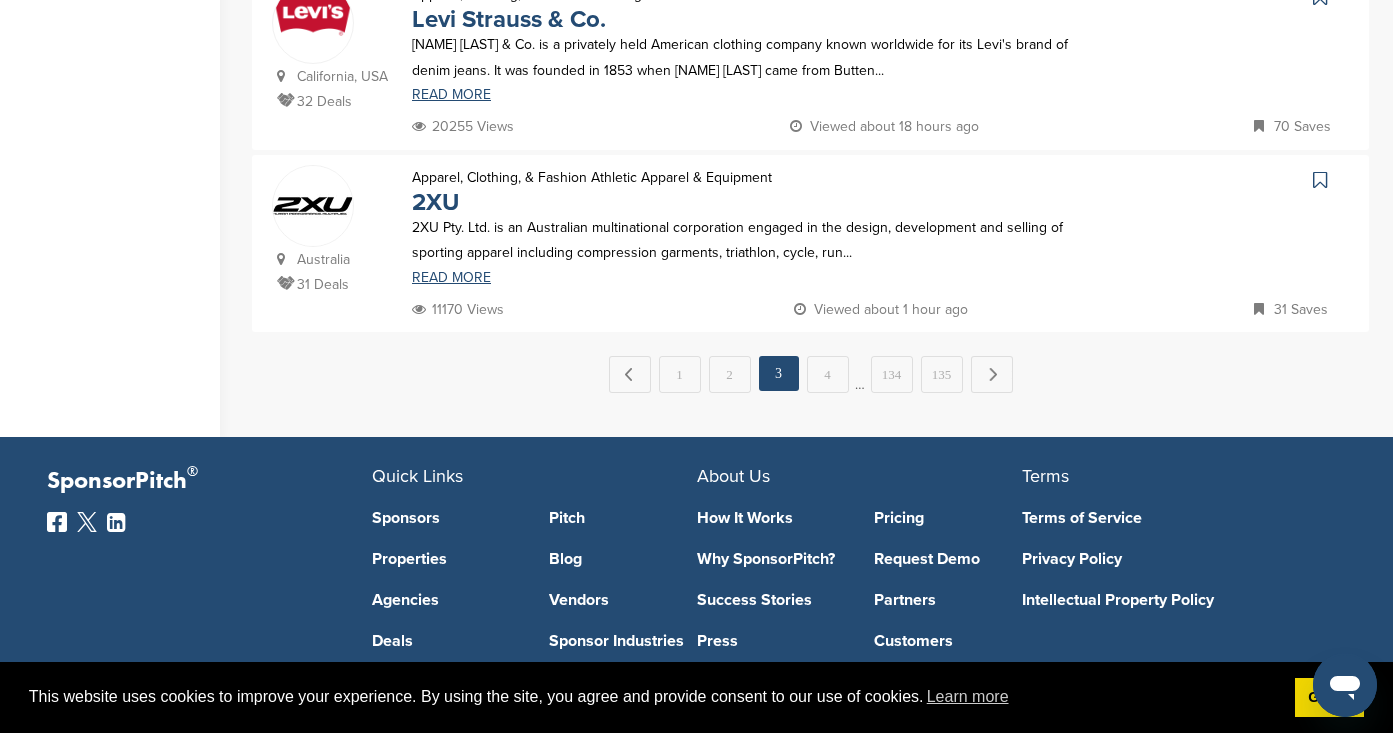 scroll, scrollTop: 2044, scrollLeft: 0, axis: vertical 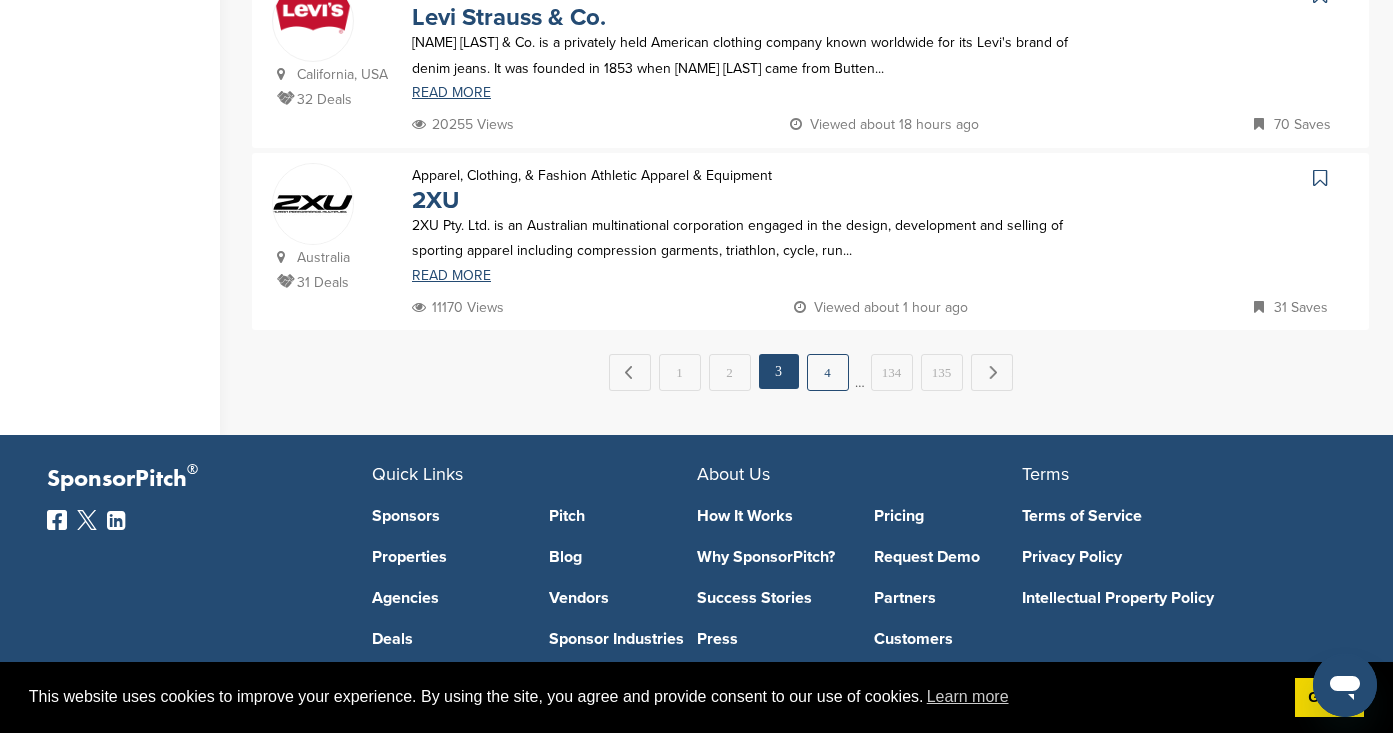 click on "4" at bounding box center [828, 372] 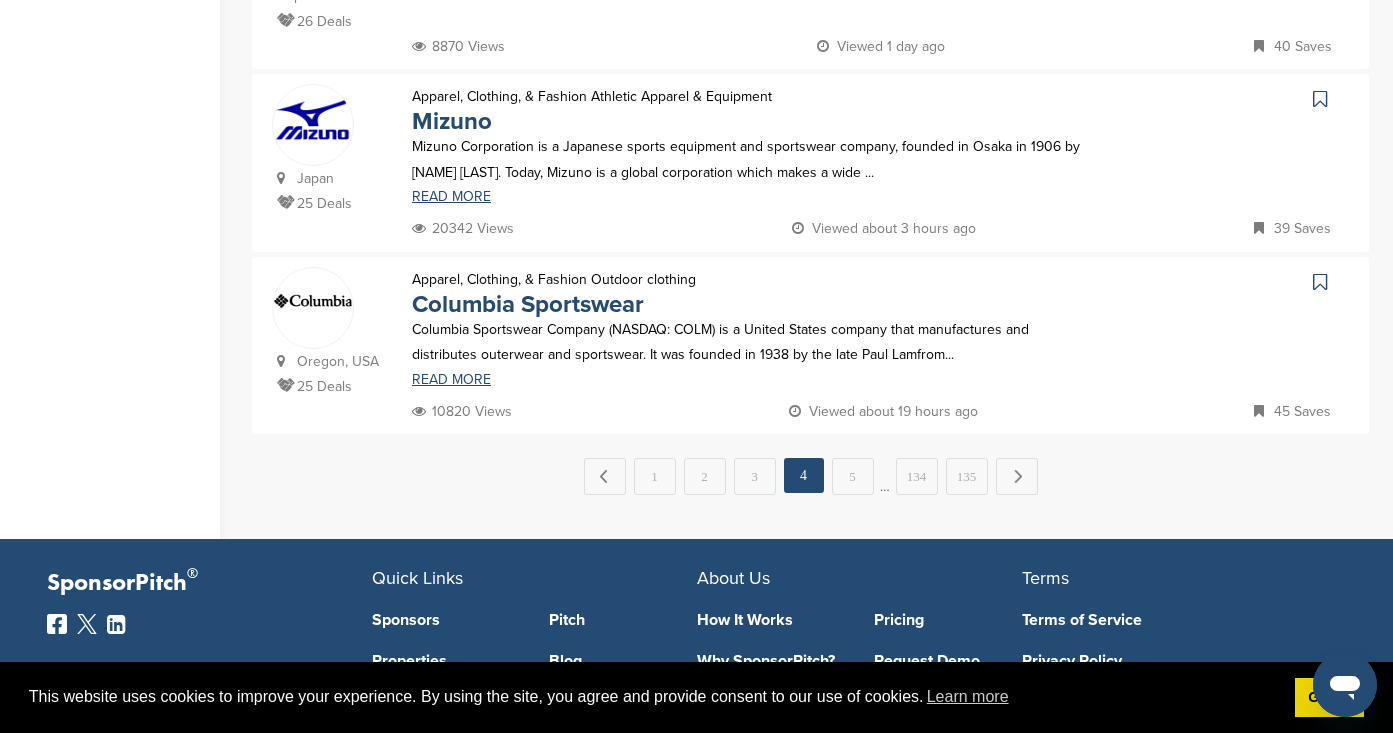 scroll, scrollTop: 1938, scrollLeft: 0, axis: vertical 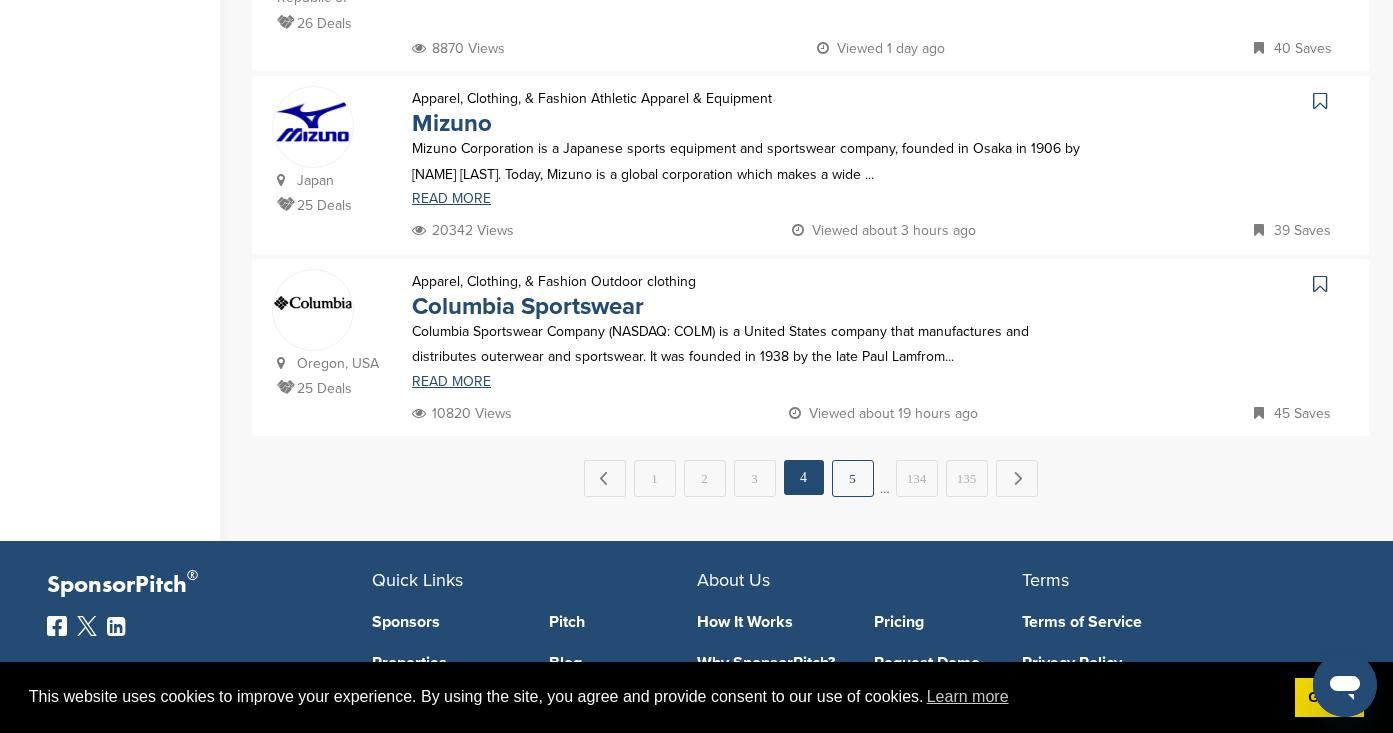 click on "5" at bounding box center (853, 478) 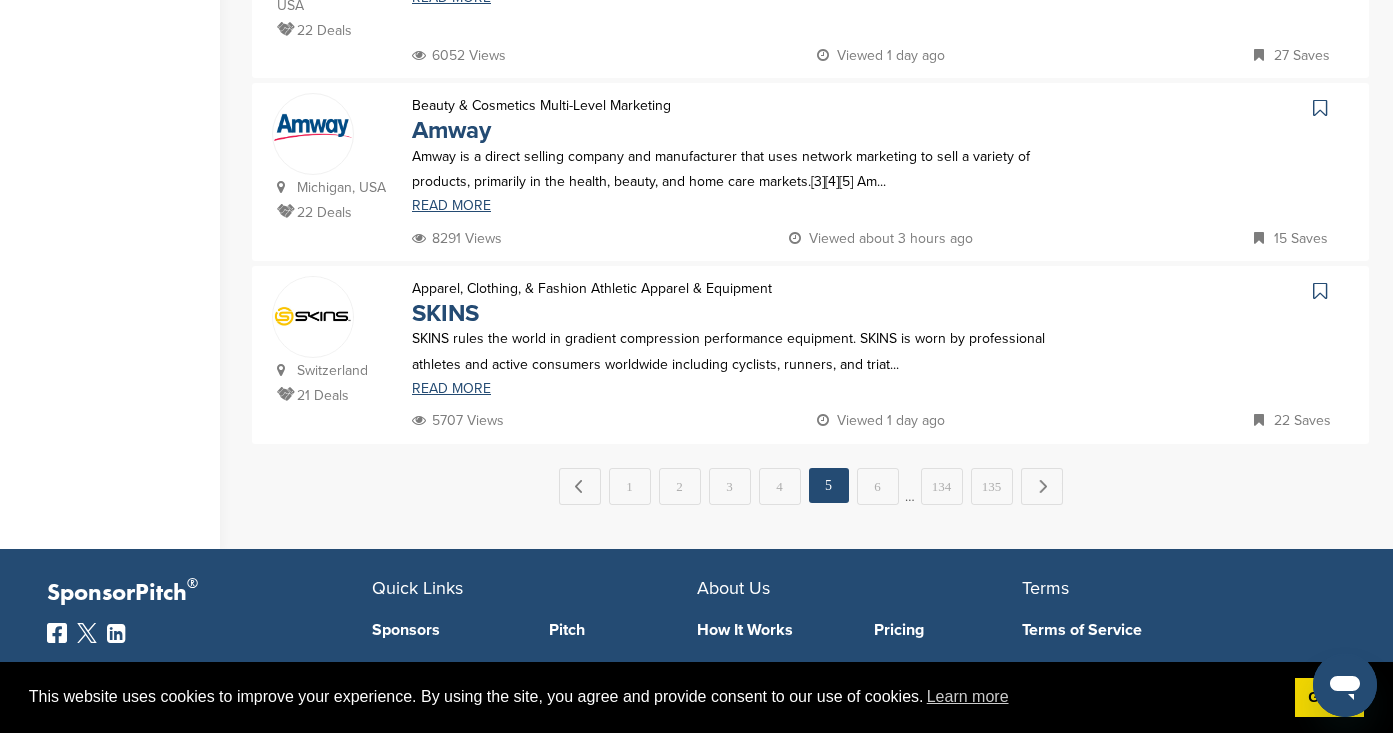 scroll, scrollTop: 1957, scrollLeft: 0, axis: vertical 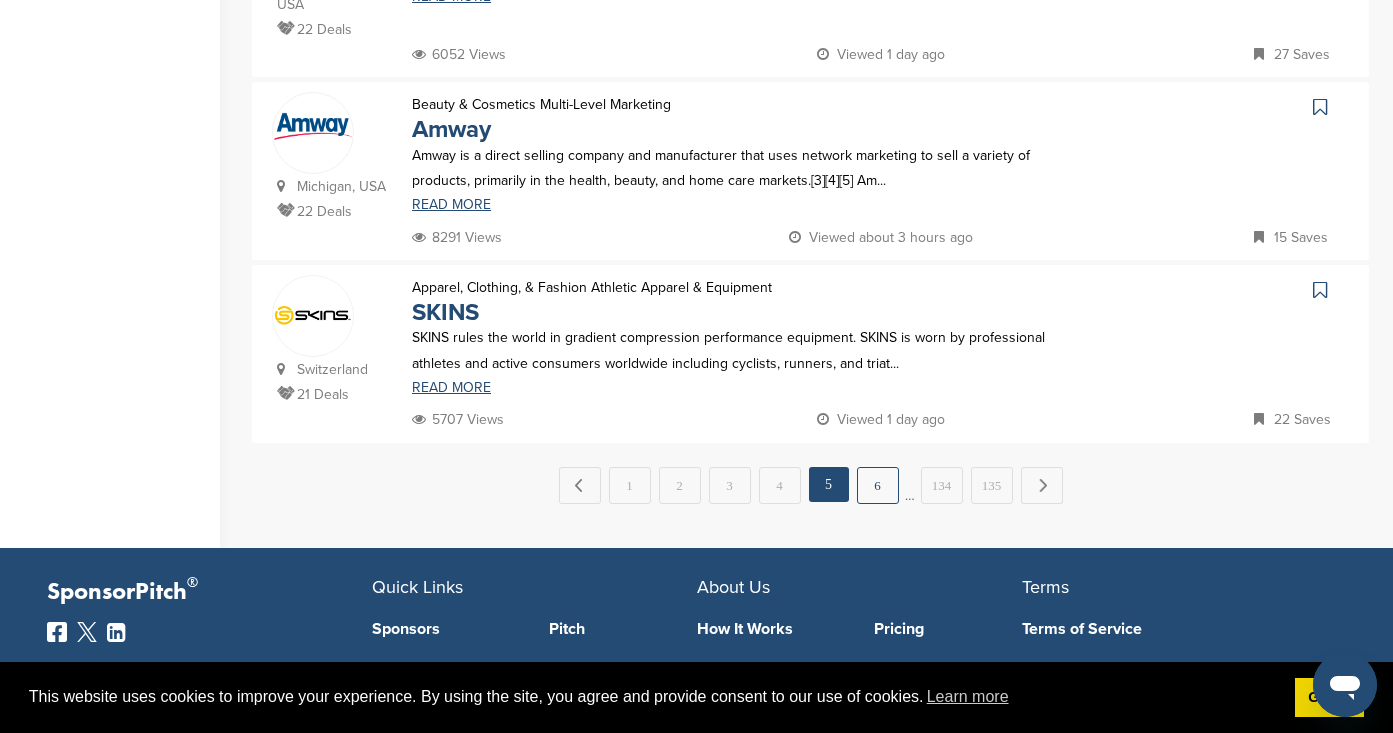 click on "6" at bounding box center (878, 485) 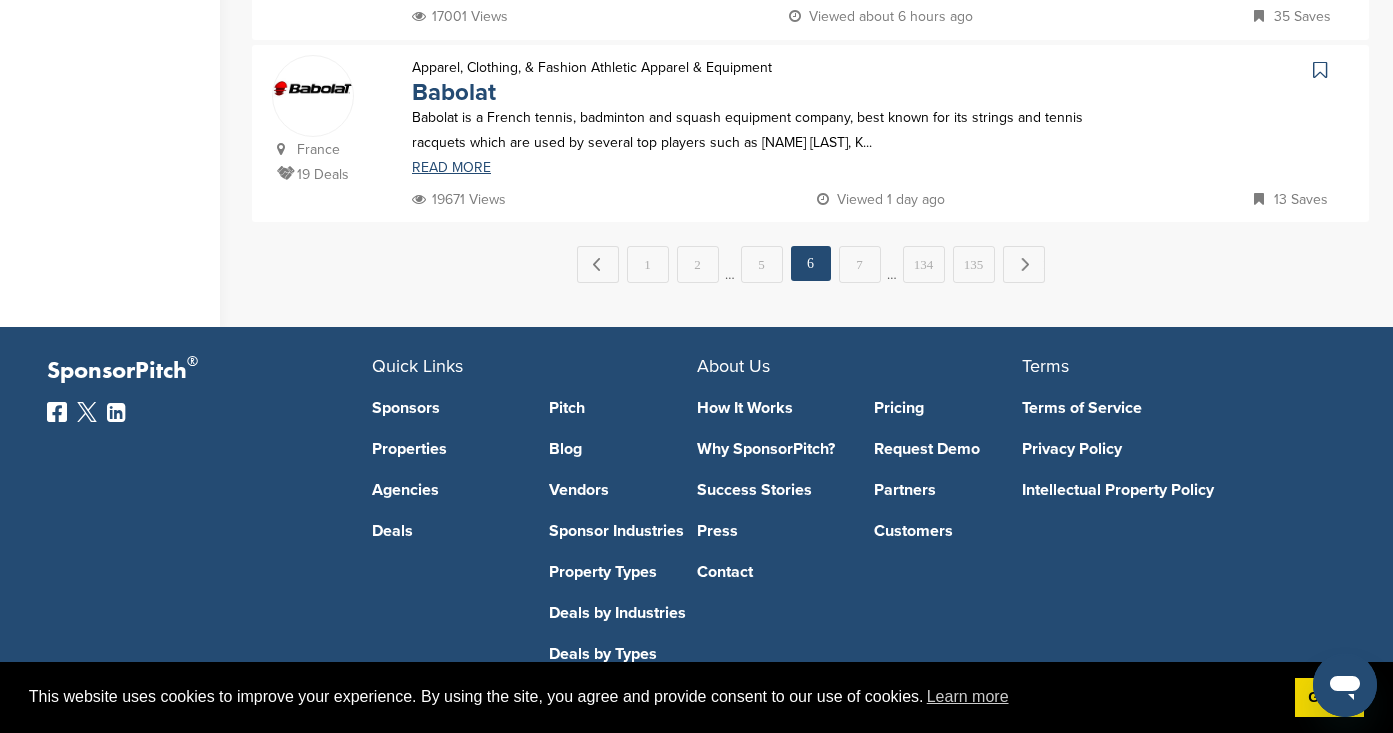 scroll, scrollTop: 2154, scrollLeft: 0, axis: vertical 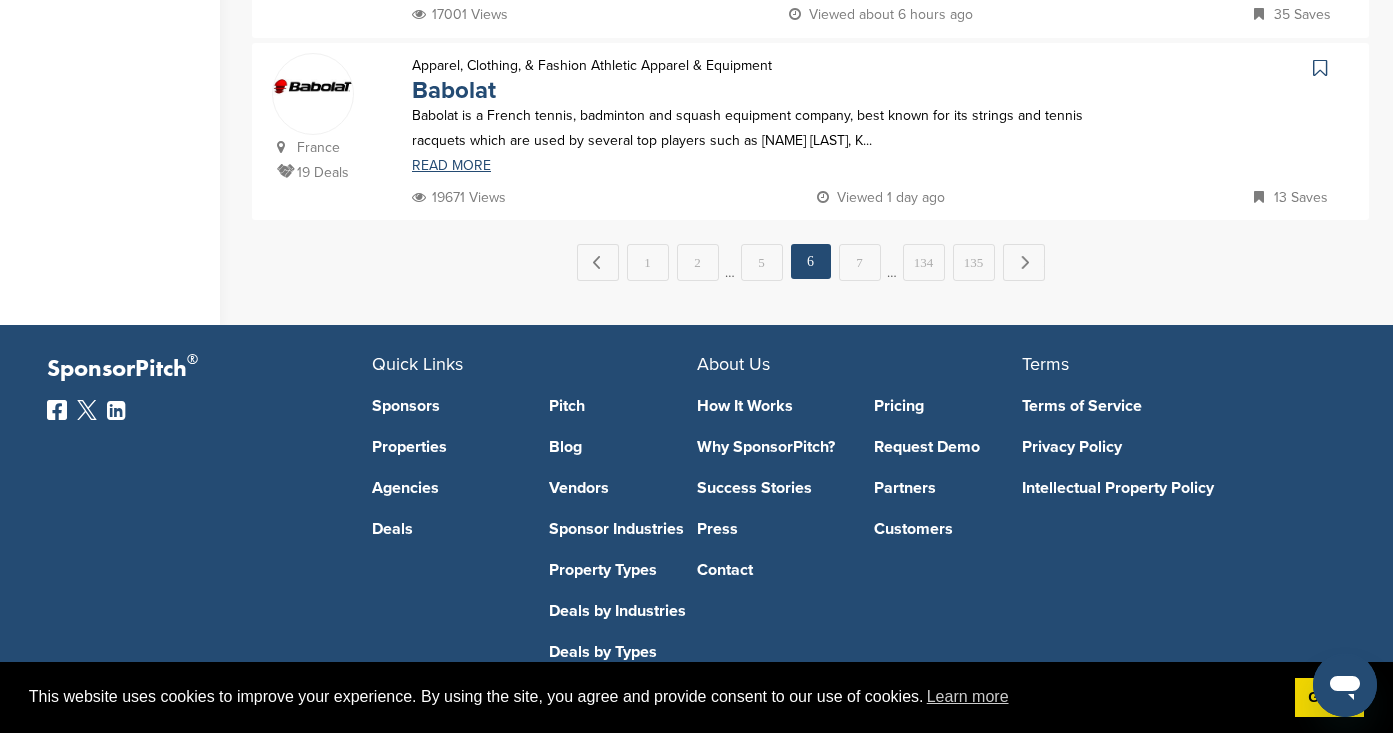 click on "7" at bounding box center (860, 262) 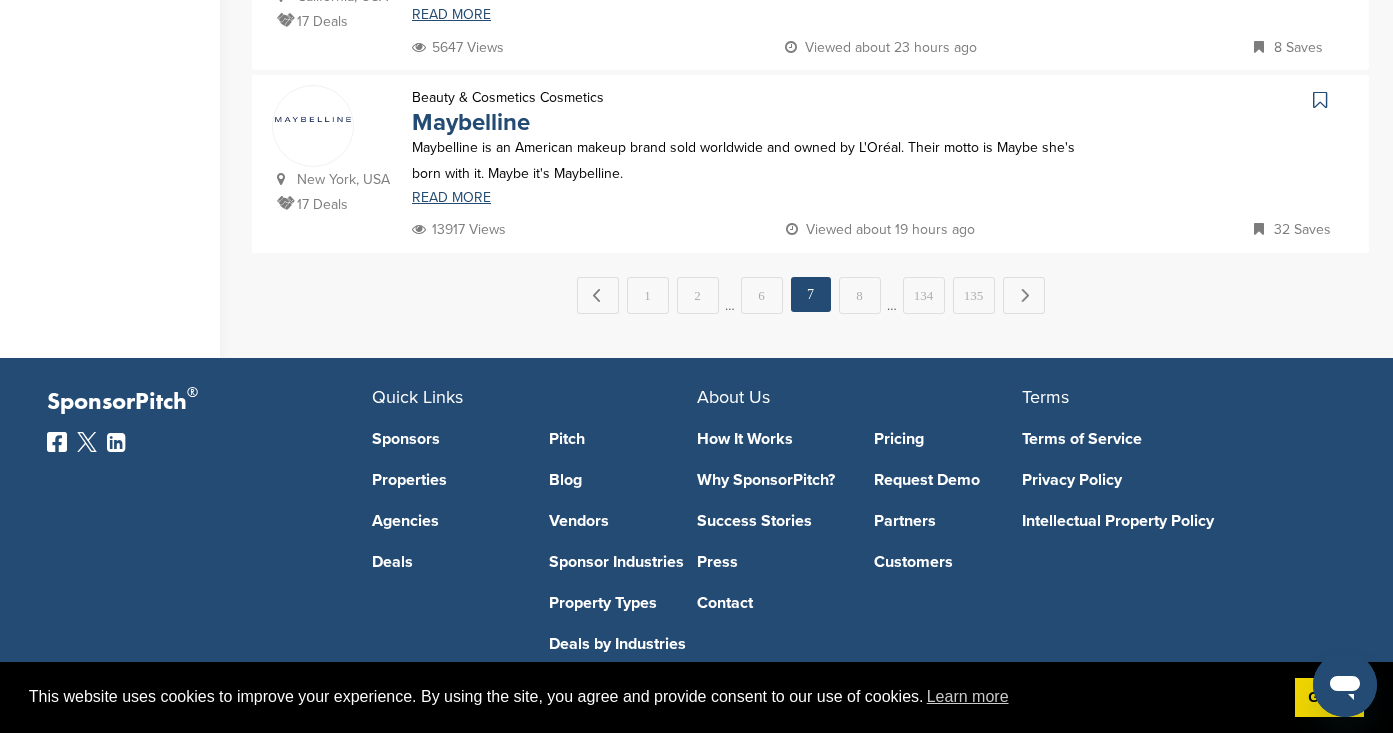 scroll, scrollTop: 2151, scrollLeft: 0, axis: vertical 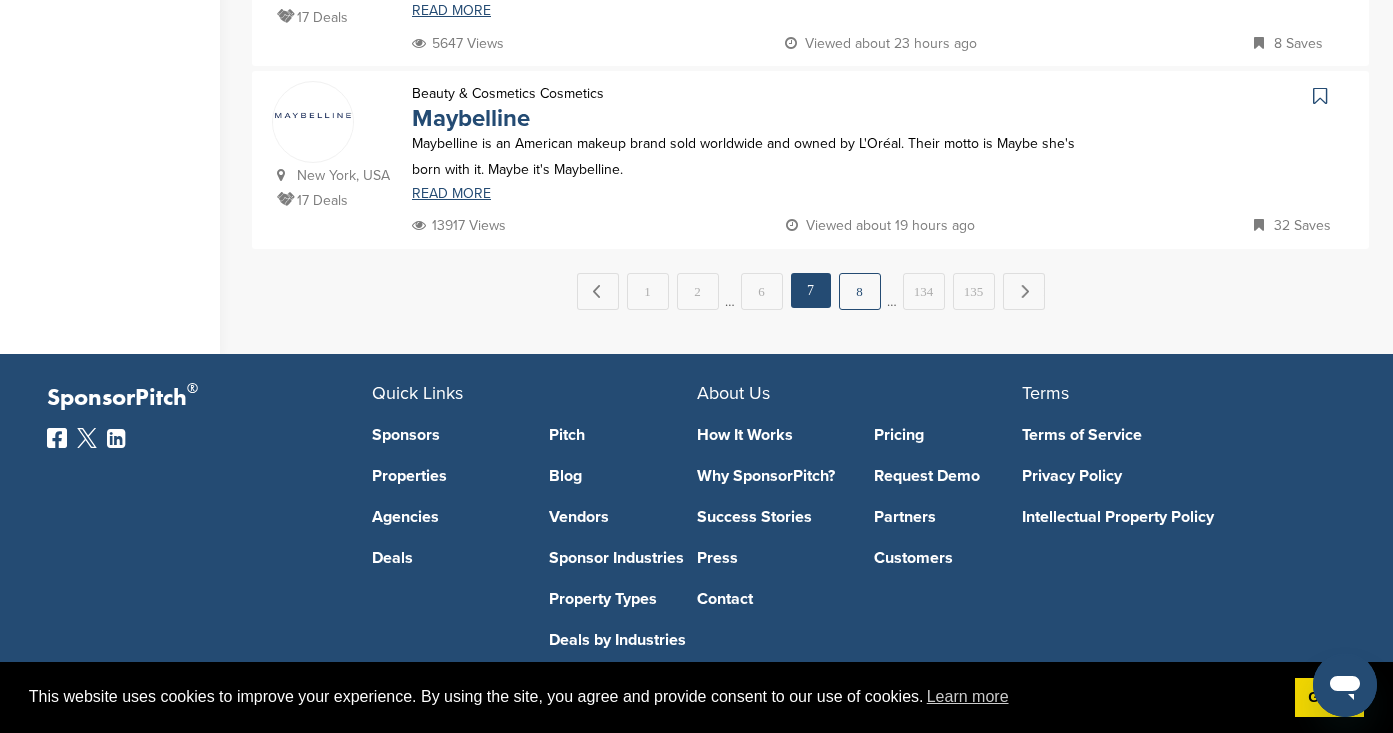 click on "8" at bounding box center [860, 291] 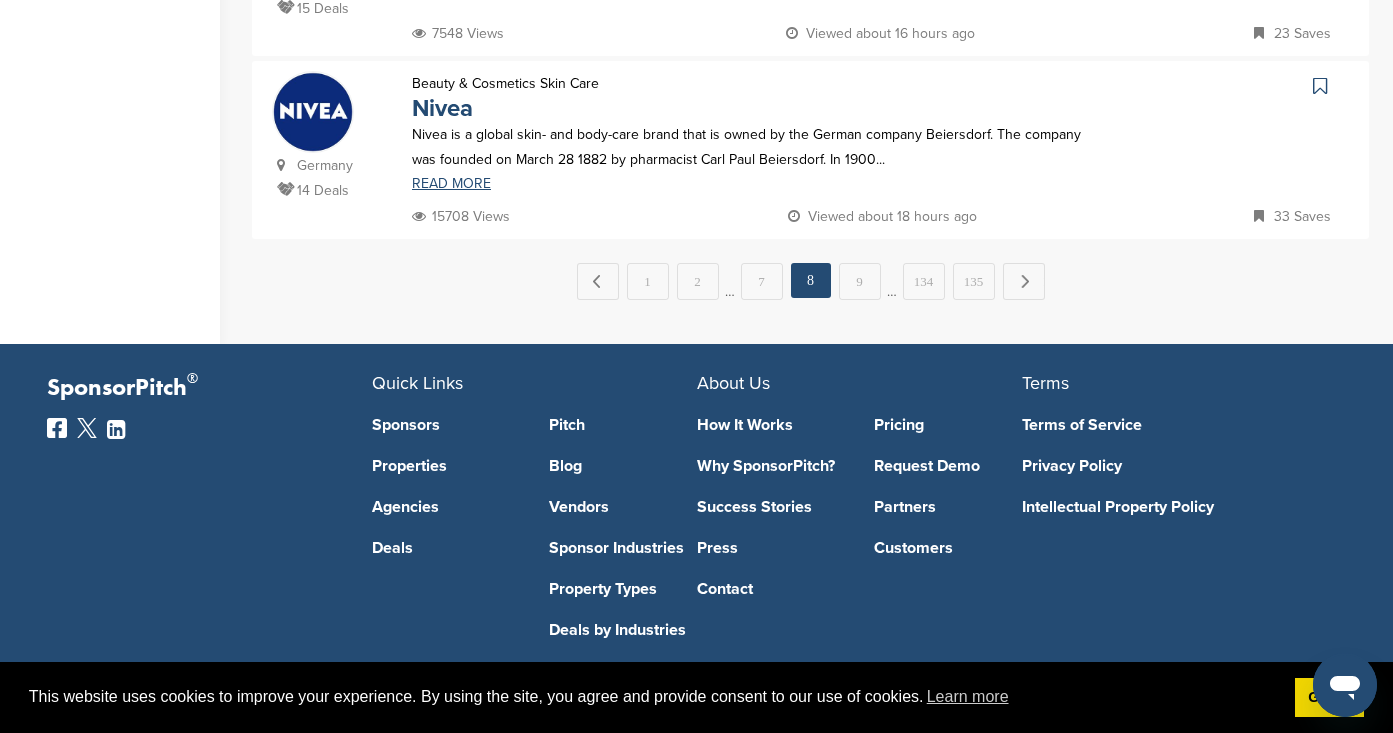 scroll, scrollTop: 2192, scrollLeft: 0, axis: vertical 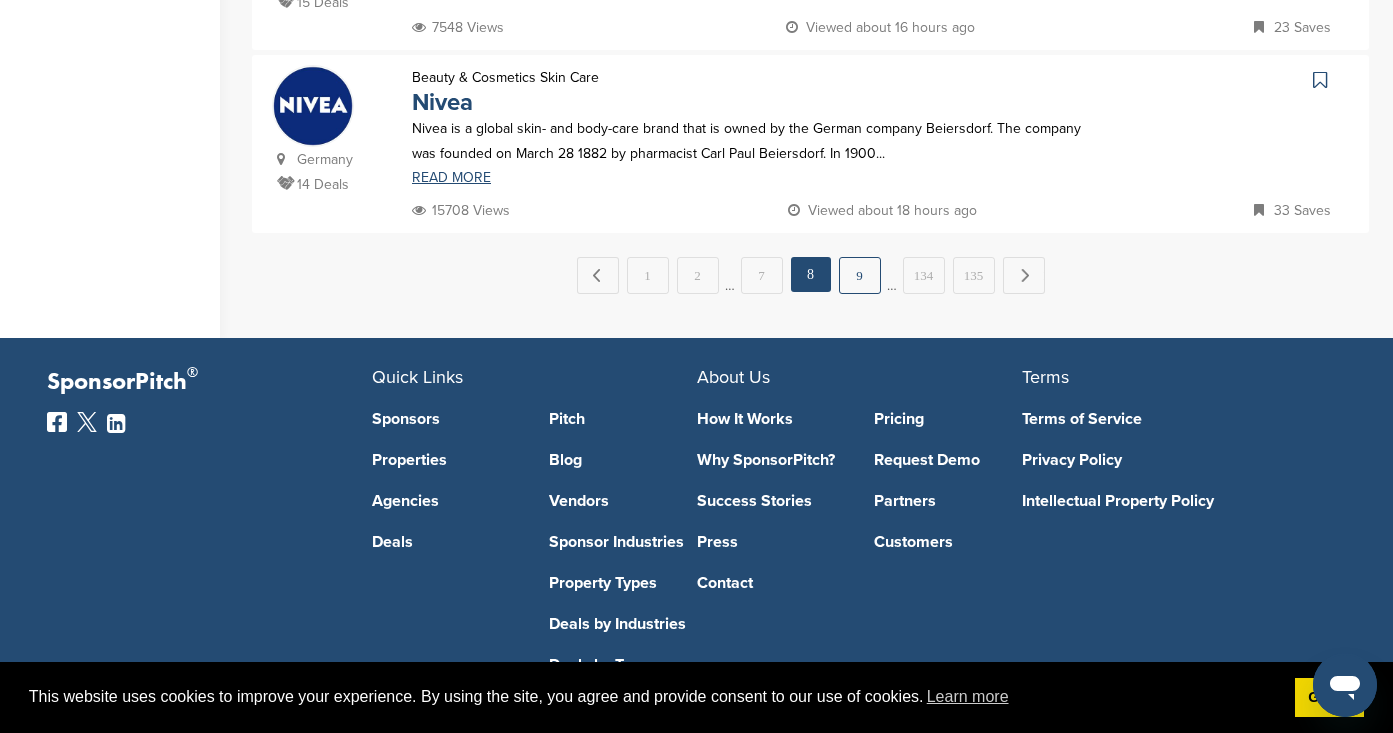 click on "9" at bounding box center [860, 275] 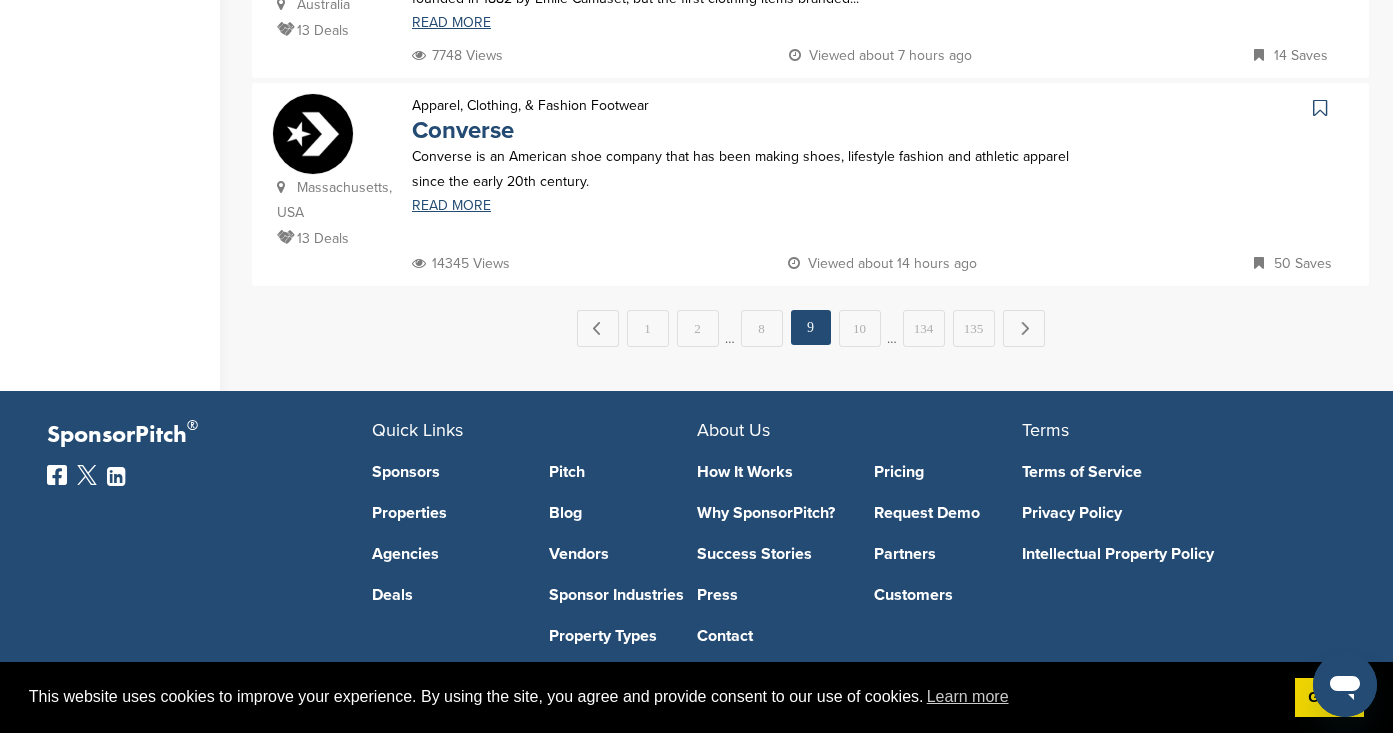 scroll, scrollTop: 2240, scrollLeft: 0, axis: vertical 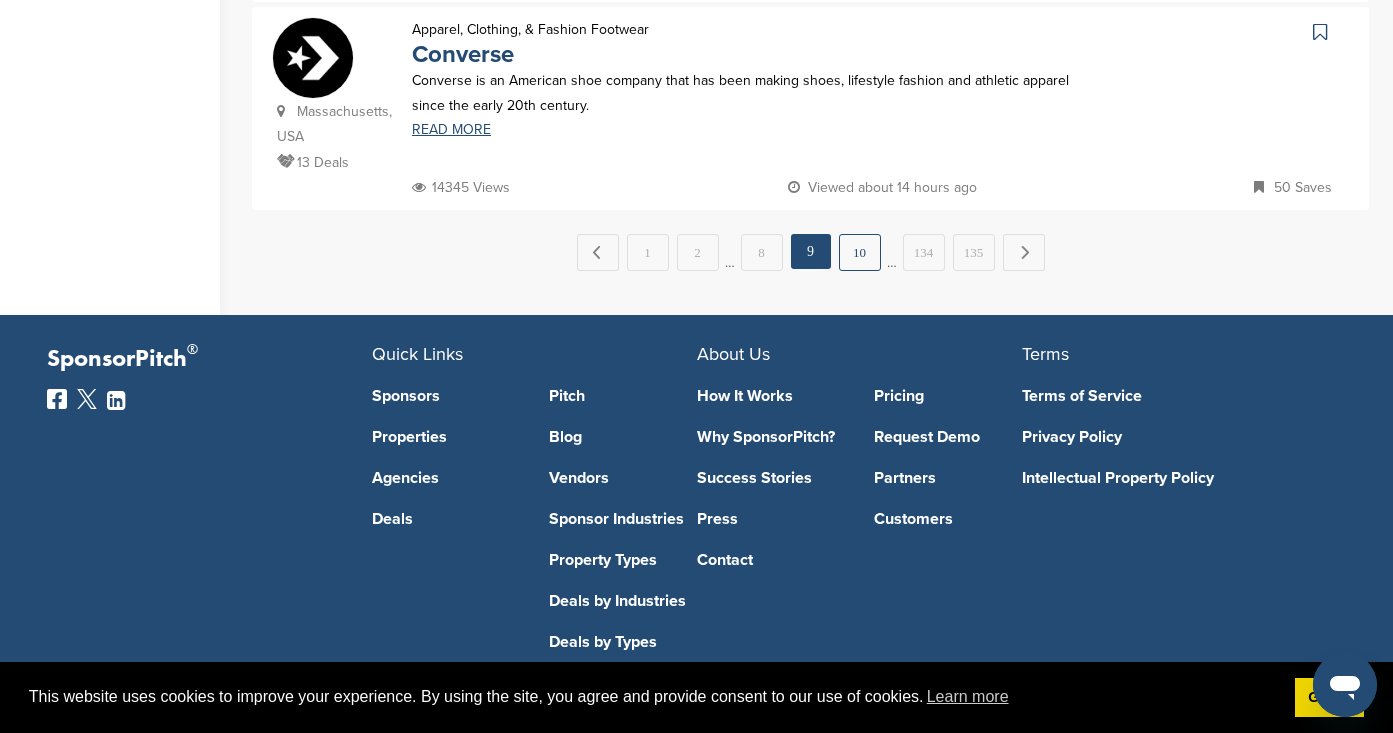 click on "10" at bounding box center [860, 252] 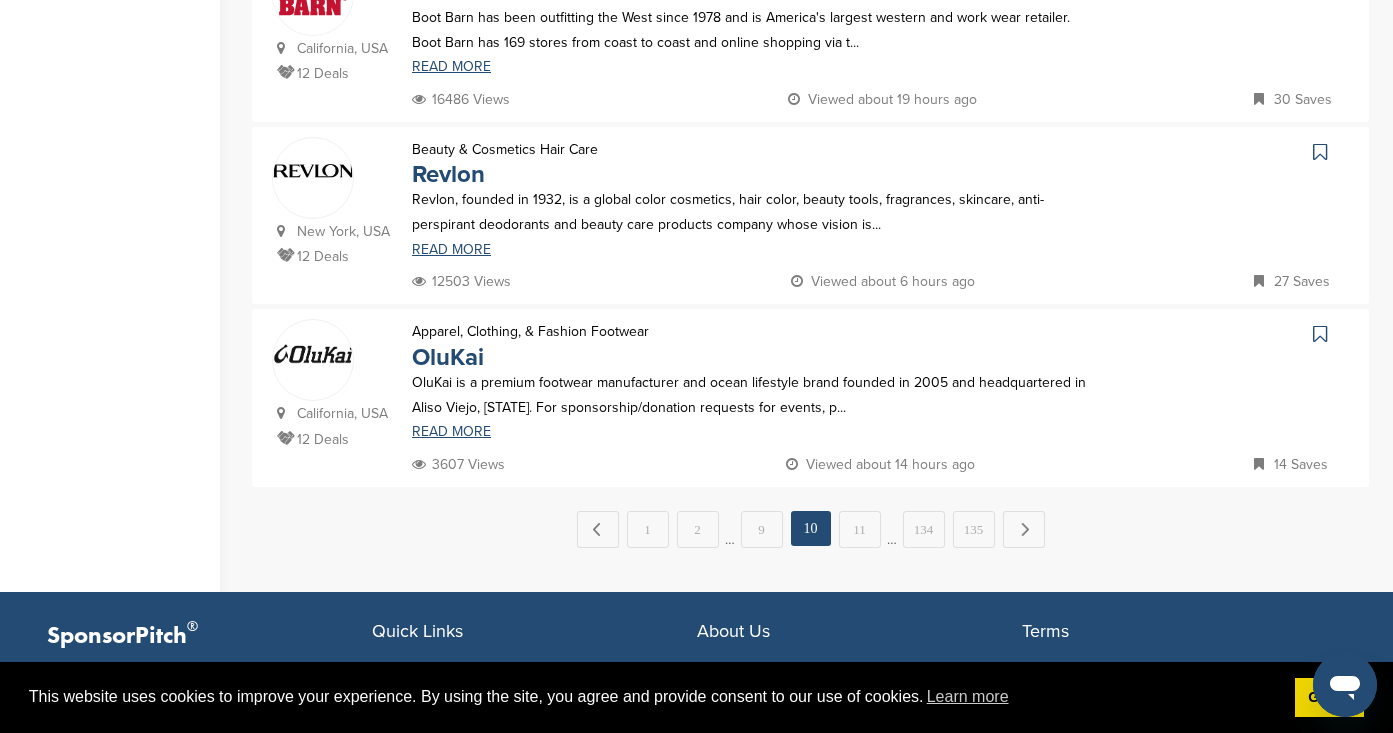 scroll, scrollTop: 1886, scrollLeft: 0, axis: vertical 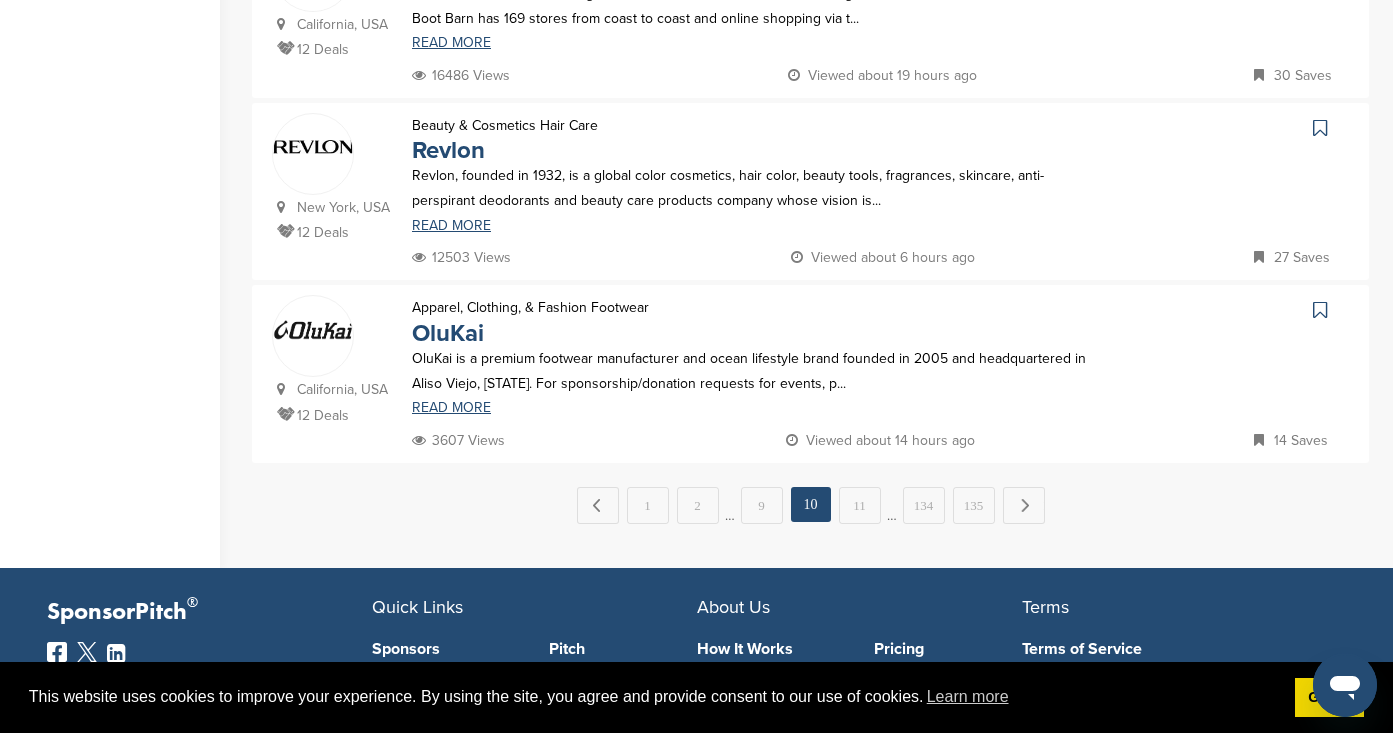 click on "11" at bounding box center (860, 505) 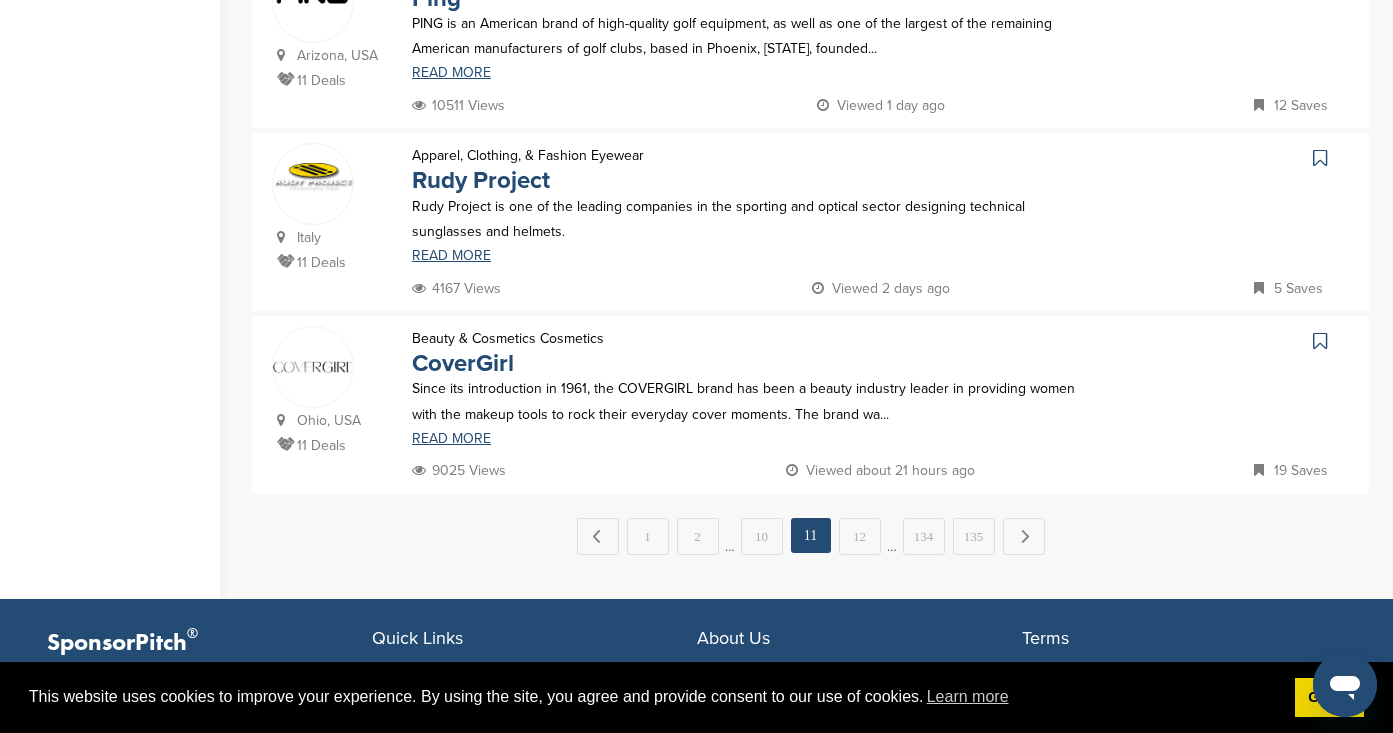 scroll, scrollTop: 1911, scrollLeft: 0, axis: vertical 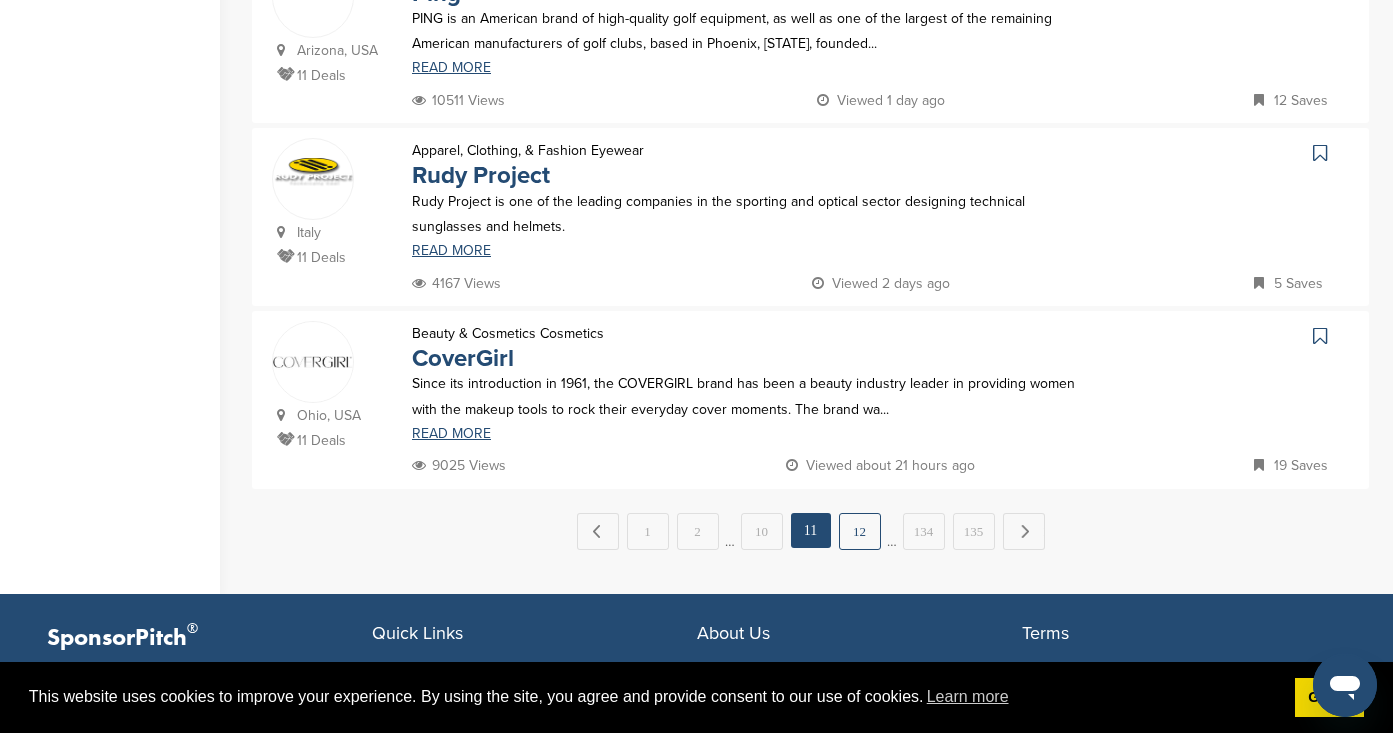 click on "12" at bounding box center (860, 531) 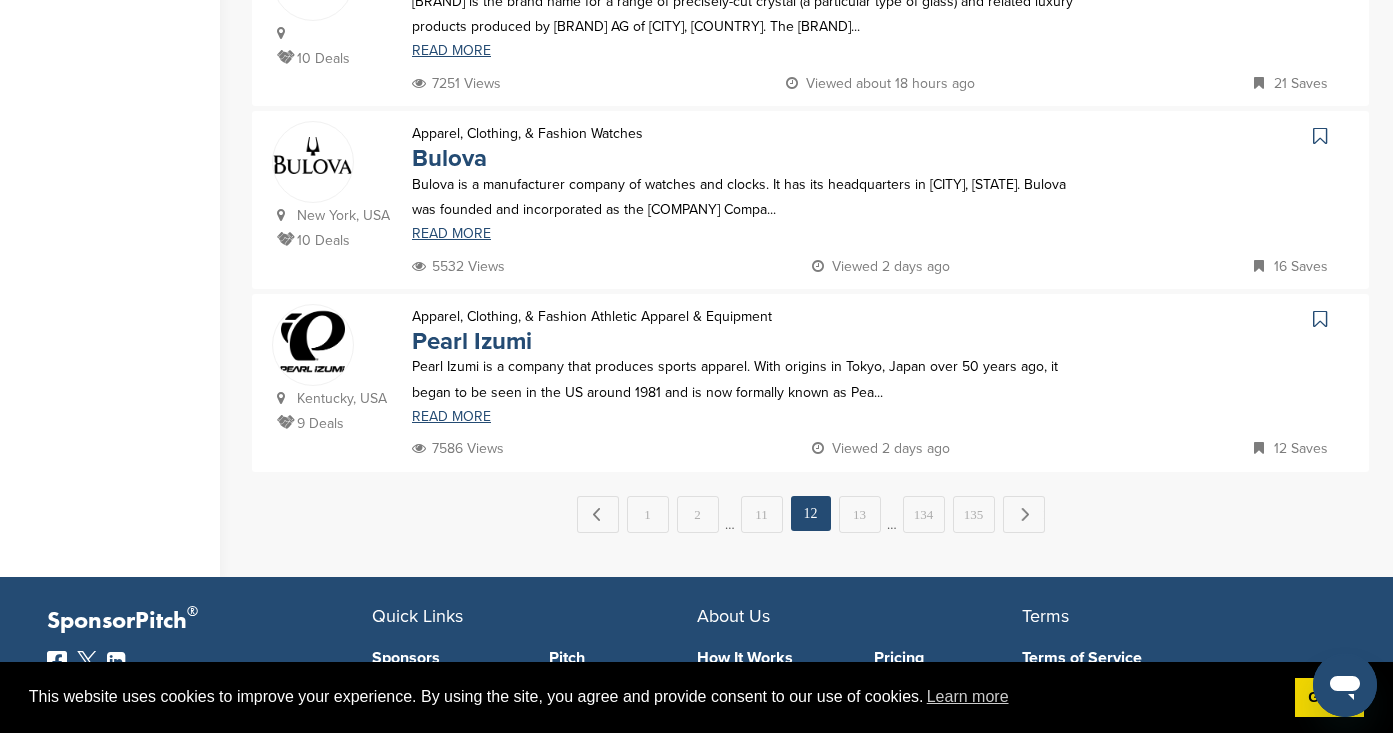 scroll, scrollTop: 2020, scrollLeft: 0, axis: vertical 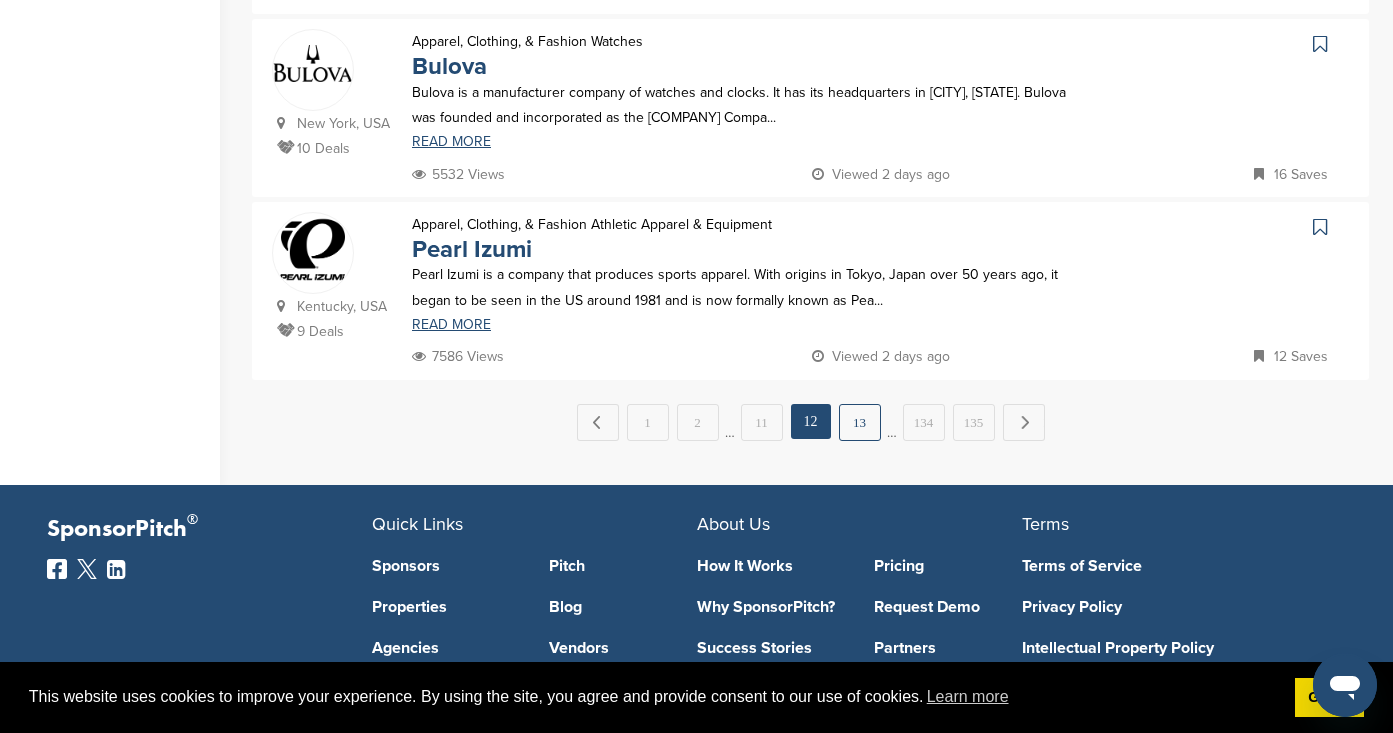 click on "13" at bounding box center [860, 422] 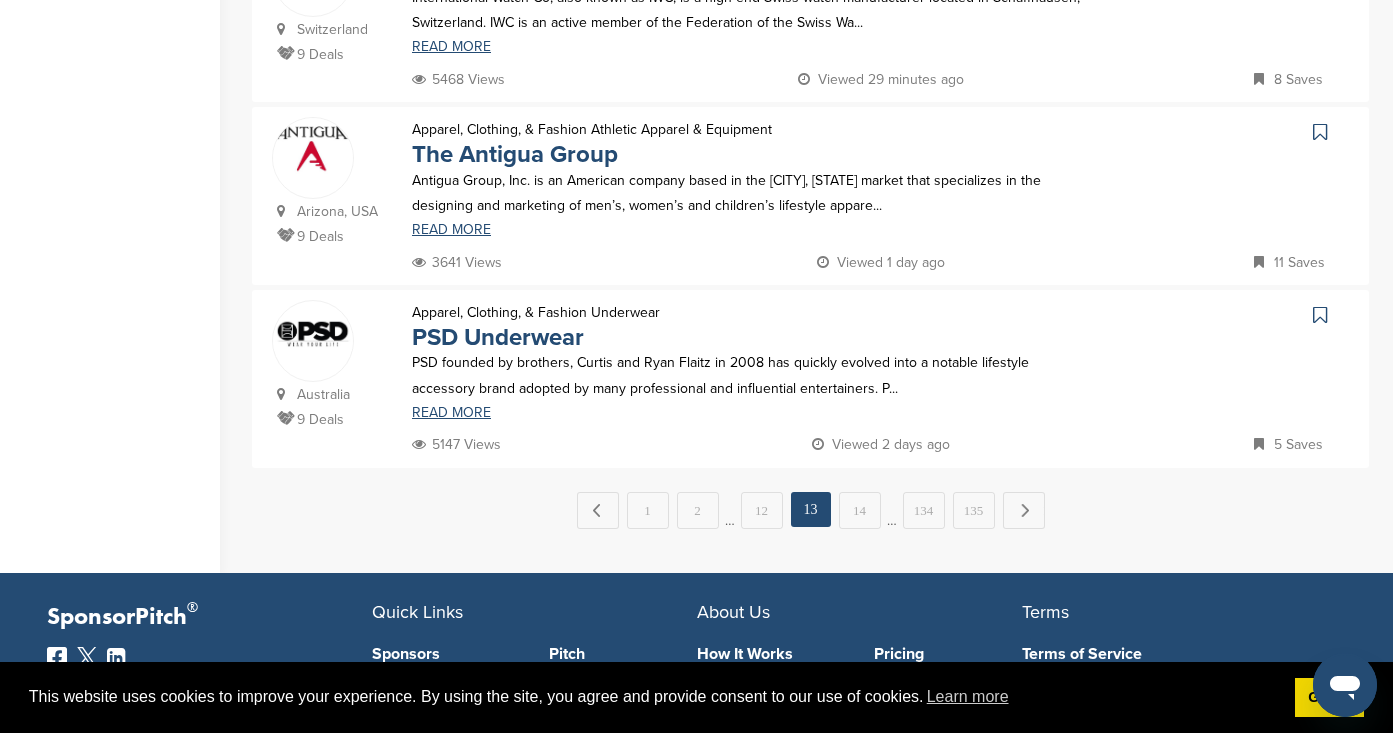 scroll, scrollTop: 2020, scrollLeft: 0, axis: vertical 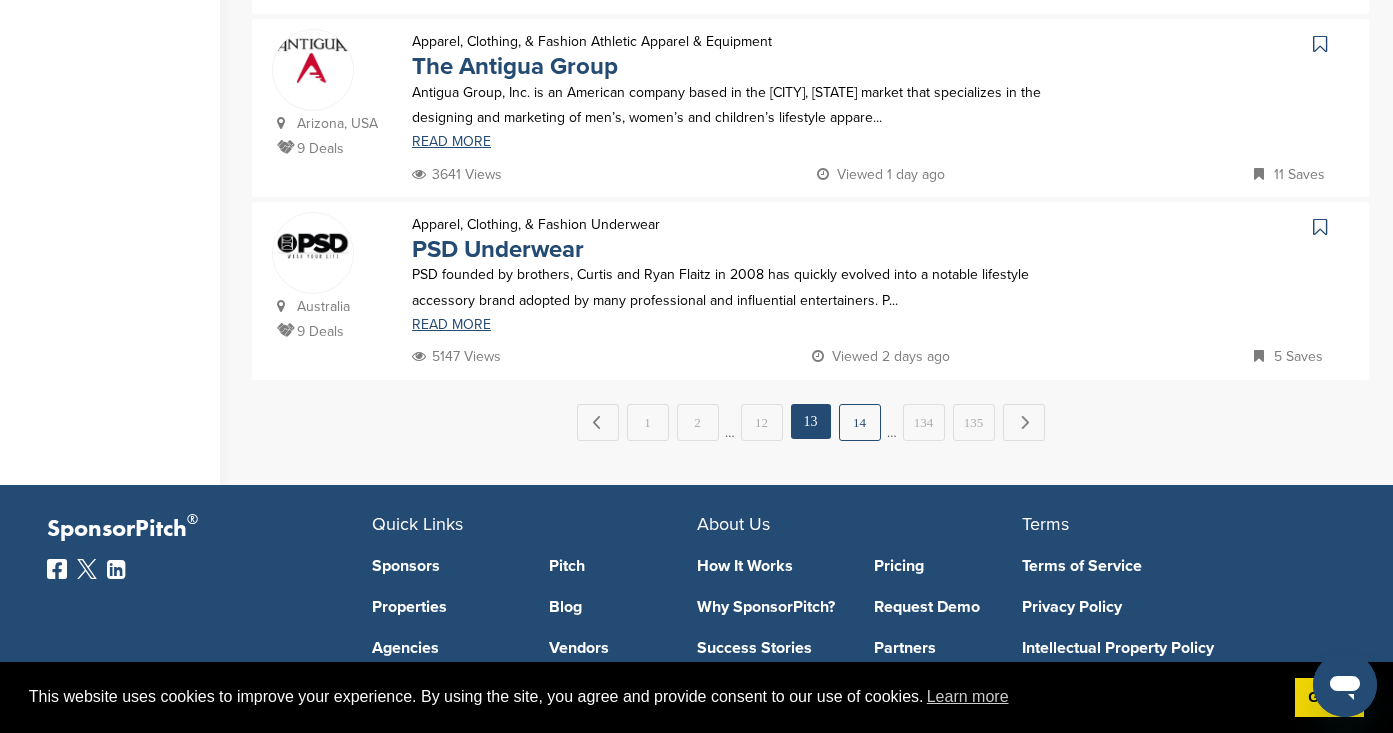 click on "14" at bounding box center [860, 422] 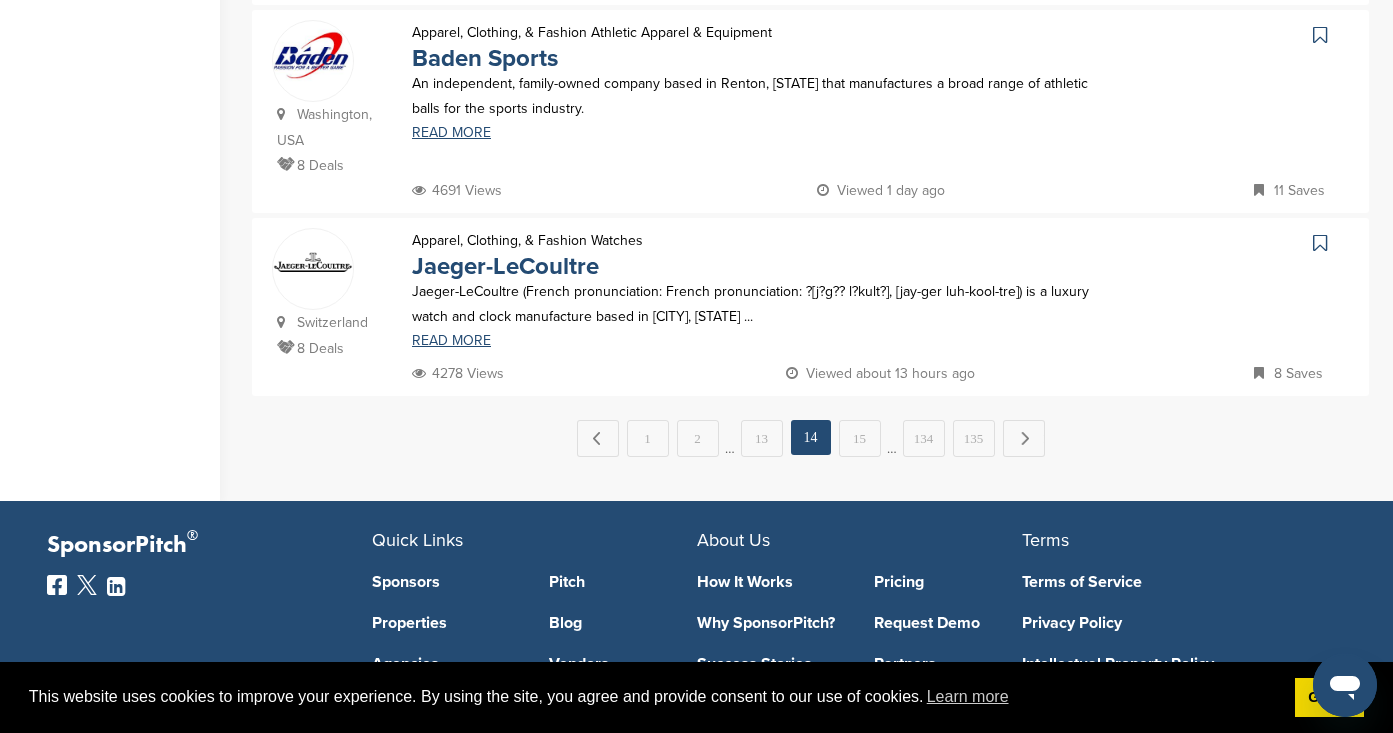 scroll, scrollTop: 2182, scrollLeft: 0, axis: vertical 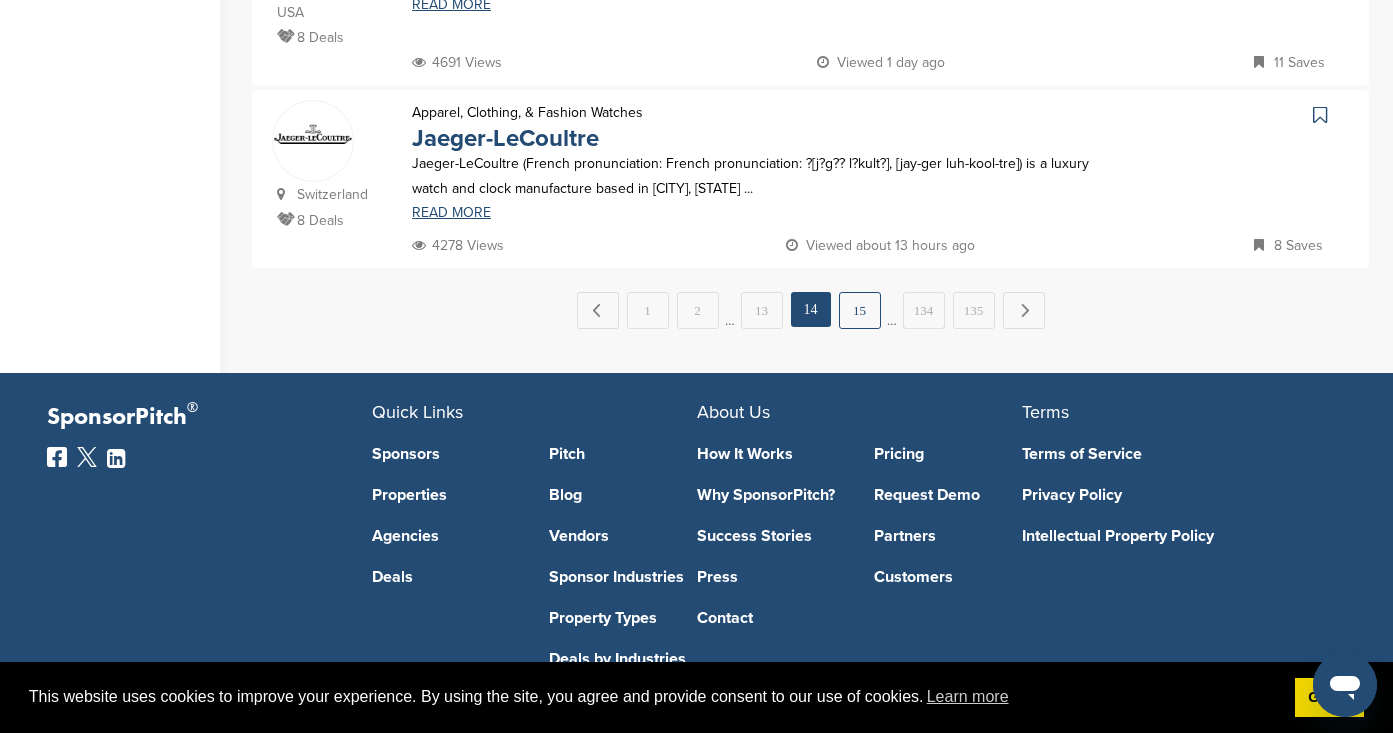 click on "15" at bounding box center (860, 310) 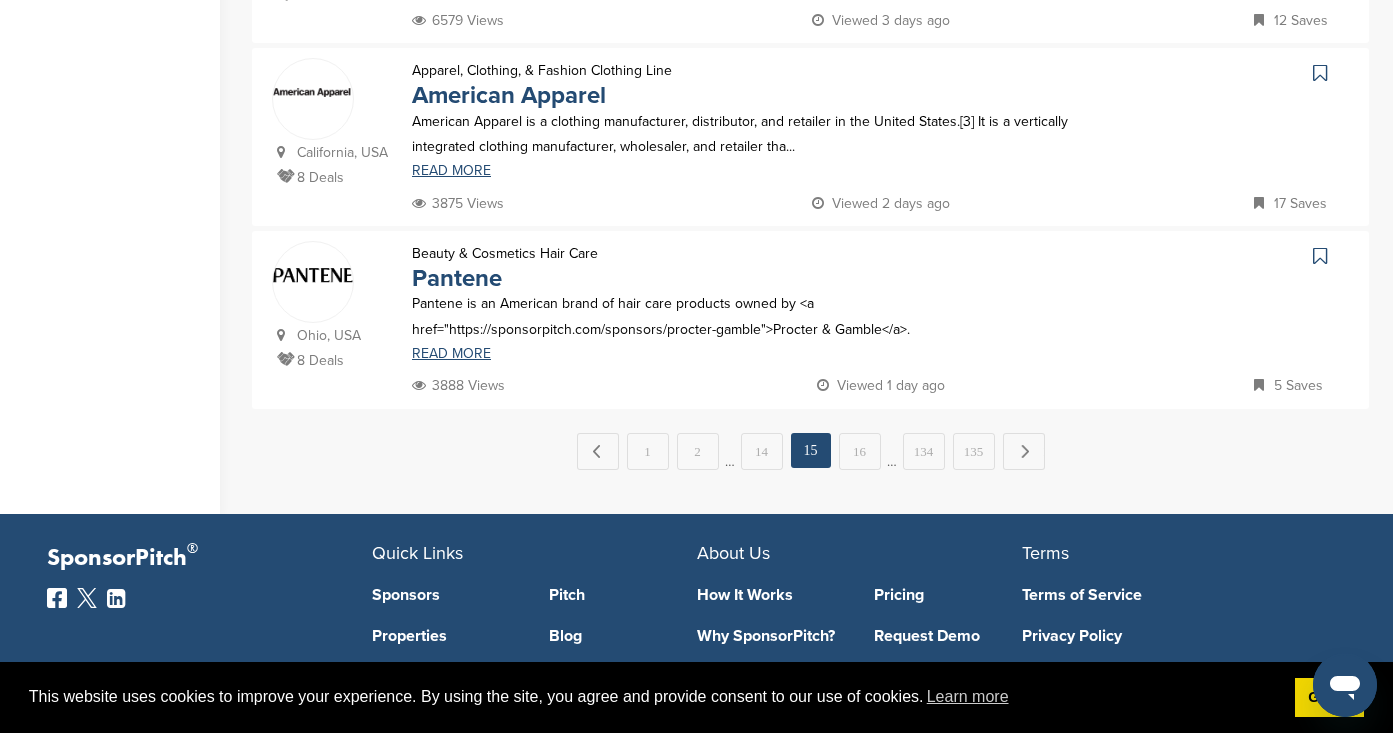 scroll, scrollTop: 1993, scrollLeft: 0, axis: vertical 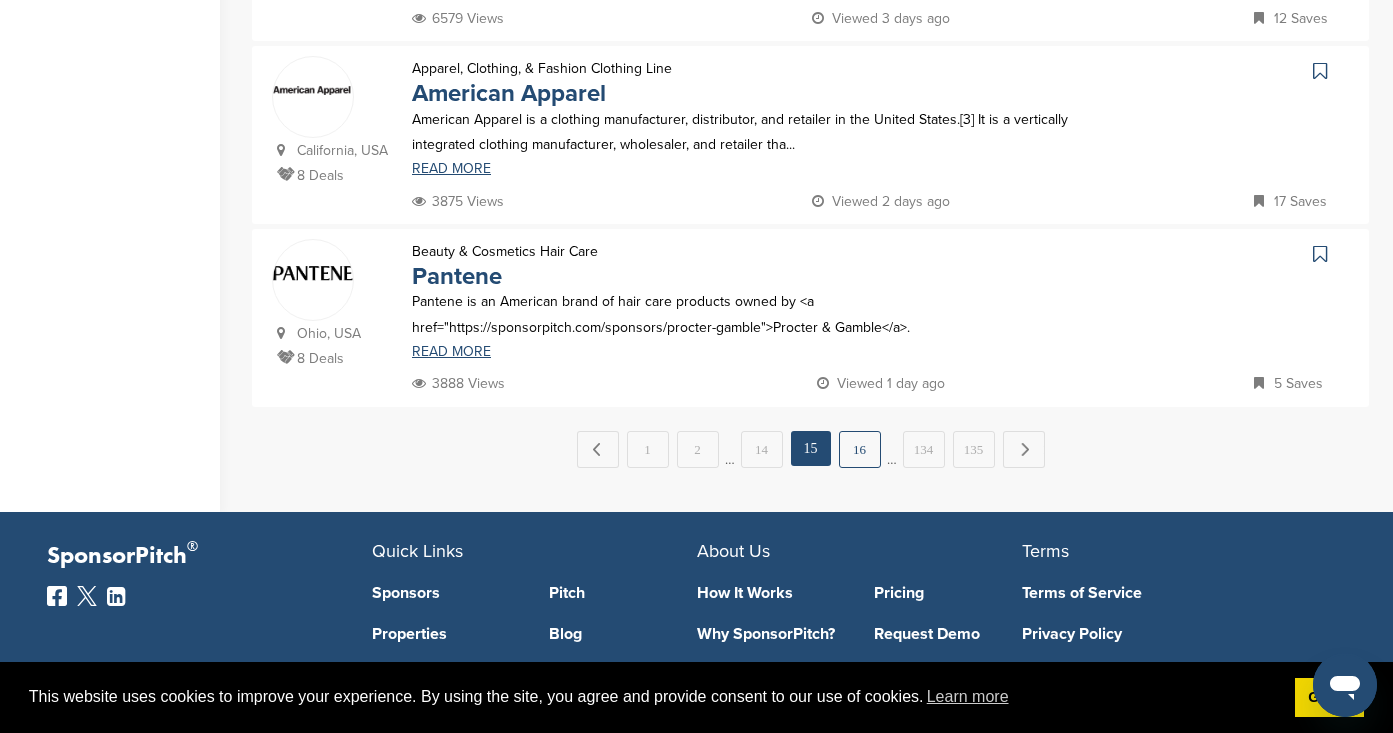 click on "16" at bounding box center (860, 449) 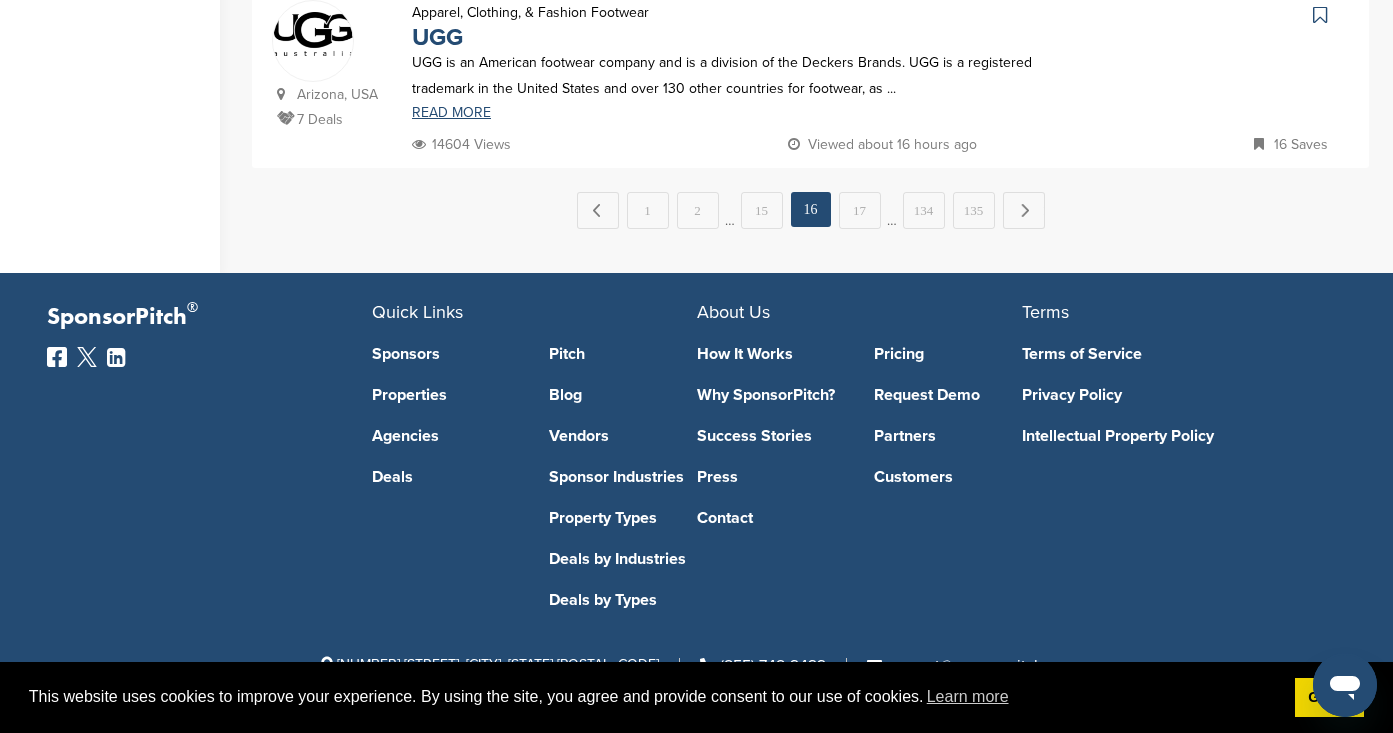 scroll, scrollTop: 2304, scrollLeft: 0, axis: vertical 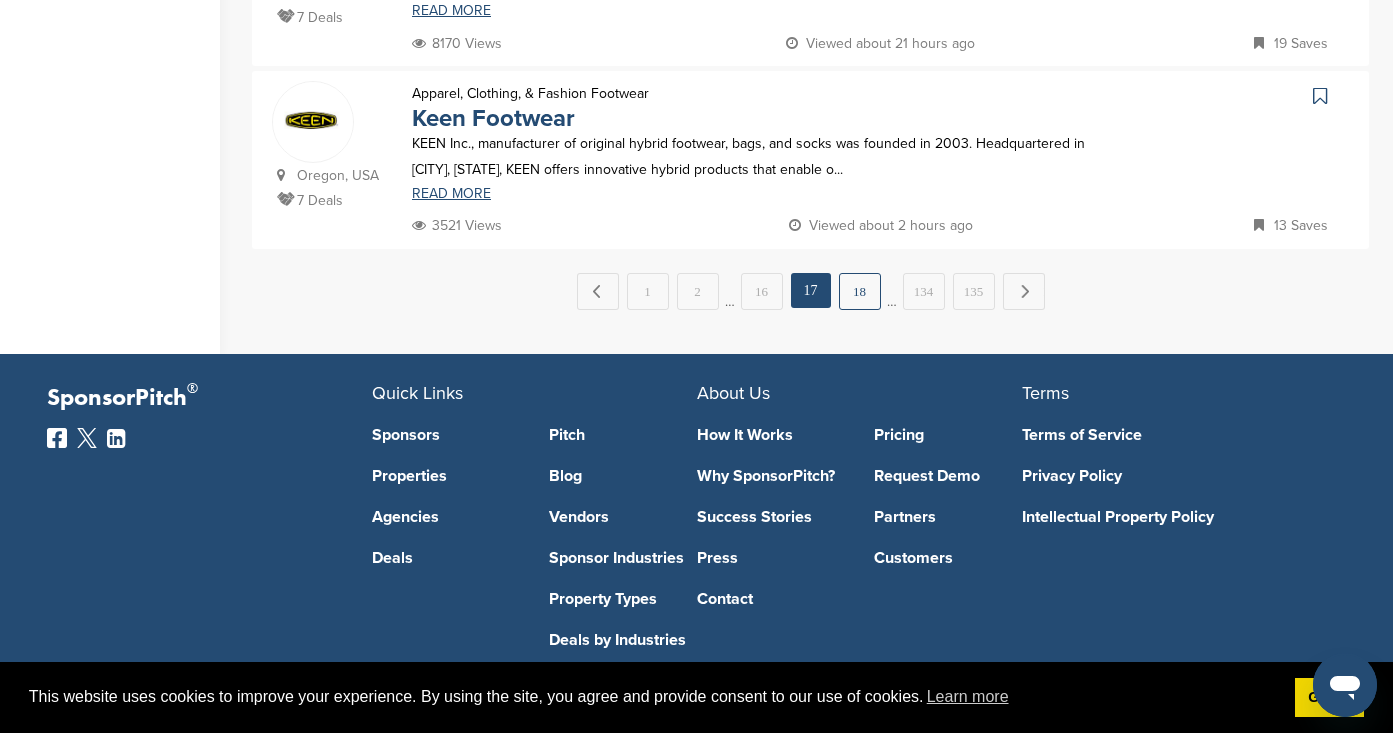 click on "18" at bounding box center [860, 291] 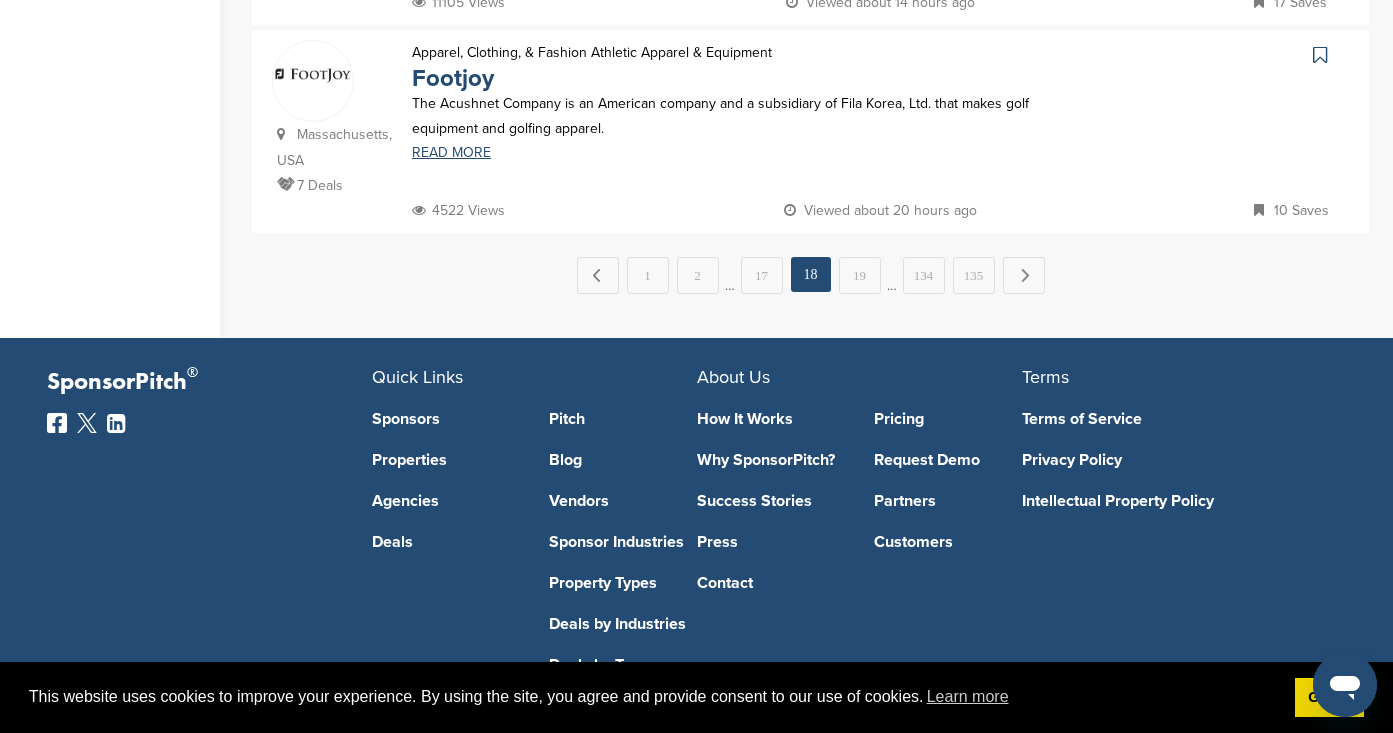 scroll, scrollTop: 2143, scrollLeft: 0, axis: vertical 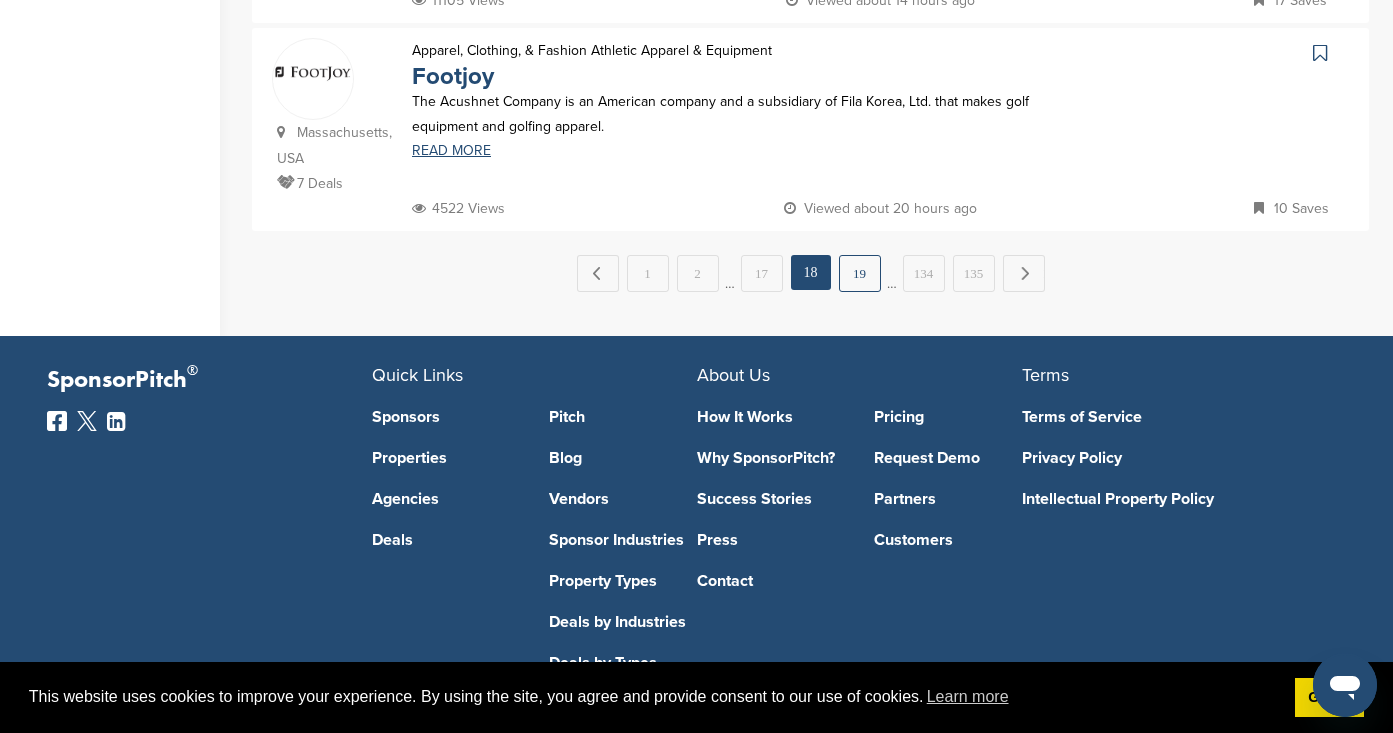click on "19" at bounding box center (860, 273) 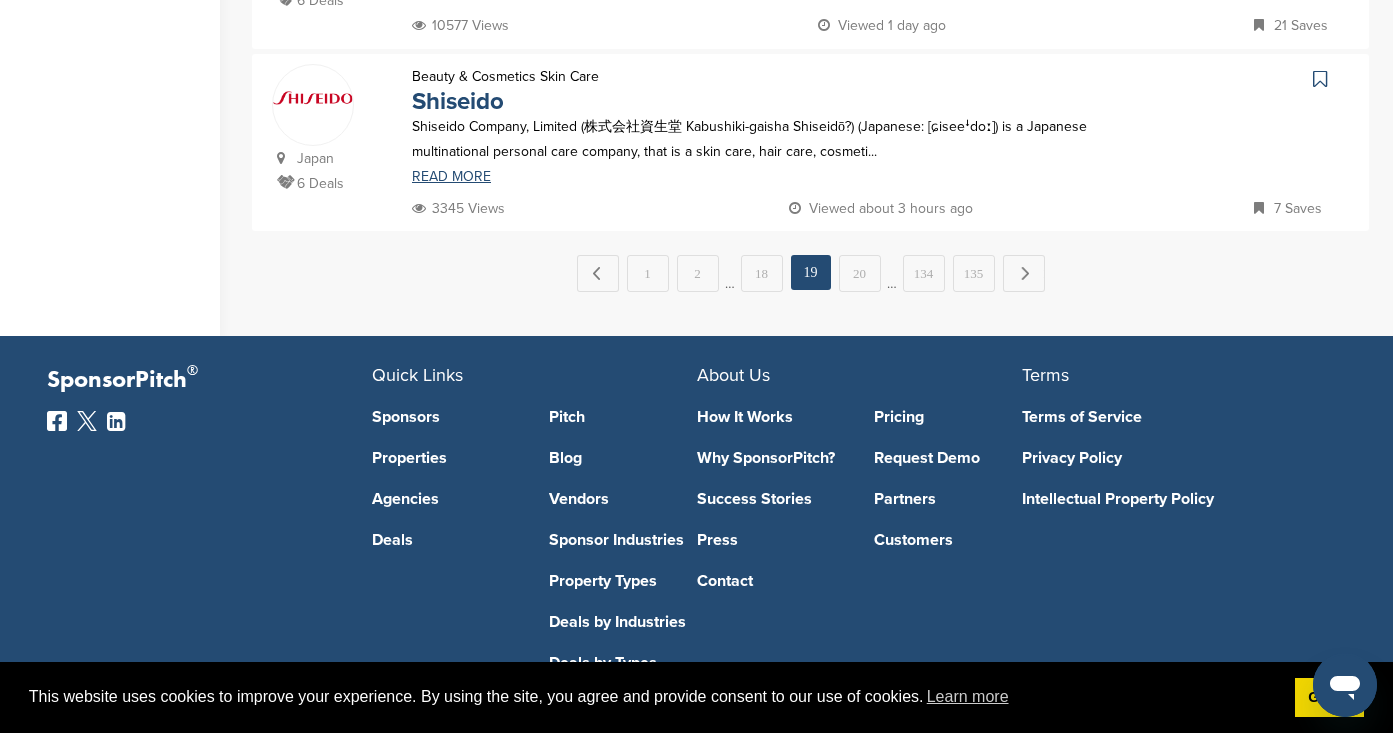 scroll, scrollTop: 0, scrollLeft: 0, axis: both 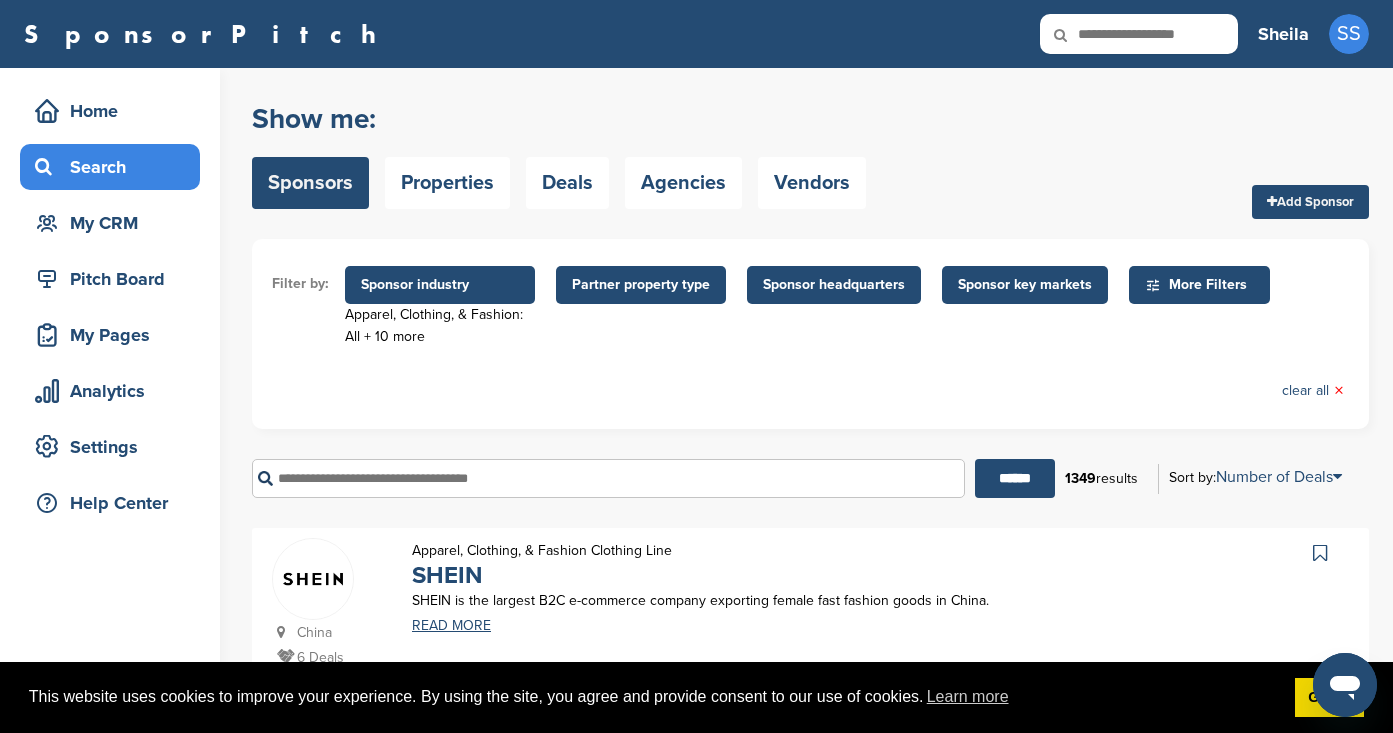 click on "Filter by:
Sponsor industry
Apparel, Clothing, & Fashion: All + 10 more
Sponsor Industry
×
Apparel, Clothing, & Fashion: All  ×  Beauty & Cosmetics: Female Grooming Products  ×  Beauty & Cosmetics: Skin Care  ×  Beauty & Cosmetics: Hair Care  ×  Beauty & Cosmetics: Cosmetics  ×  Beauty & Cosmetics: Multi-Level Marketing  ×  Beauty & Cosmetics: Toiletries  ×  Beauty & Cosmetics: Nail Care  ×  Beauty & Cosmetics: Tanning Salon  ×  Beauty & Cosmetics: Other  ×  Beauty & Cosmetics: Sun Care  ×
Apparel, Clothing, & Fashion
Accessories
Athletic Apparel & Equipment
Backpacks
Clothing Line
Eyewear
Footwear
Formalwear
Fragrance
Handbags
Hats
Jewelry
Other
Outdoor clothing
Outerwear
Swimwear
Underwear
Uniforms" at bounding box center [810, 376] 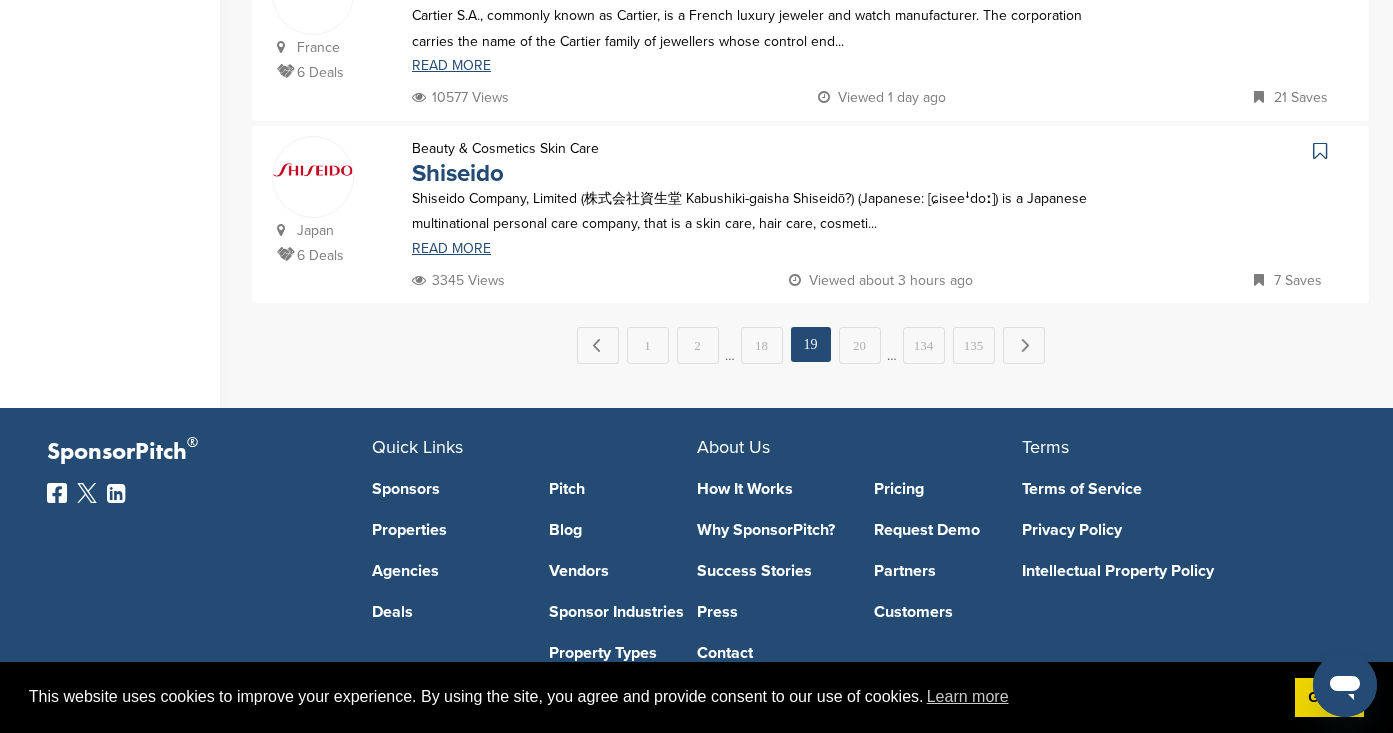 scroll, scrollTop: 2074, scrollLeft: 0, axis: vertical 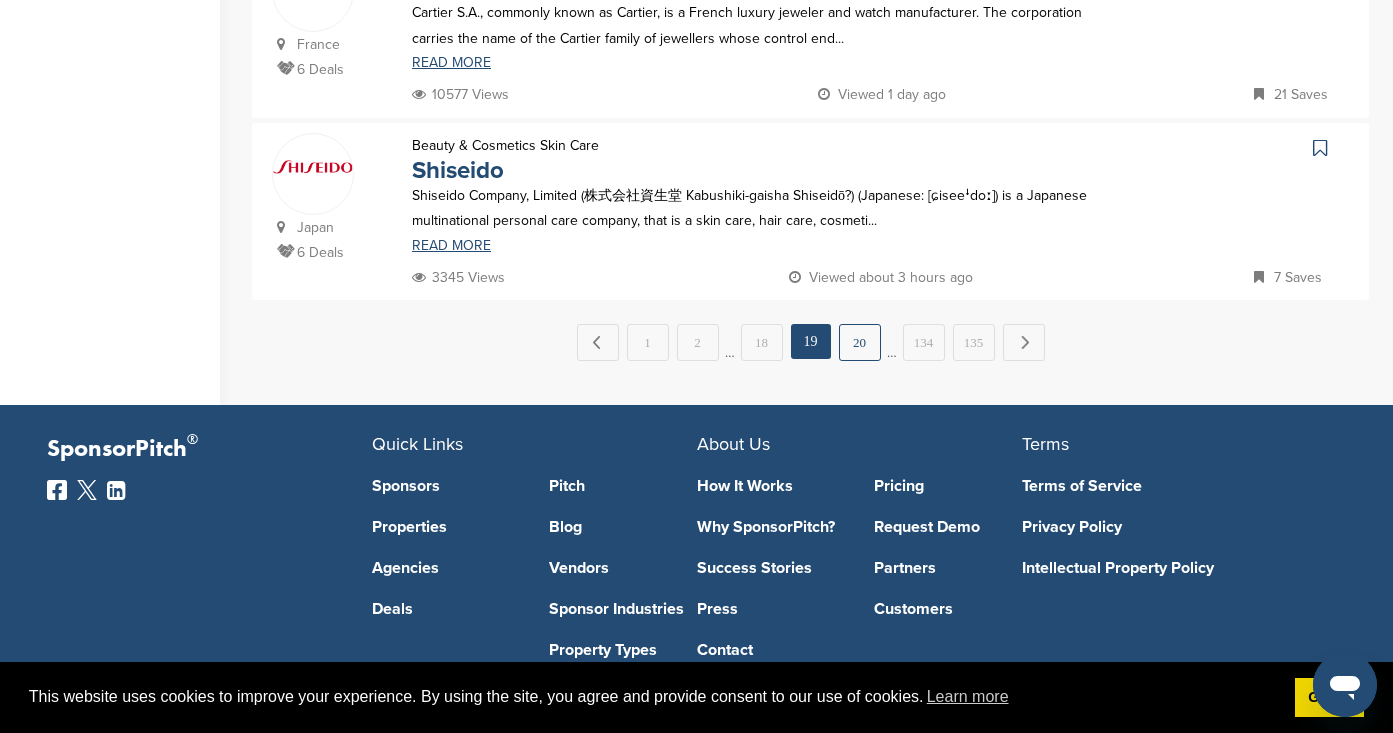 click on "20" at bounding box center (860, 342) 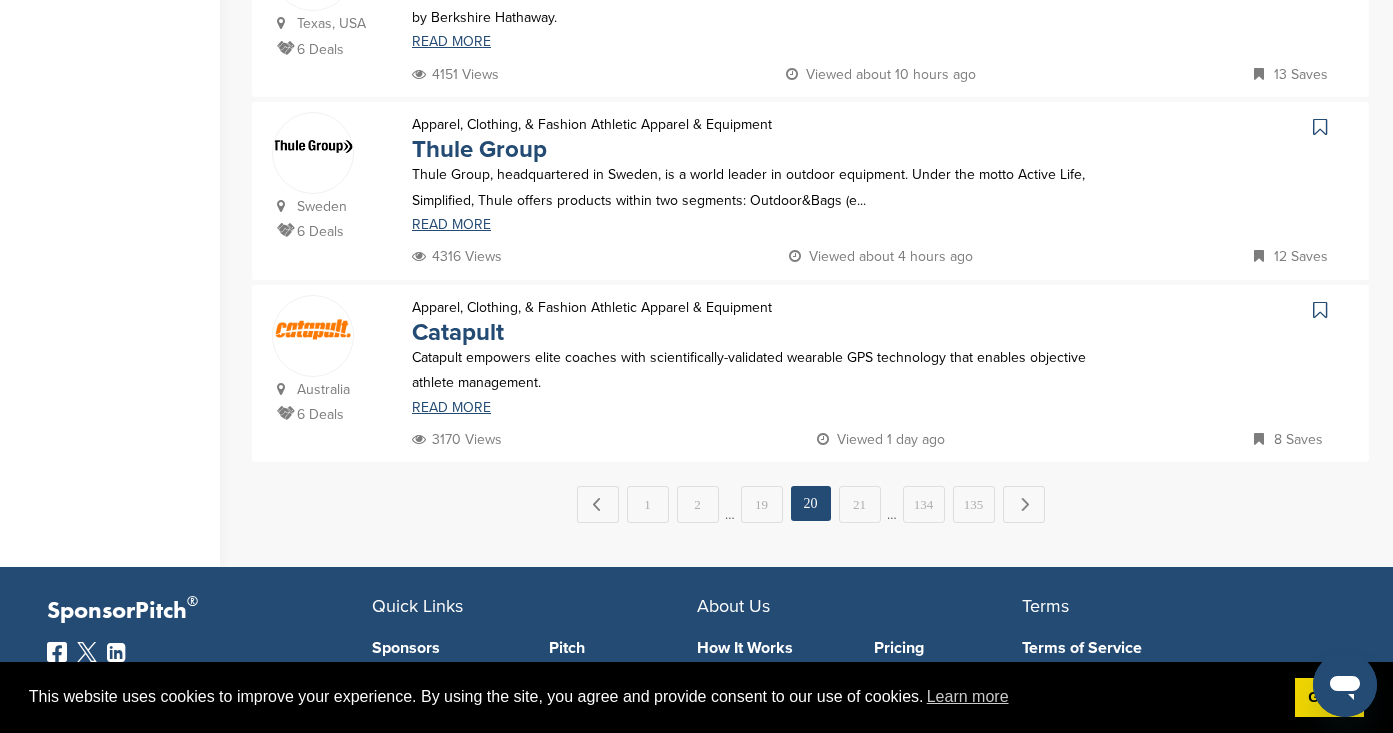 scroll, scrollTop: 1920, scrollLeft: 0, axis: vertical 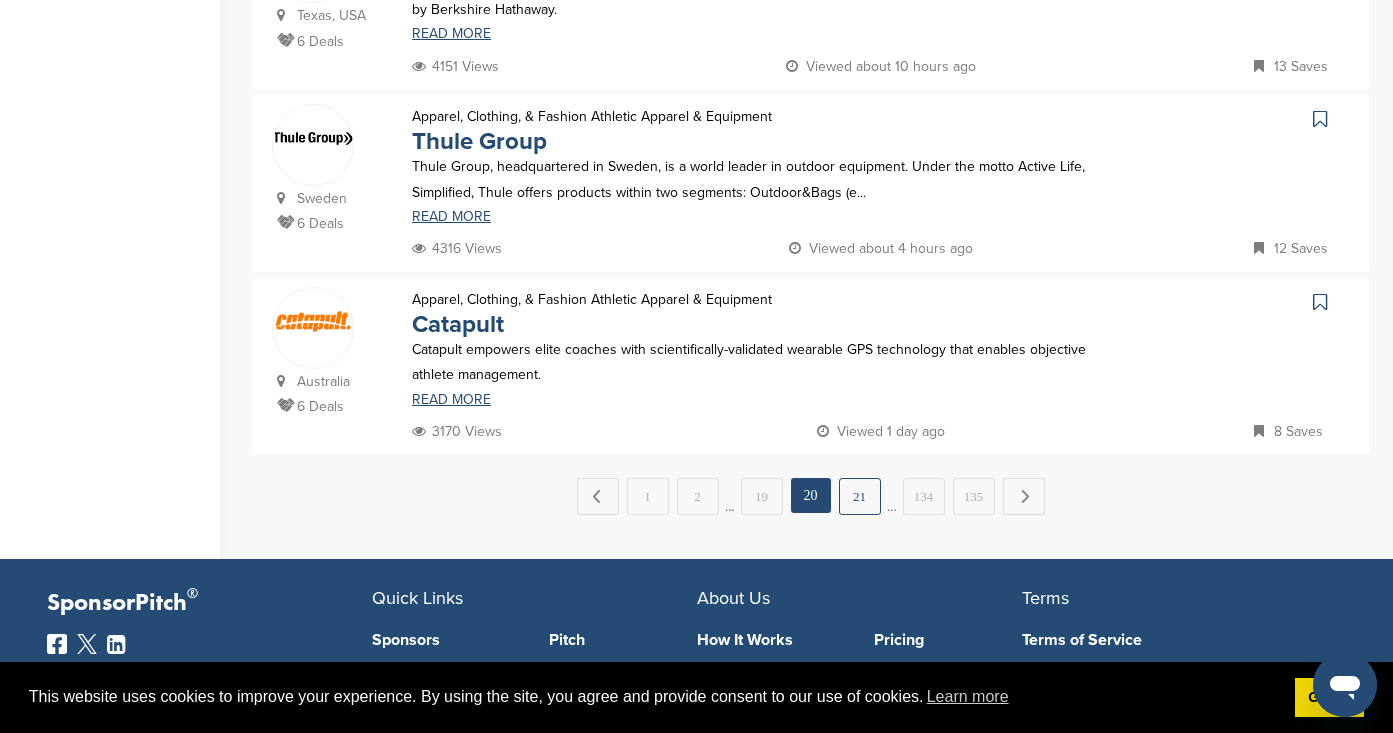 click on "21" at bounding box center (860, 496) 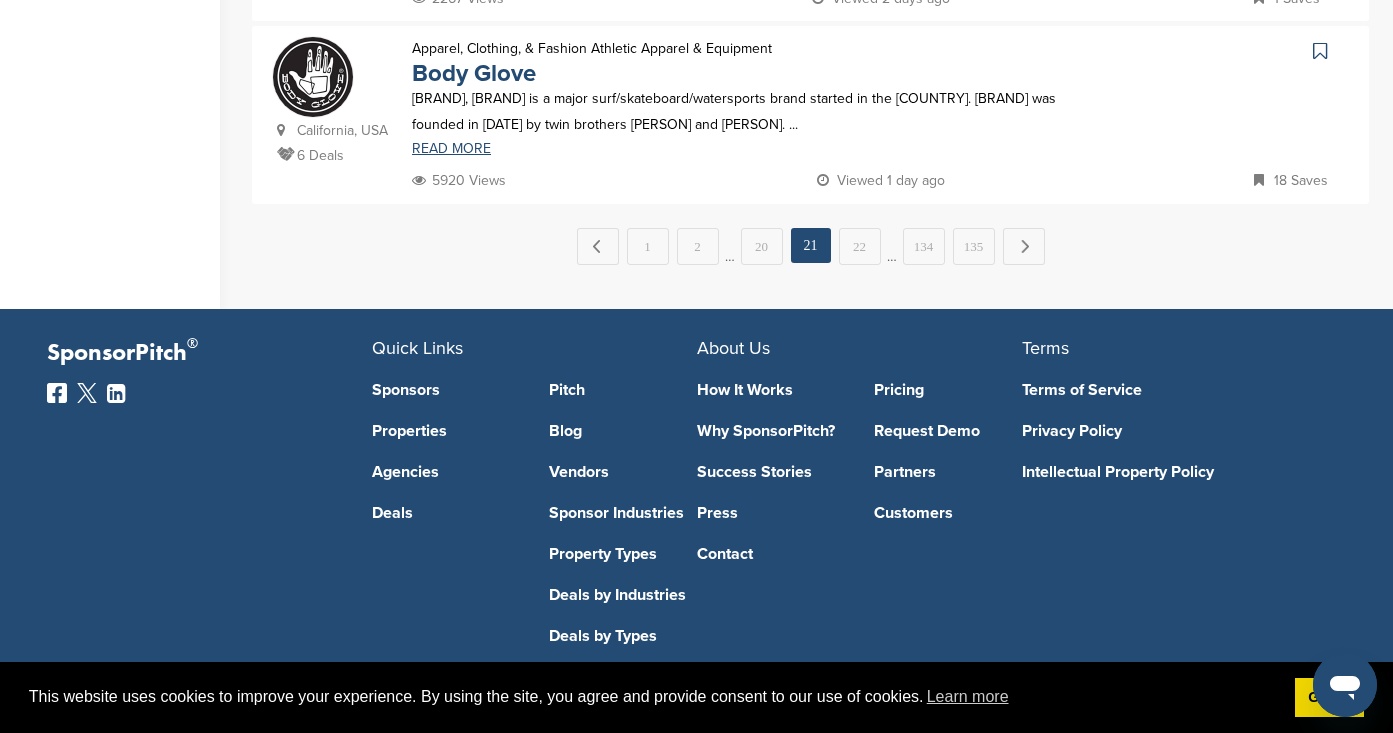 scroll, scrollTop: 2334, scrollLeft: 0, axis: vertical 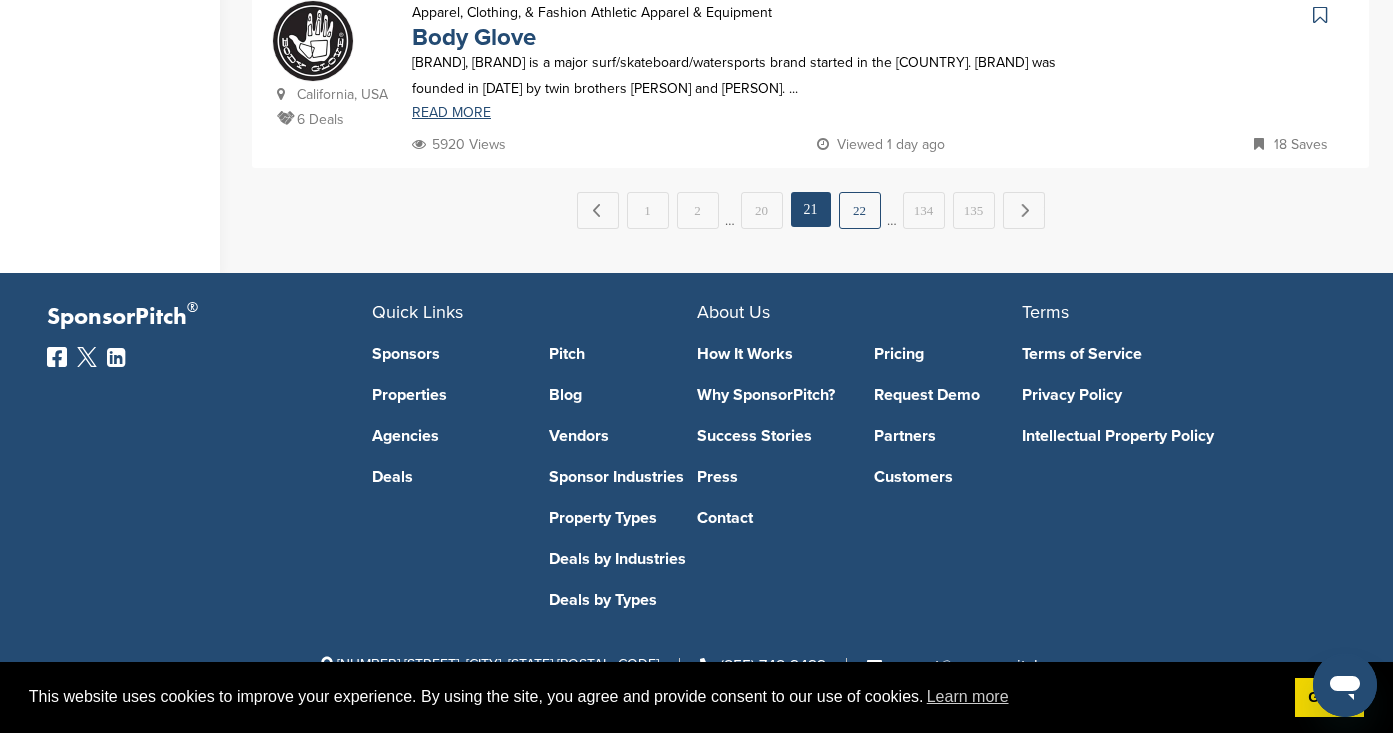 click on "22" at bounding box center (860, 210) 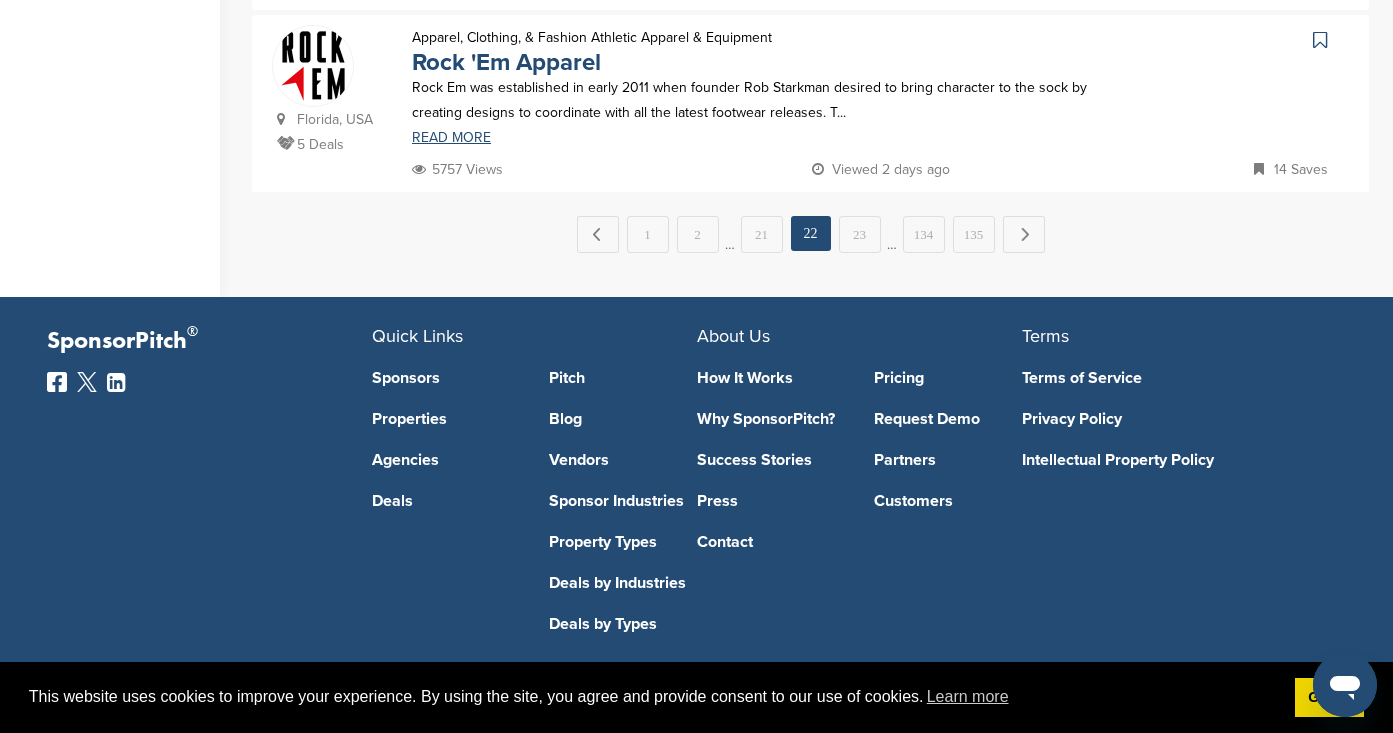 scroll, scrollTop: 2183, scrollLeft: 0, axis: vertical 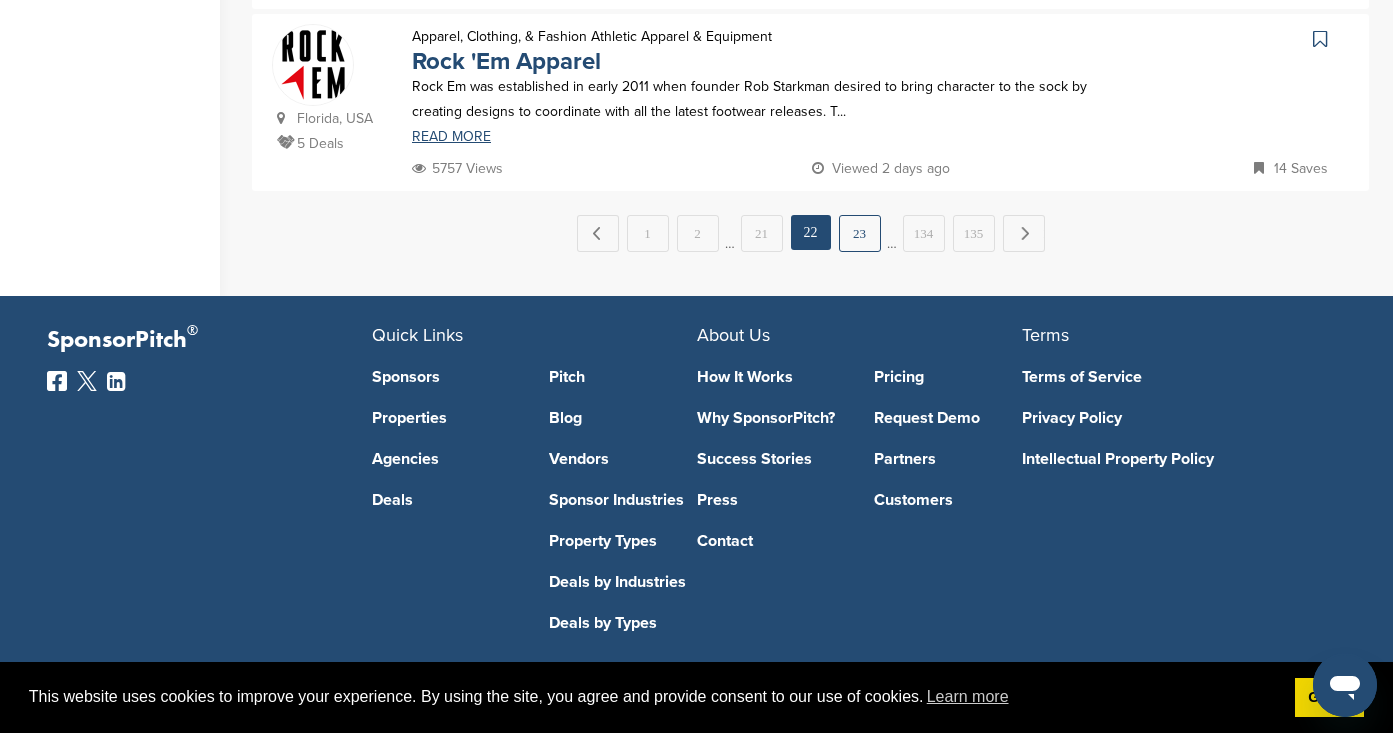 click on "23" at bounding box center [860, 233] 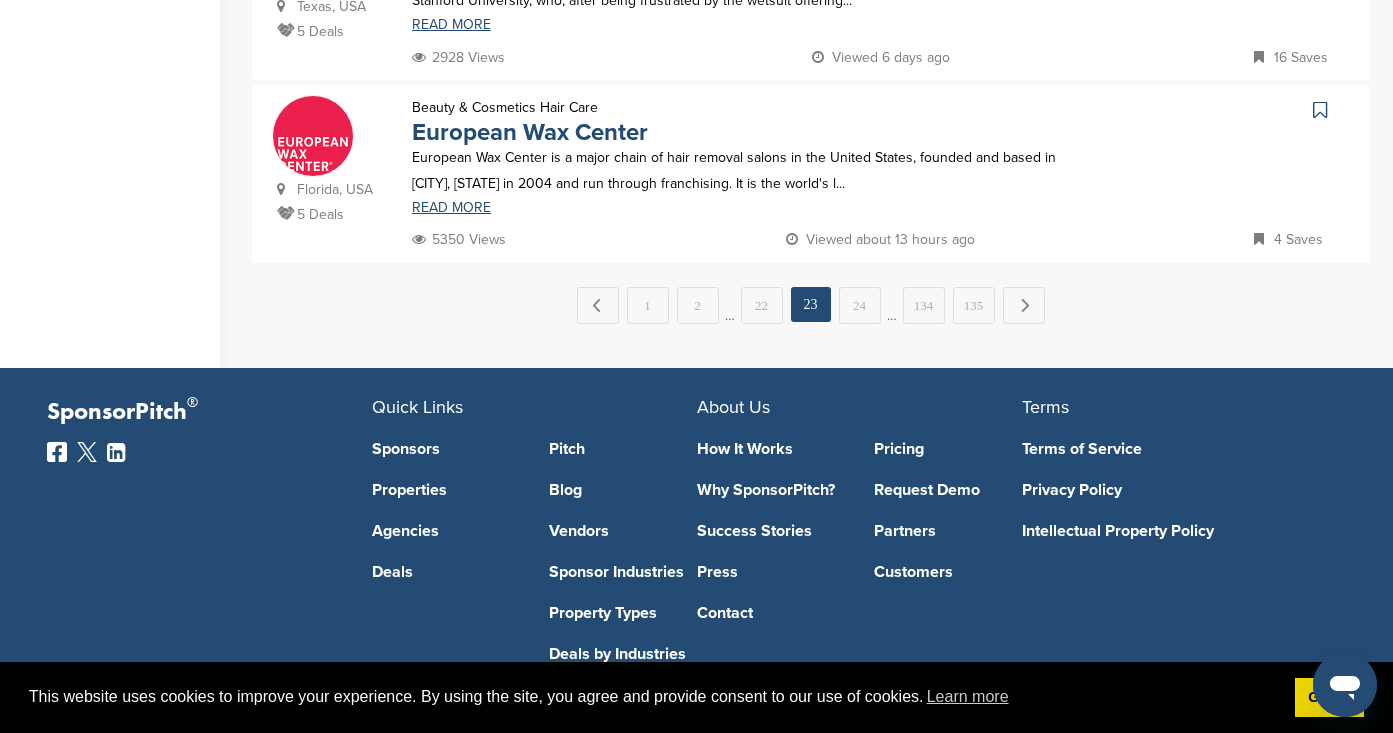 scroll, scrollTop: 2163, scrollLeft: 0, axis: vertical 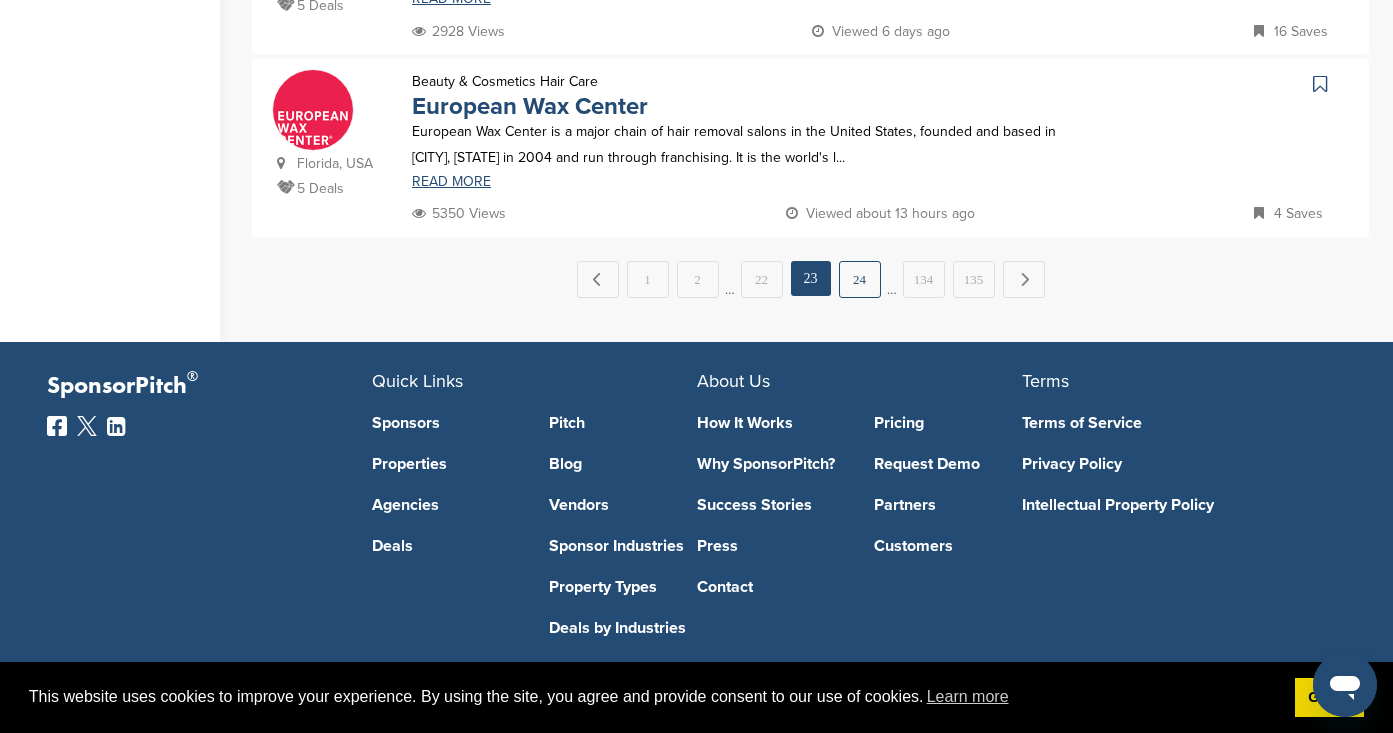 click on "24" at bounding box center (860, 279) 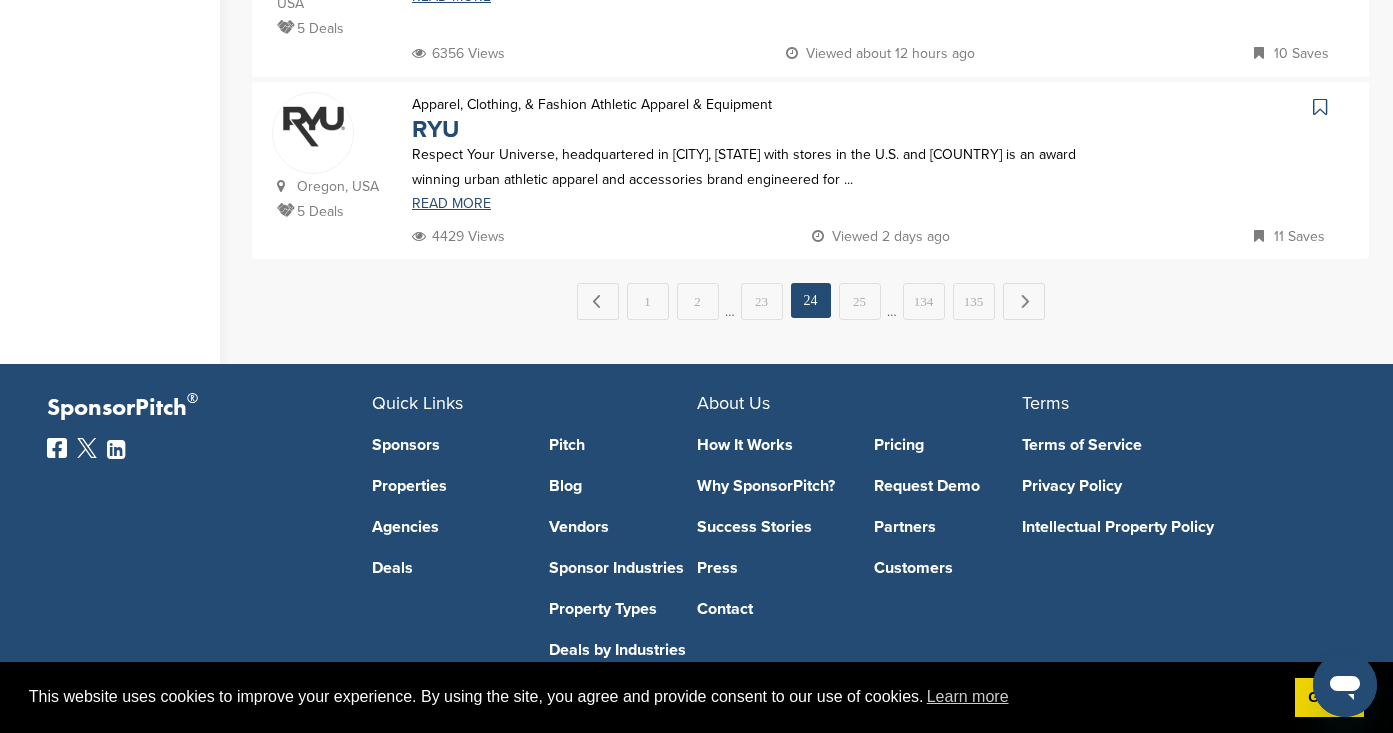 scroll, scrollTop: 2227, scrollLeft: 0, axis: vertical 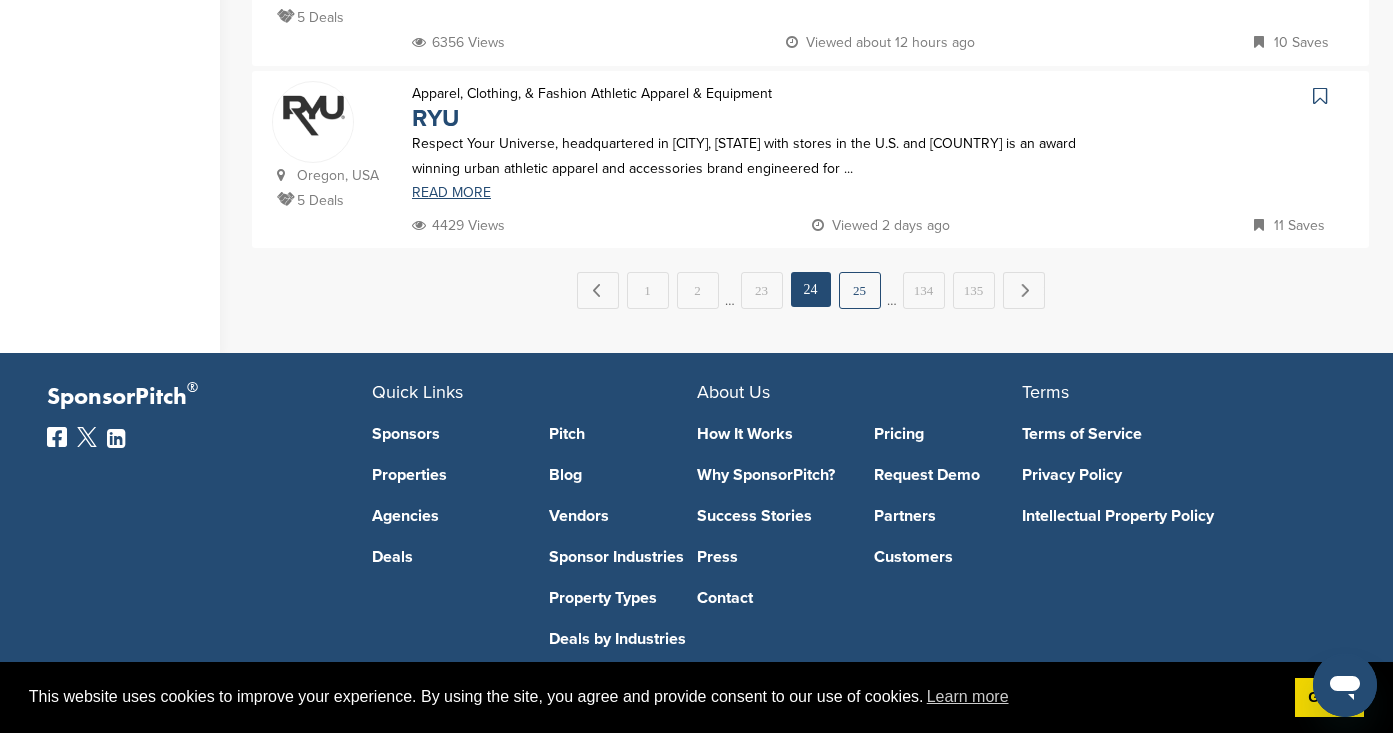 click on "25" at bounding box center [860, 290] 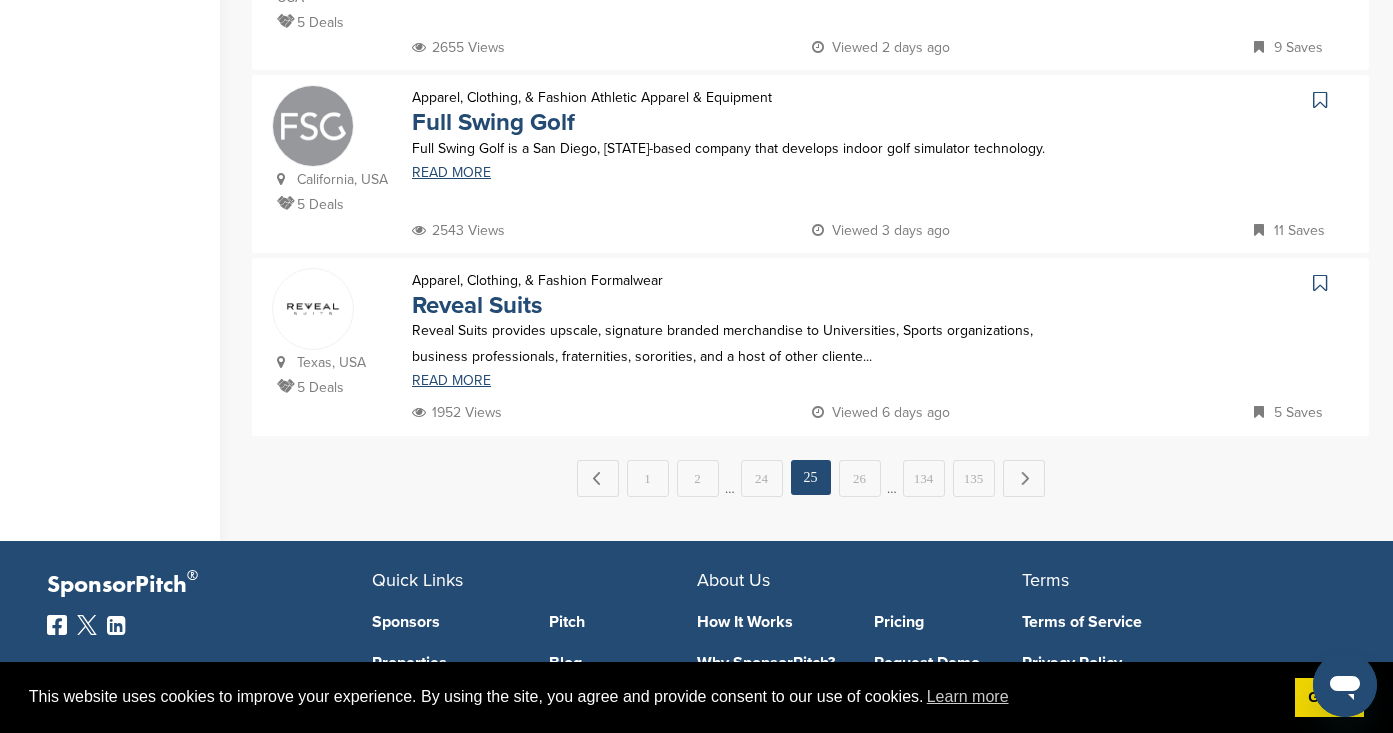 scroll, scrollTop: 1966, scrollLeft: 0, axis: vertical 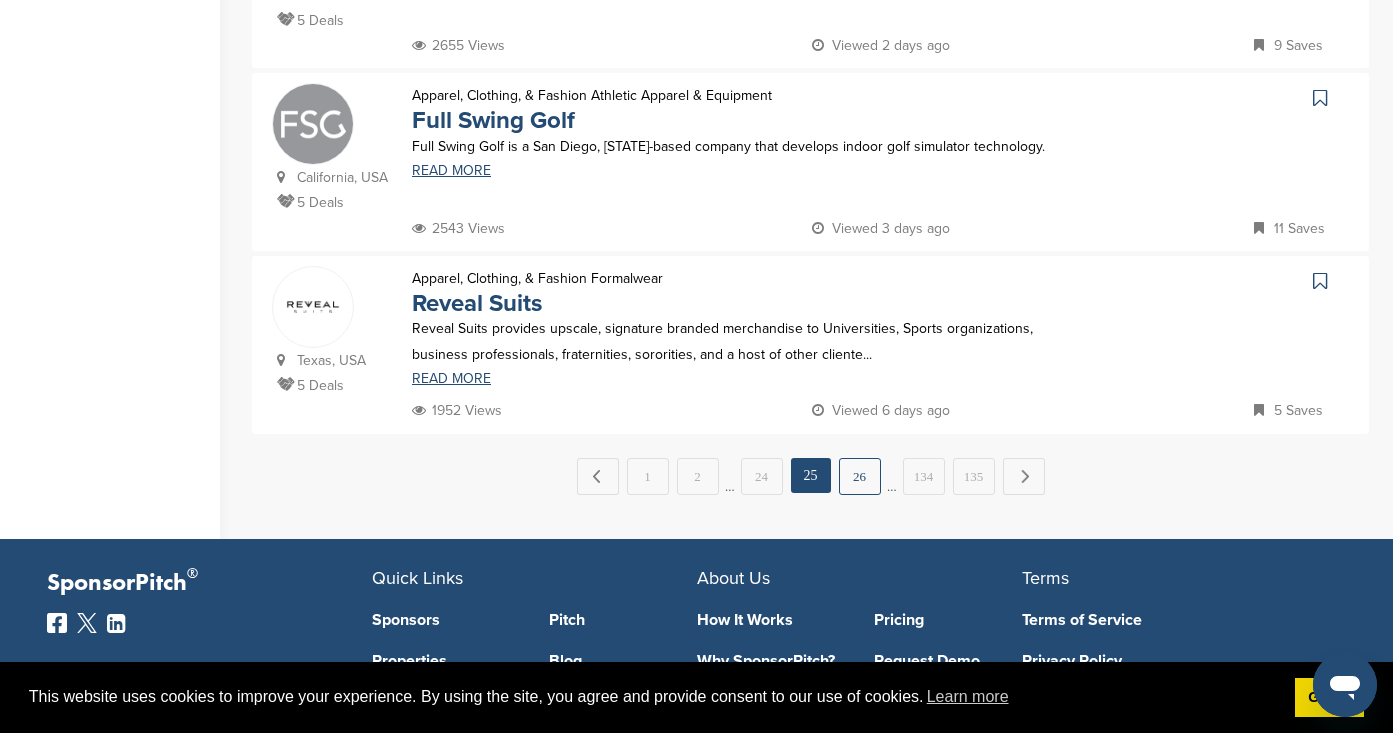 click on "26" at bounding box center [860, 476] 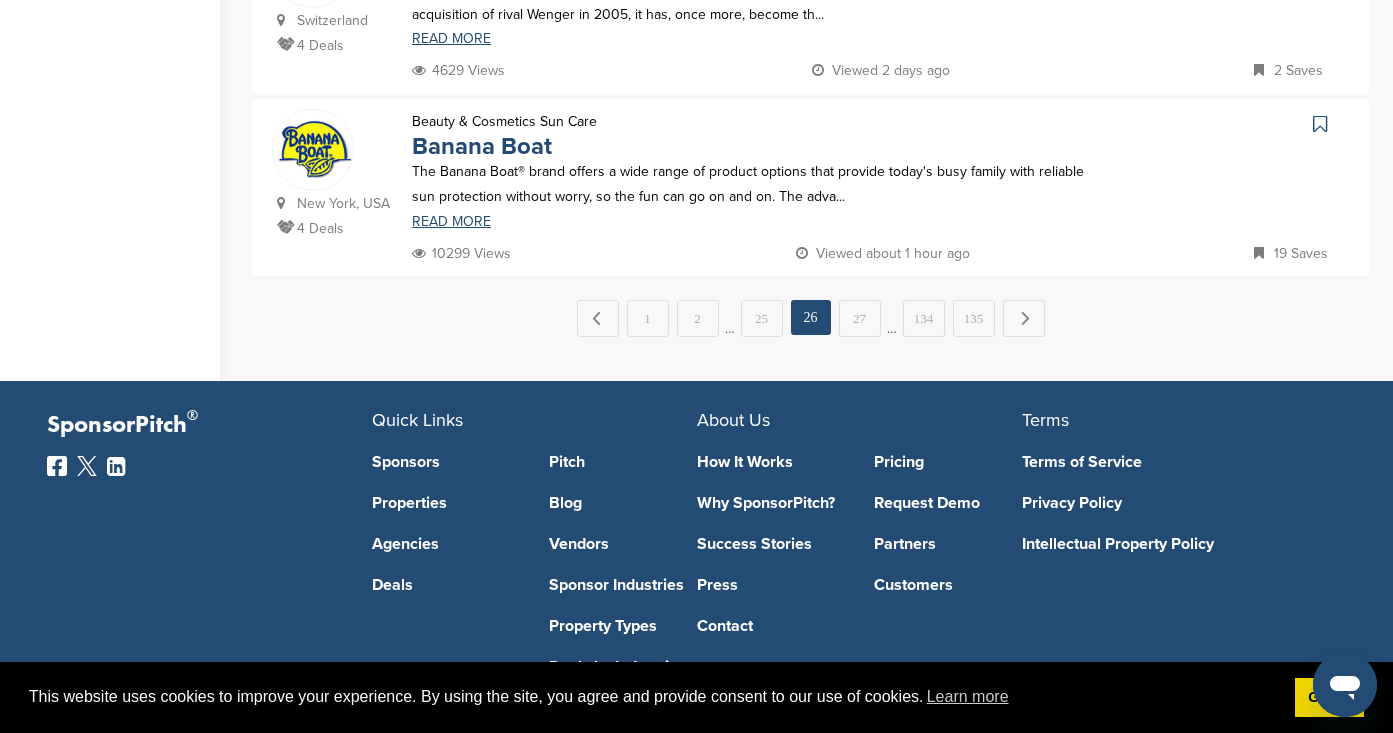 scroll, scrollTop: 2206, scrollLeft: 0, axis: vertical 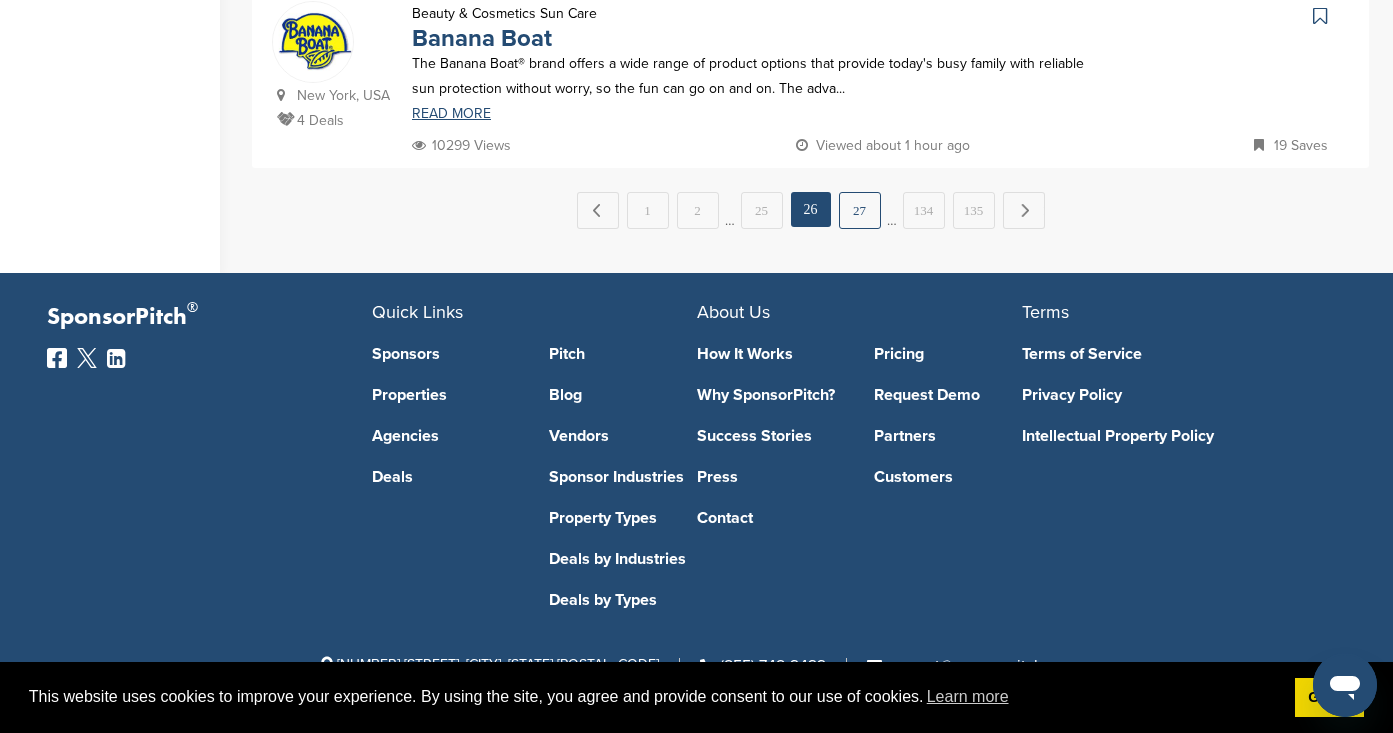 click on "27" at bounding box center [860, 210] 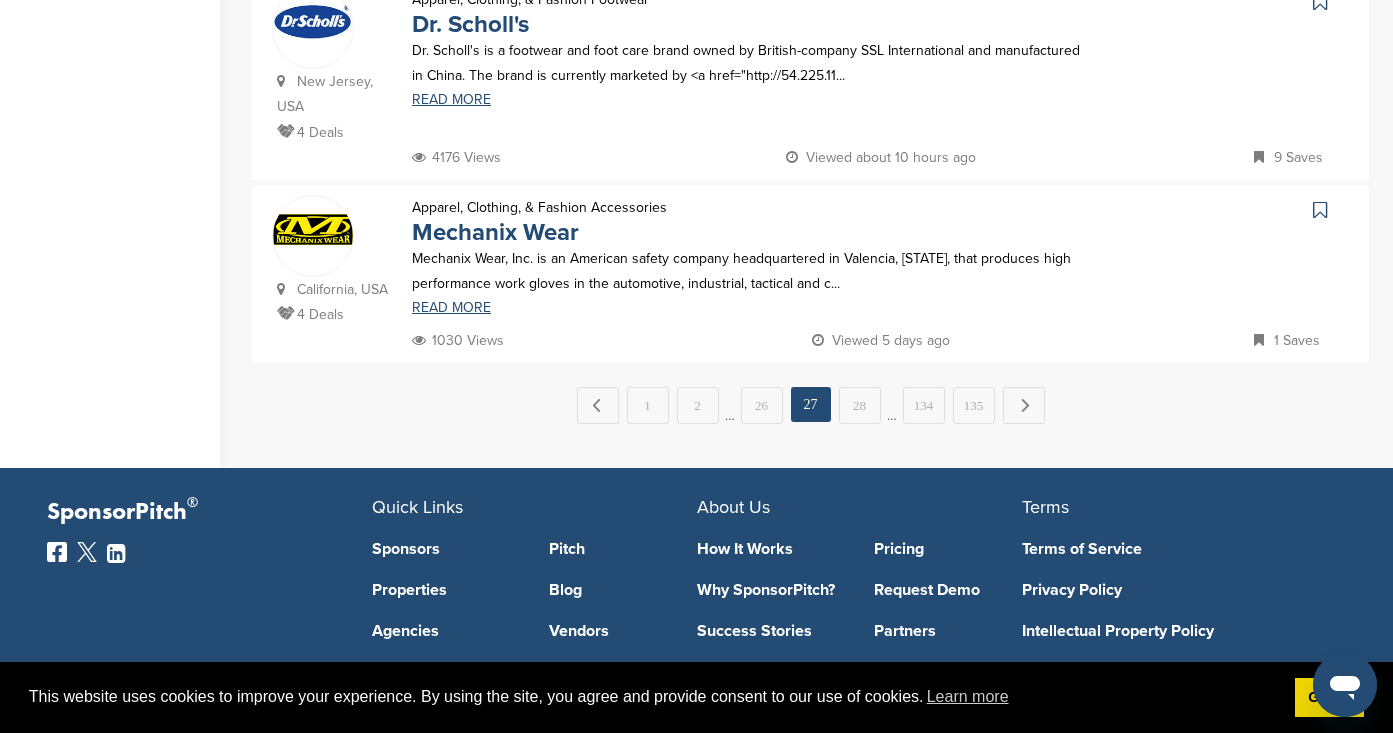 scroll, scrollTop: 2067, scrollLeft: 0, axis: vertical 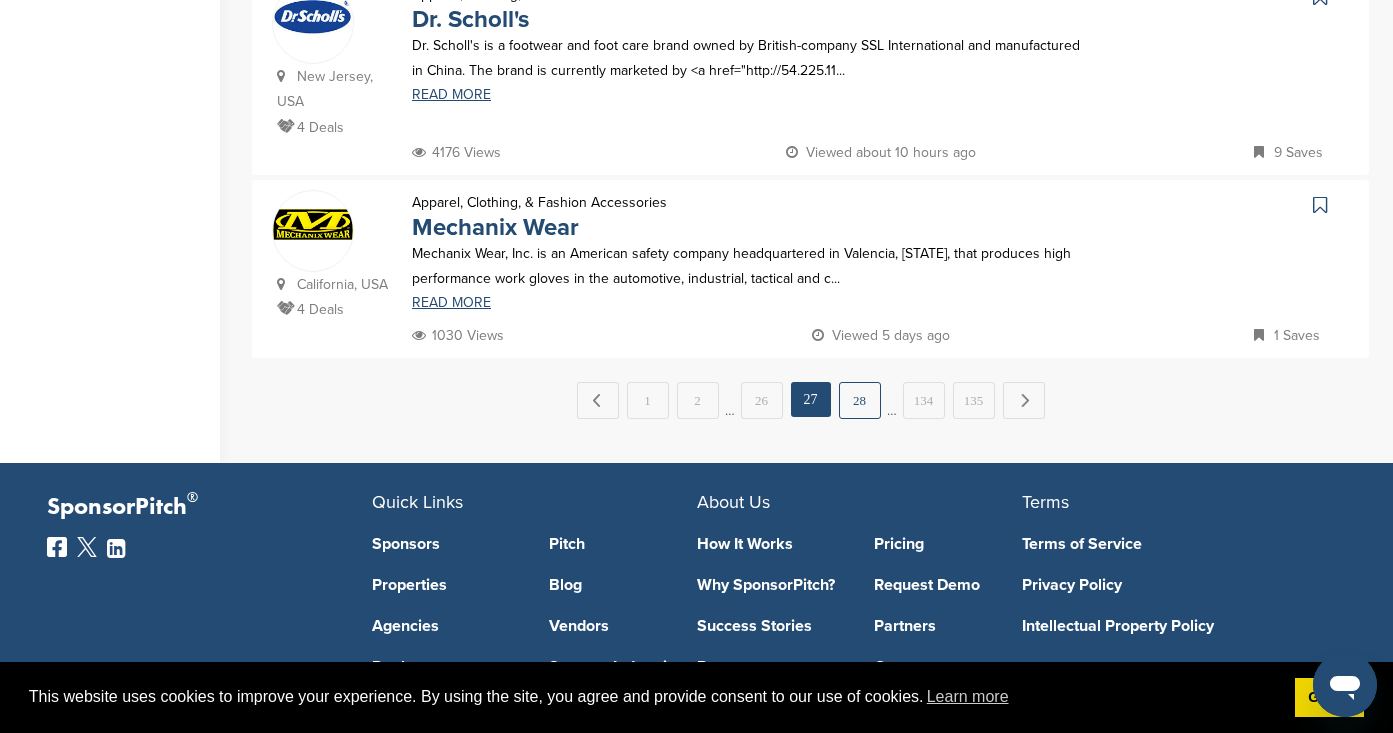 click on "28" at bounding box center (860, 400) 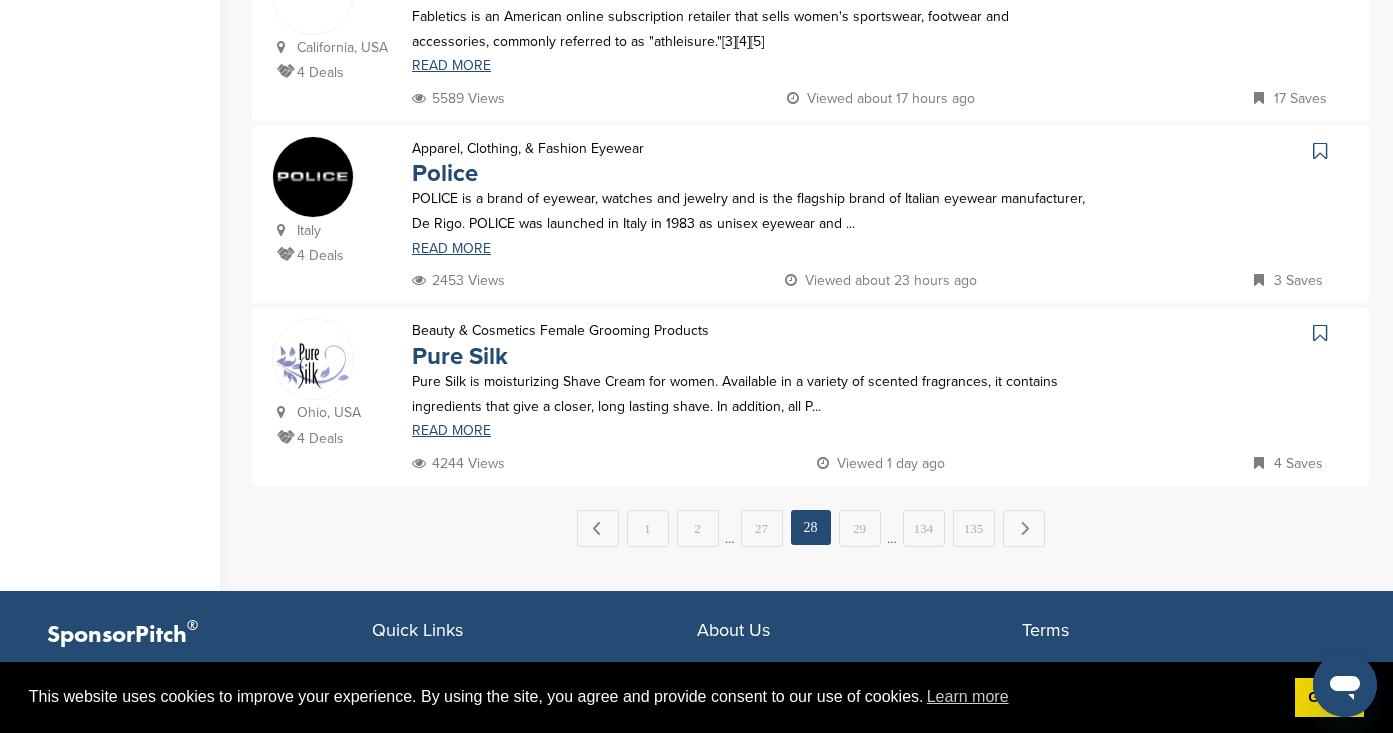 scroll, scrollTop: 1874, scrollLeft: 0, axis: vertical 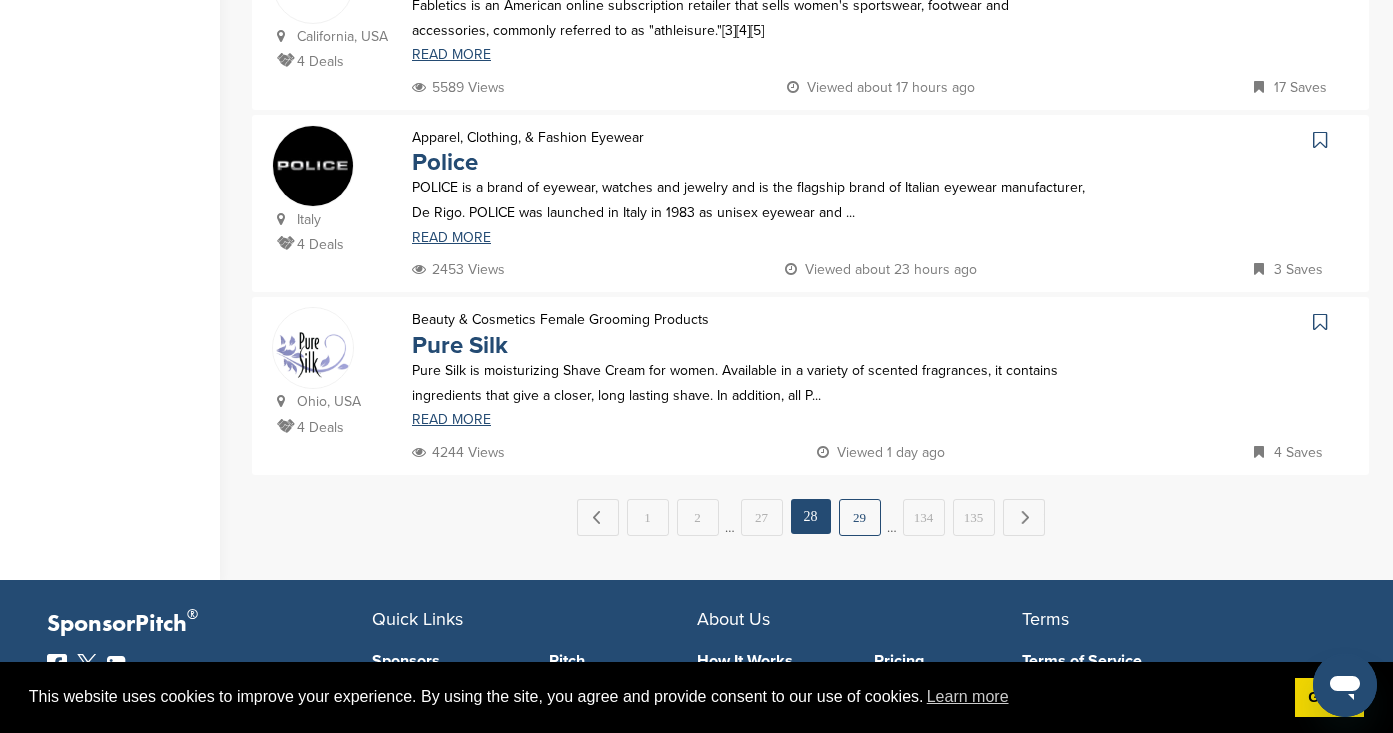 click on "29" at bounding box center (860, 517) 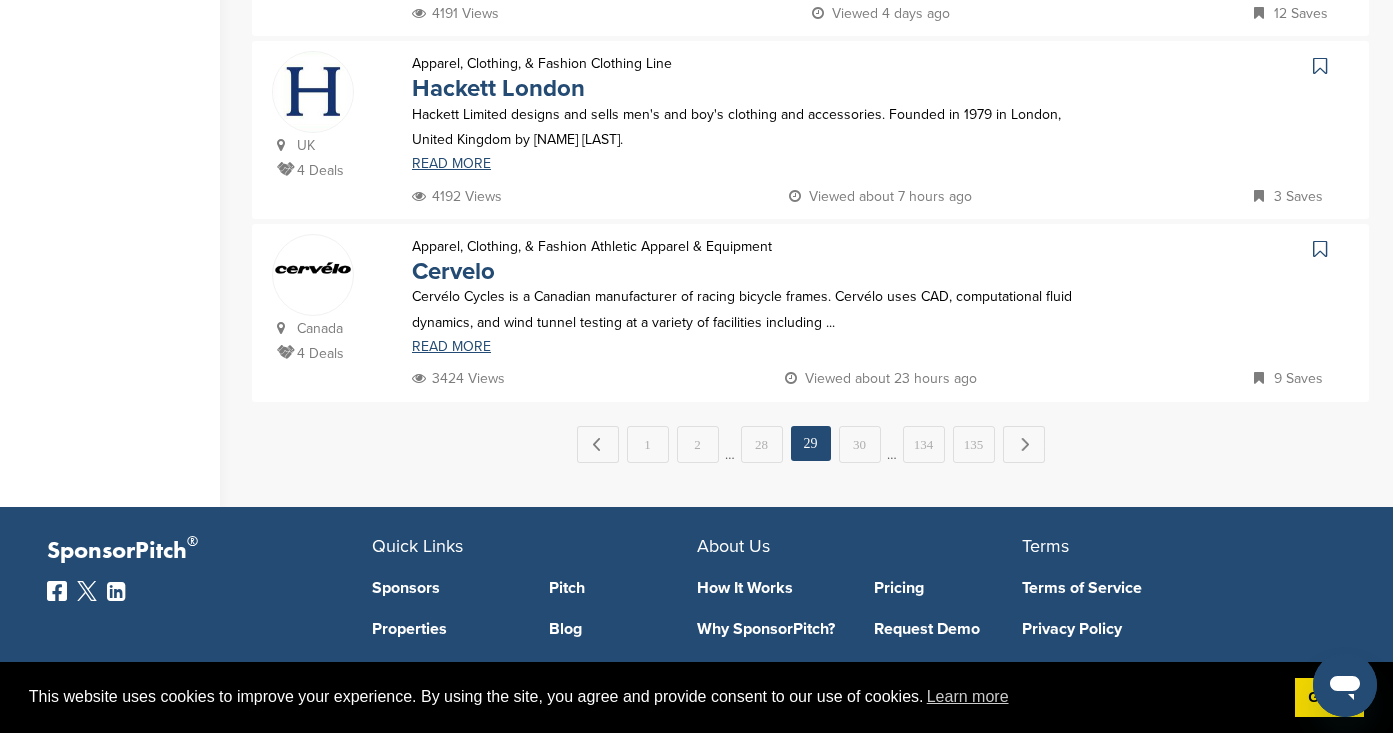 scroll, scrollTop: 2000, scrollLeft: 0, axis: vertical 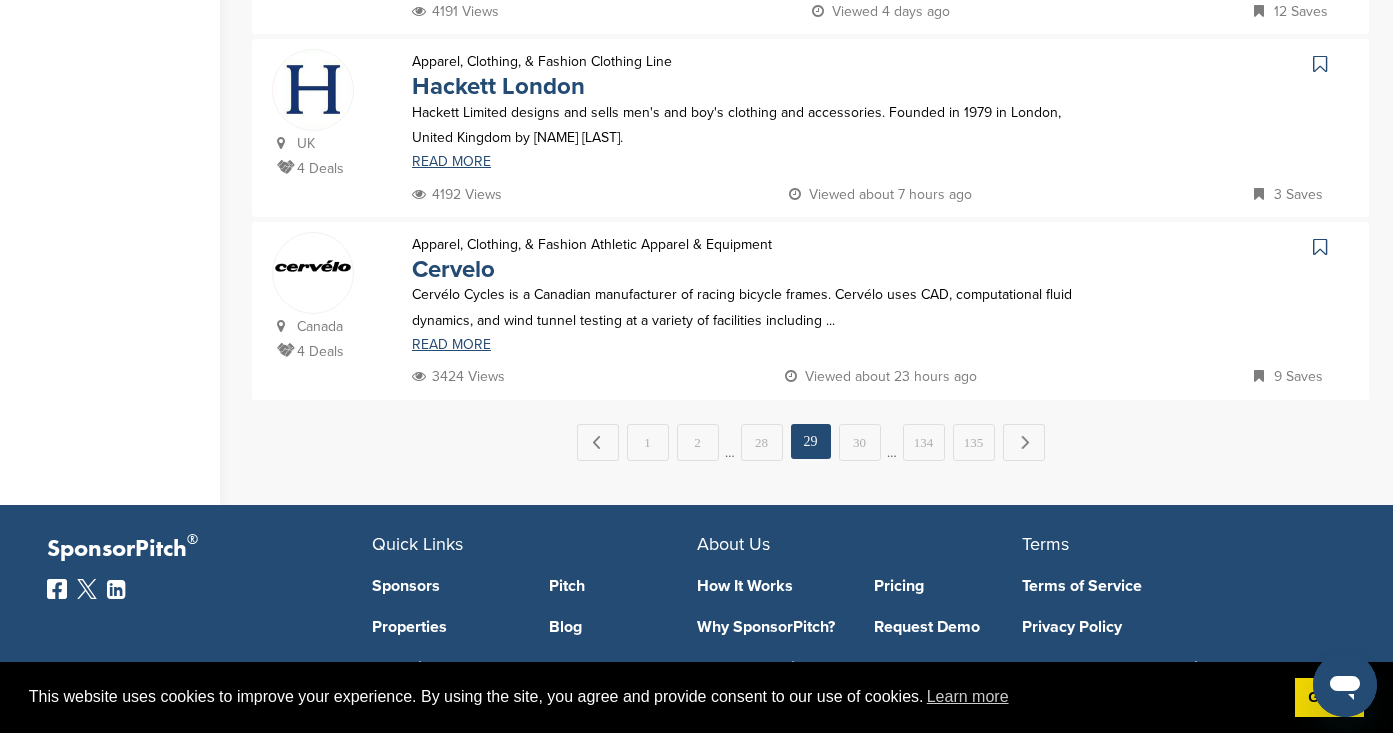 click on "…" at bounding box center (892, 442) 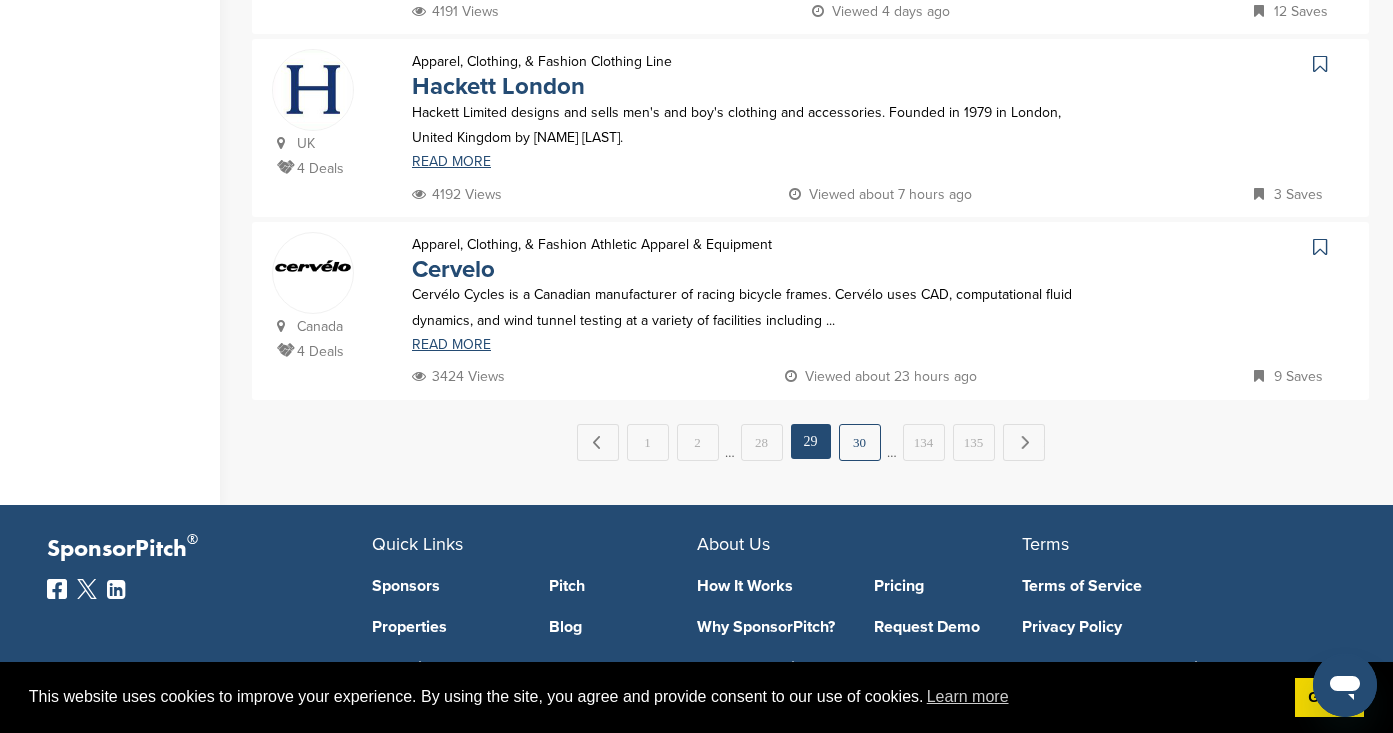 click on "30" at bounding box center (860, 442) 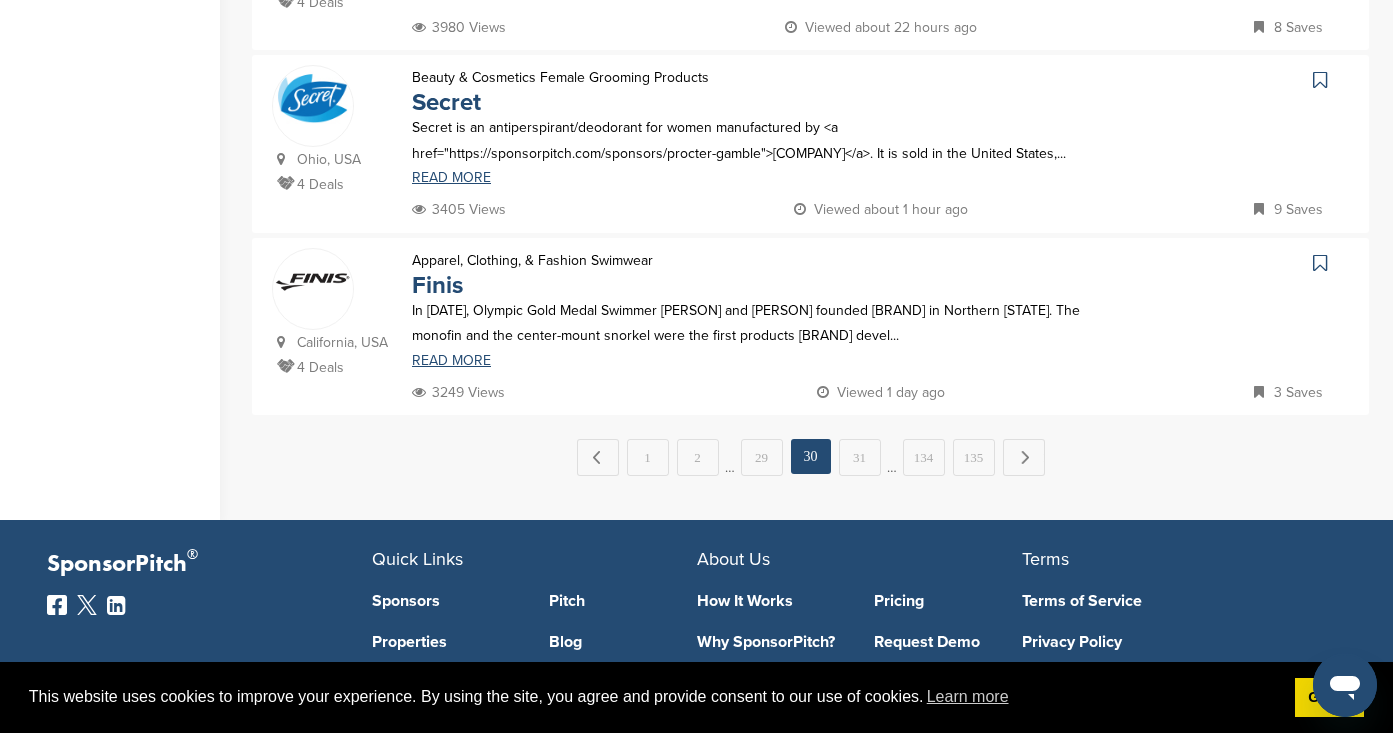 scroll, scrollTop: 1983, scrollLeft: 0, axis: vertical 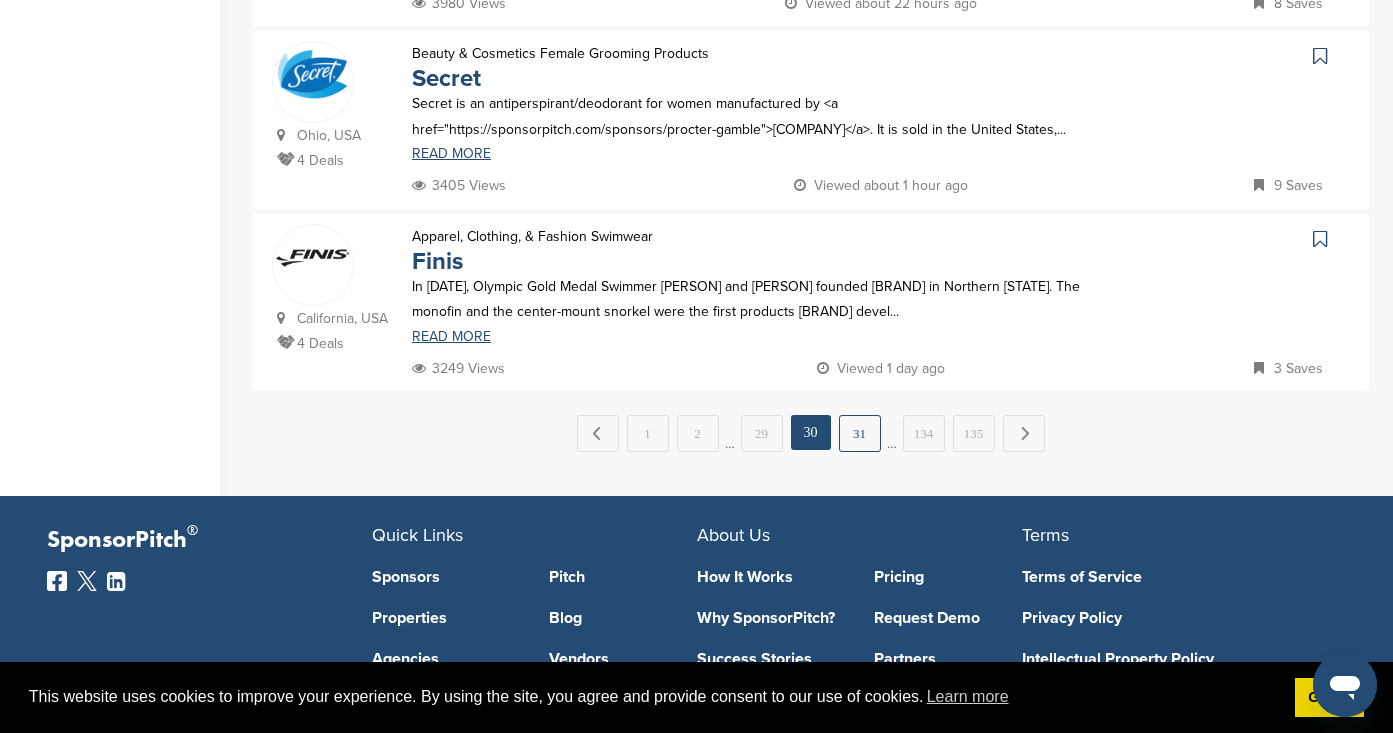 click on "31" at bounding box center [860, 433] 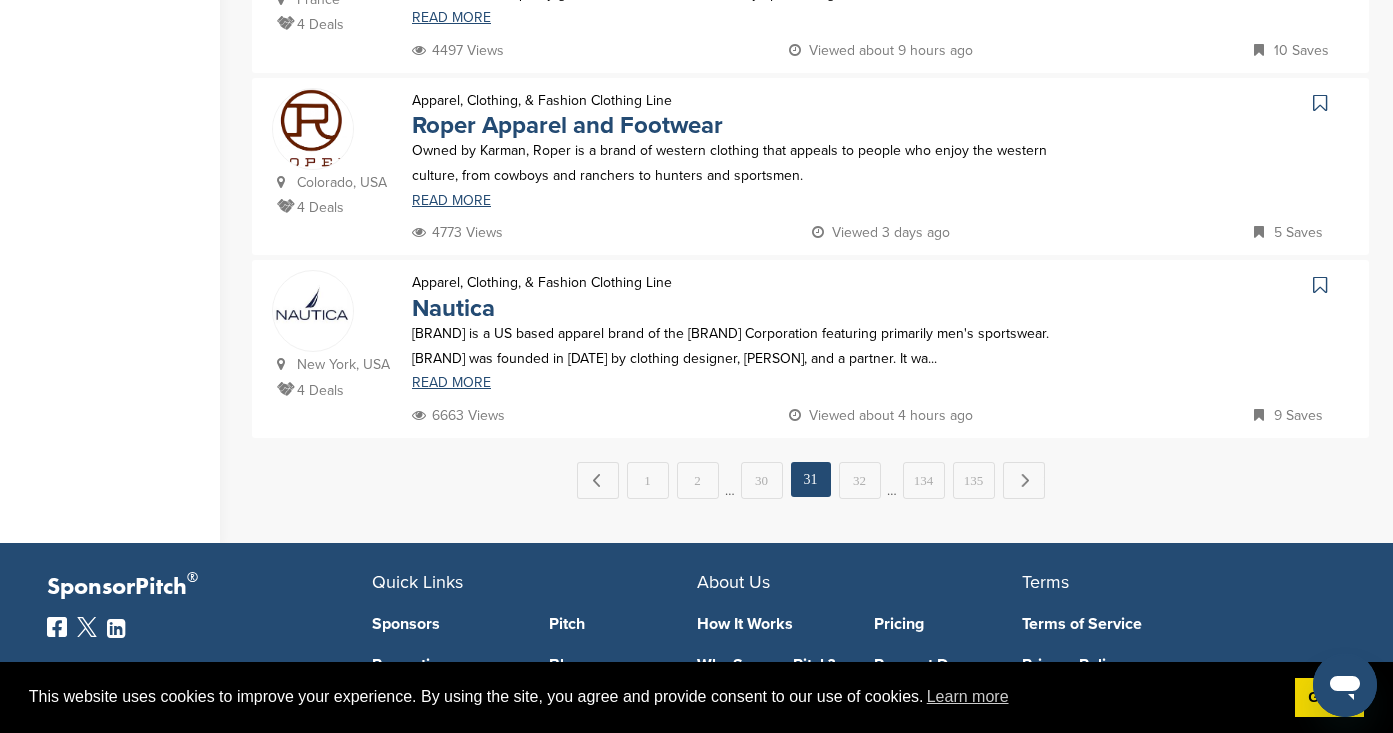 scroll, scrollTop: 1914, scrollLeft: 0, axis: vertical 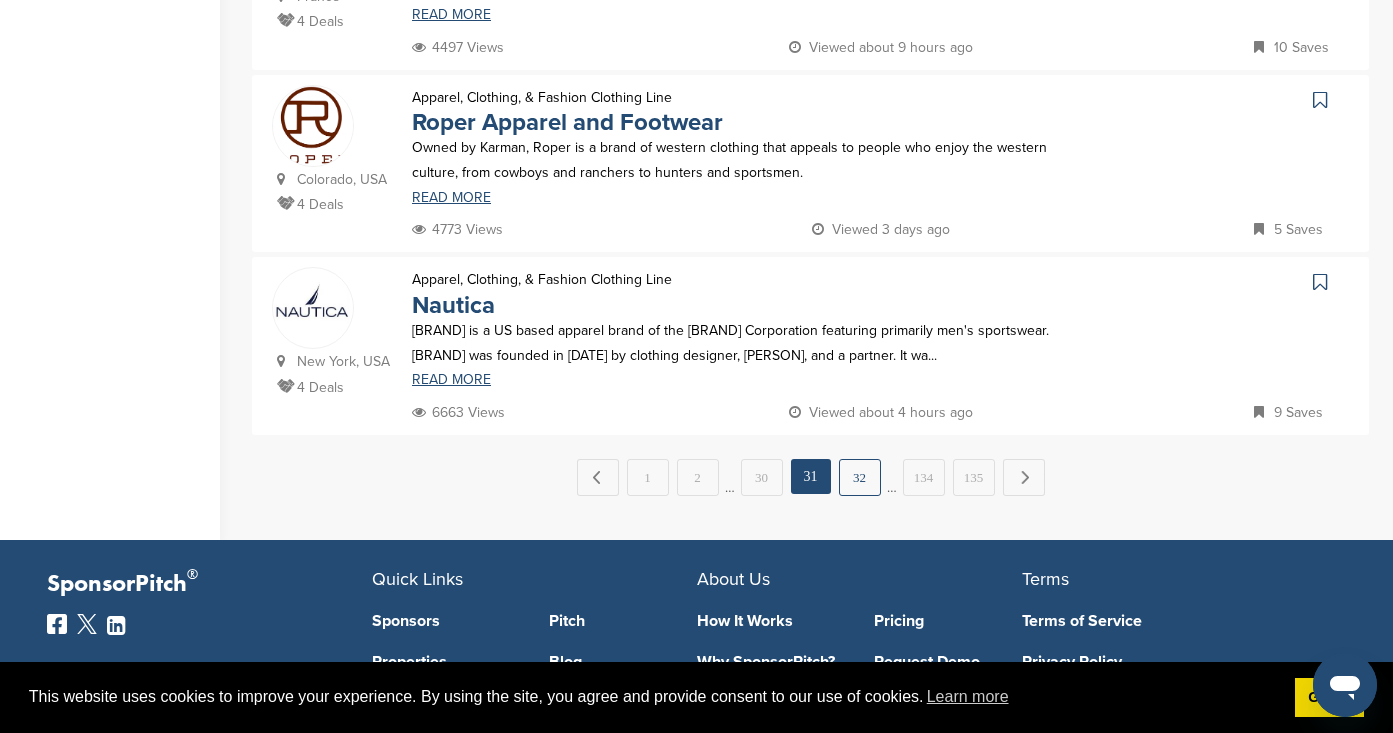 click on "32" at bounding box center (860, 477) 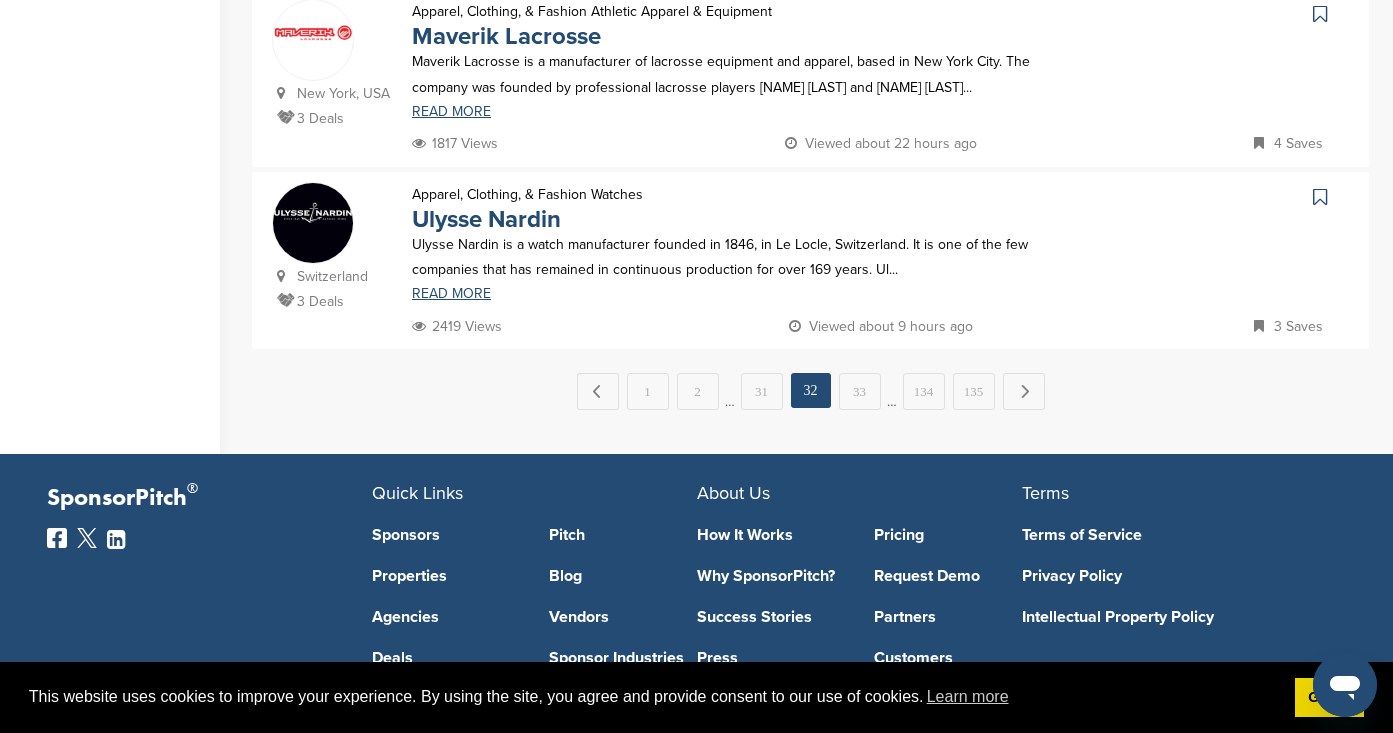 scroll, scrollTop: 2066, scrollLeft: 0, axis: vertical 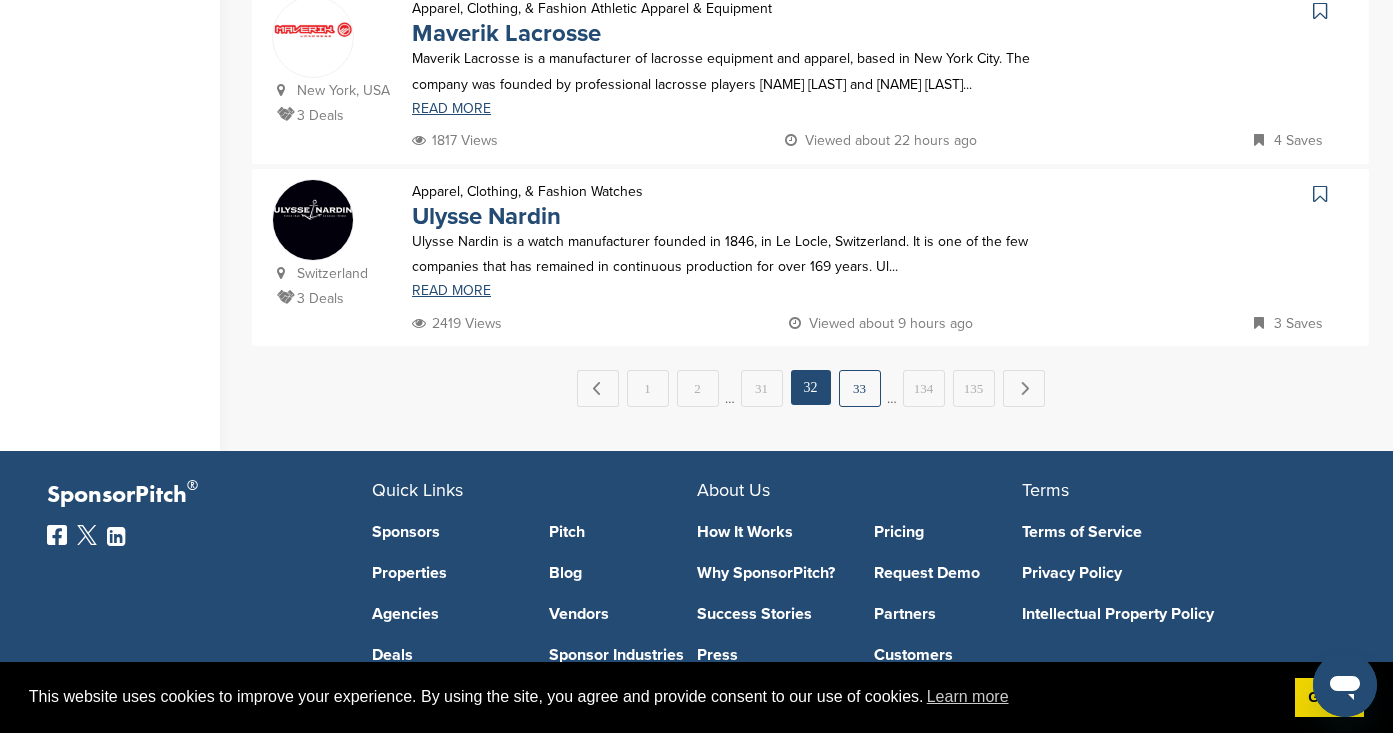 click on "33" at bounding box center (860, 388) 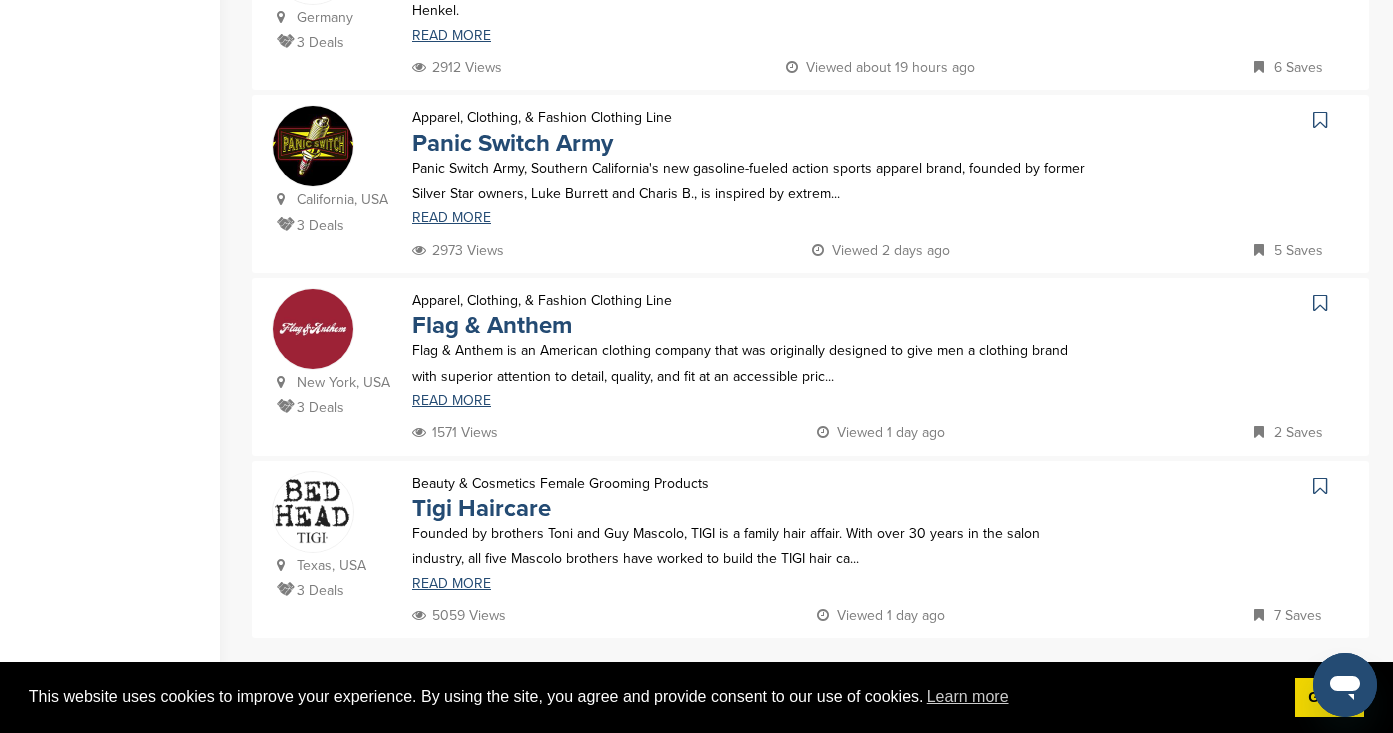 scroll, scrollTop: 1888, scrollLeft: 0, axis: vertical 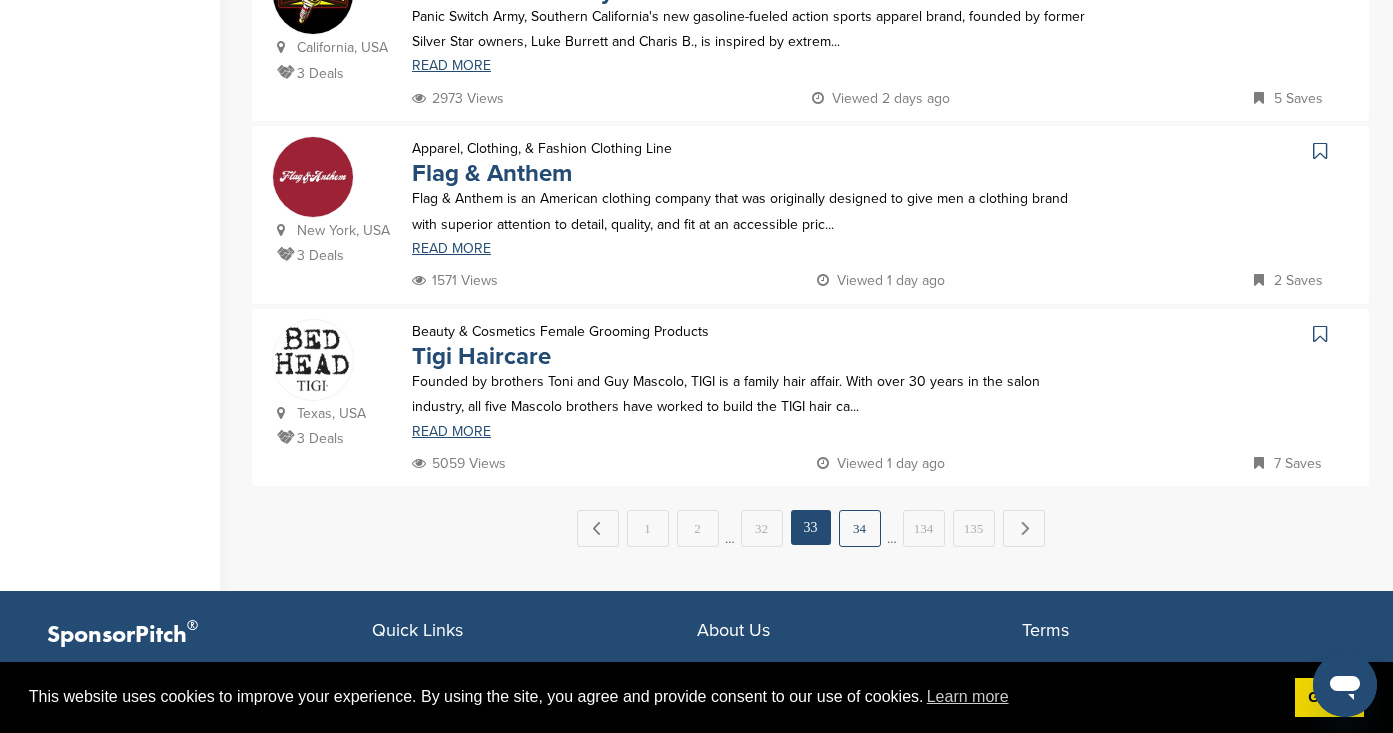 click on "34" at bounding box center (860, 528) 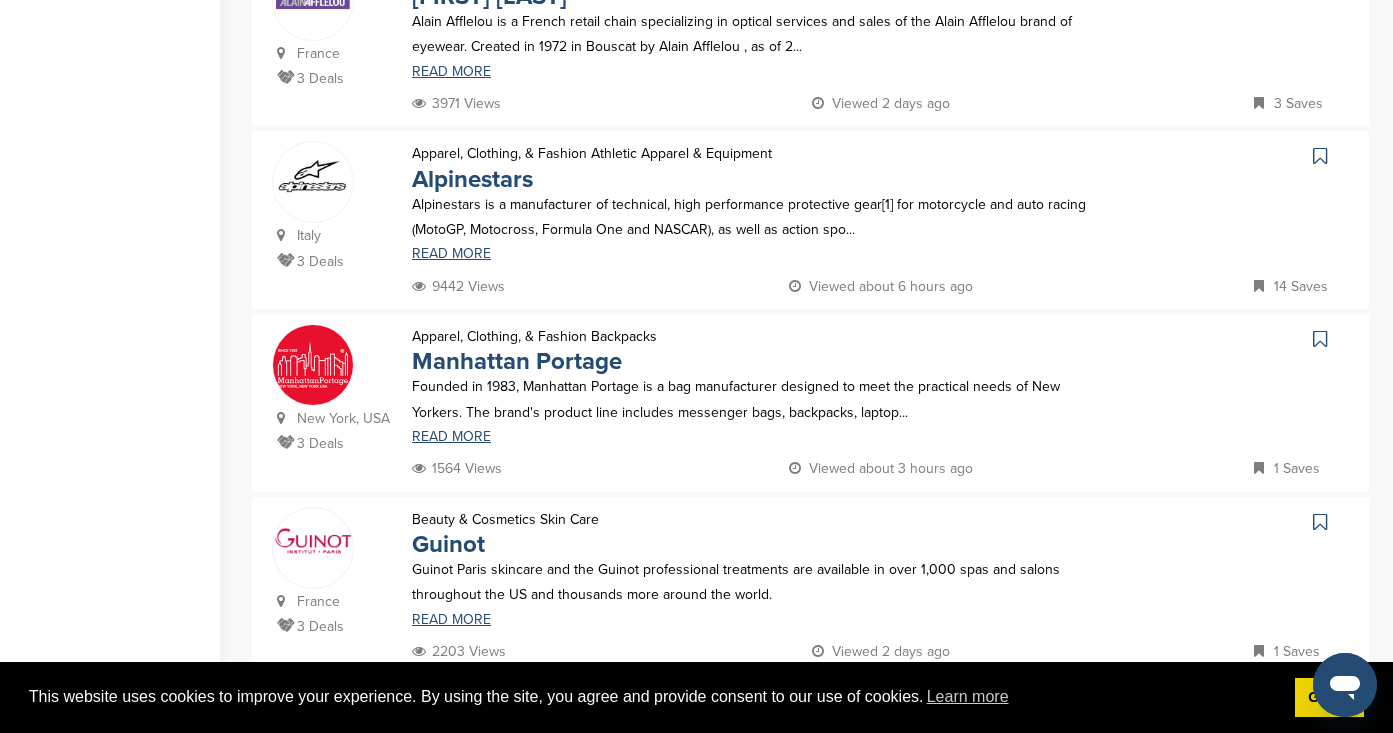scroll, scrollTop: 2309, scrollLeft: 0, axis: vertical 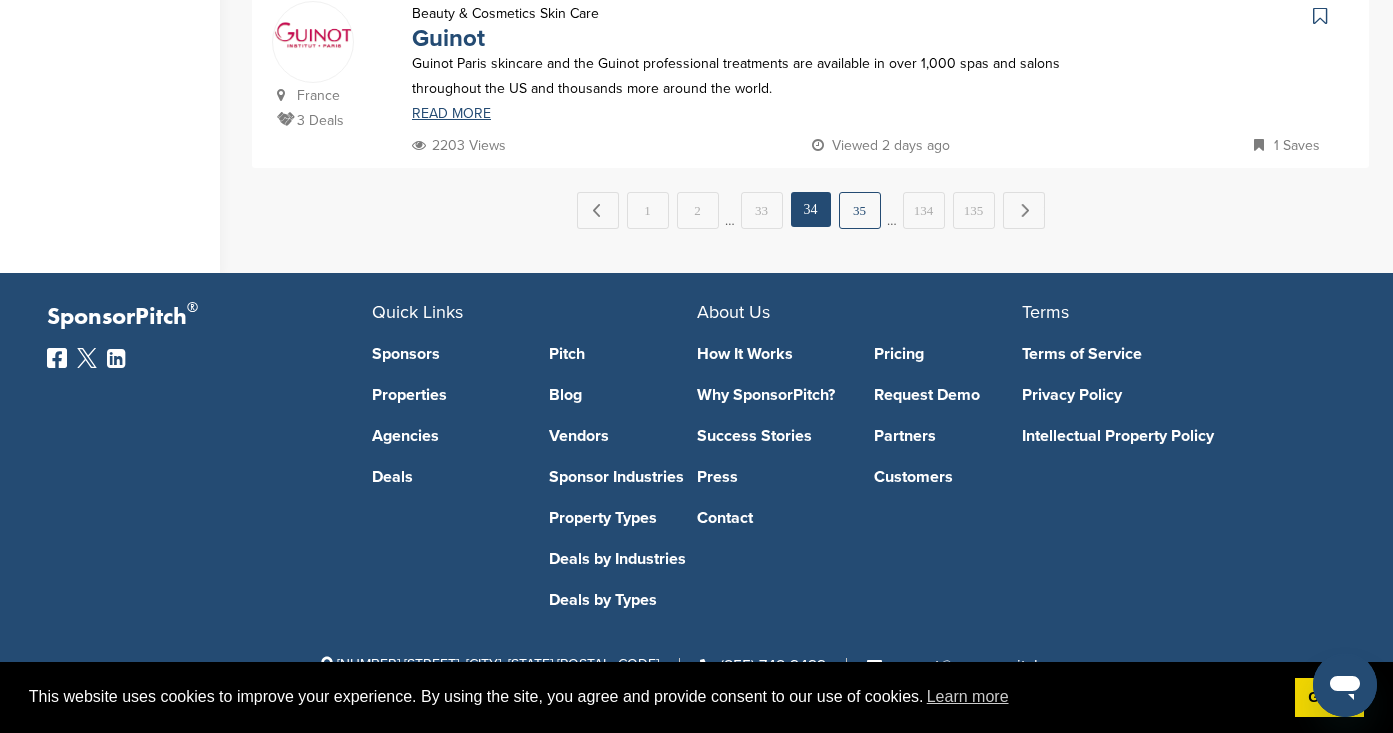 click on "35" at bounding box center [860, 210] 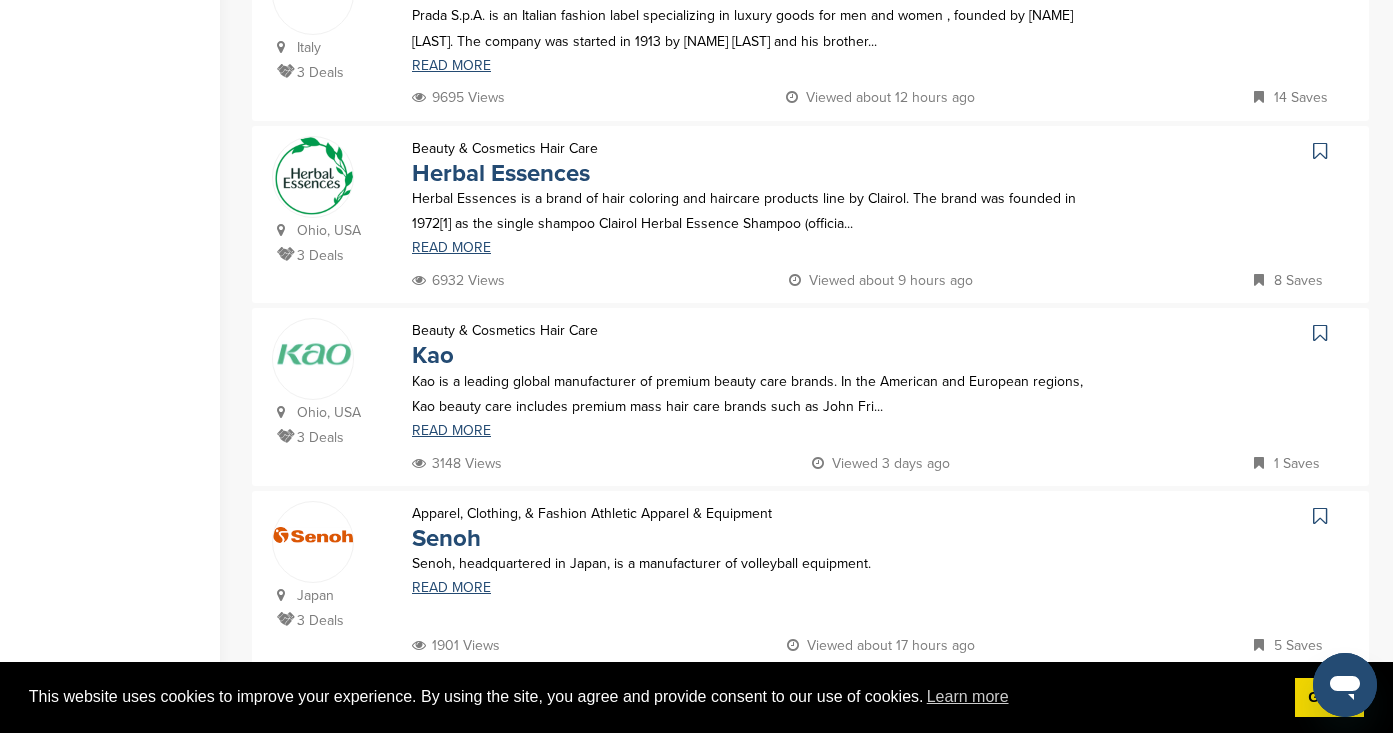 scroll, scrollTop: 1982, scrollLeft: 0, axis: vertical 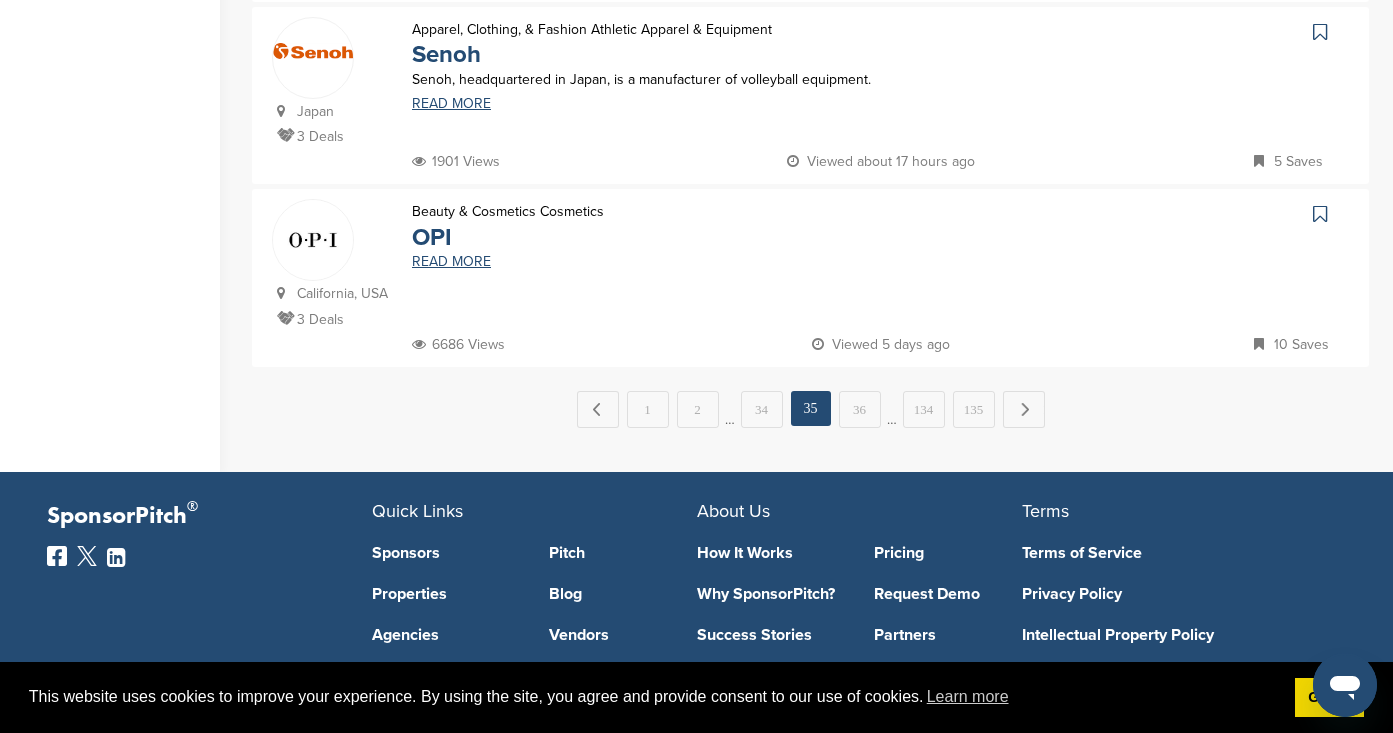 click on "…" at bounding box center [892, 409] 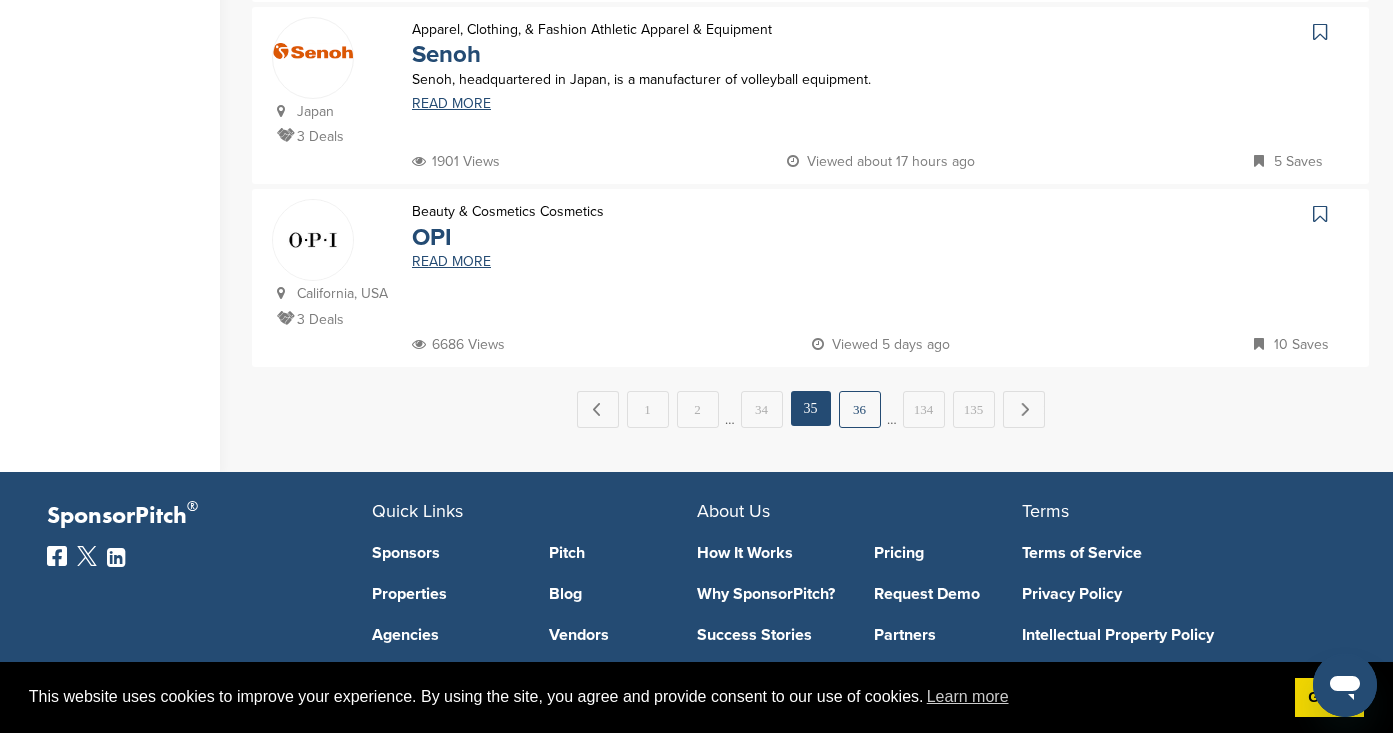 click on "36" at bounding box center (860, 409) 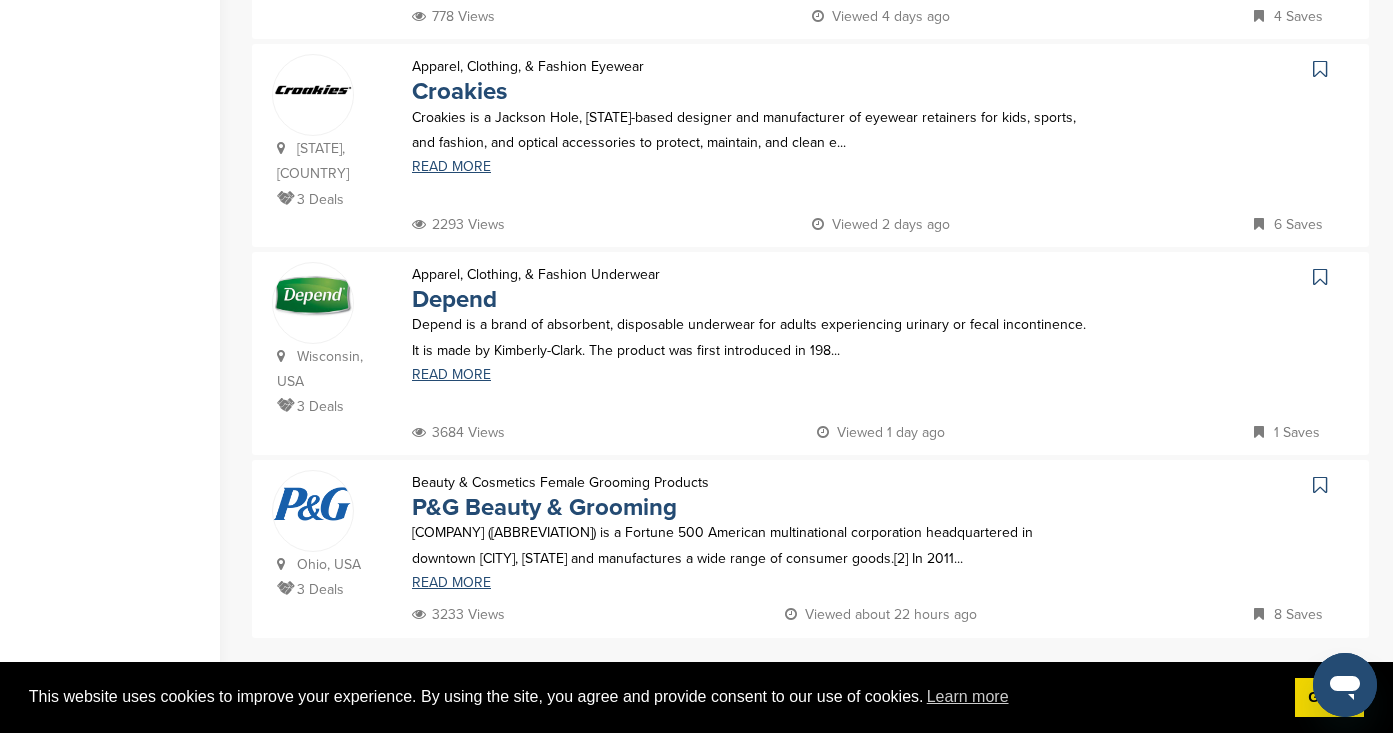 scroll, scrollTop: 2284, scrollLeft: 0, axis: vertical 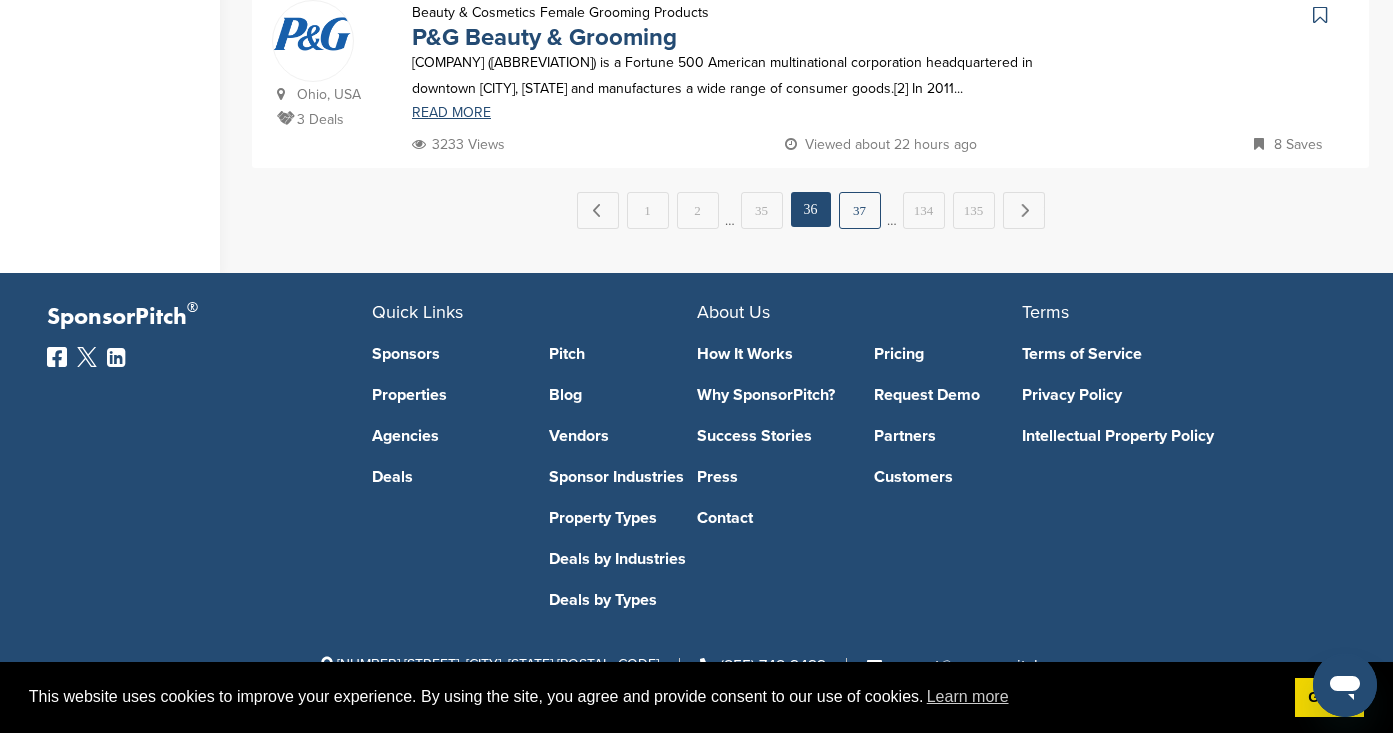 click on "37" at bounding box center (860, 210) 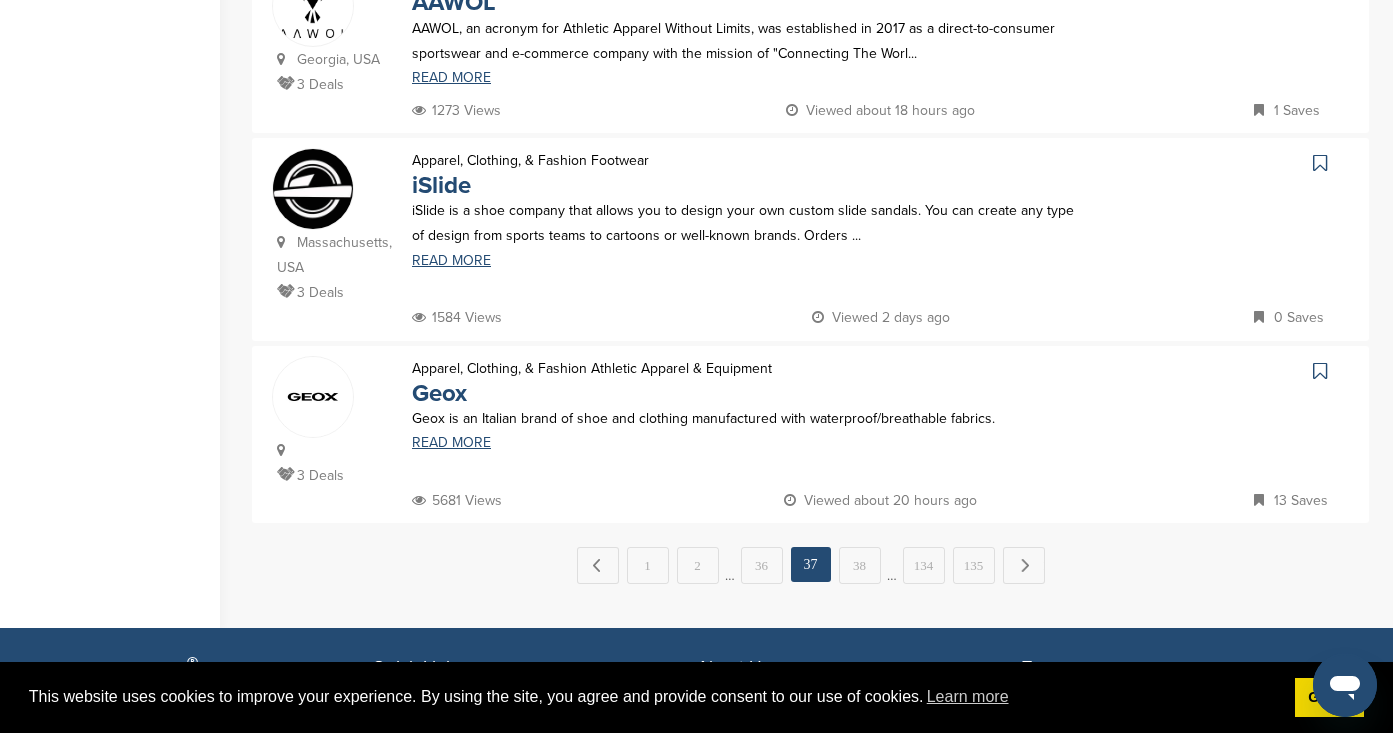 scroll, scrollTop: 1720, scrollLeft: 0, axis: vertical 